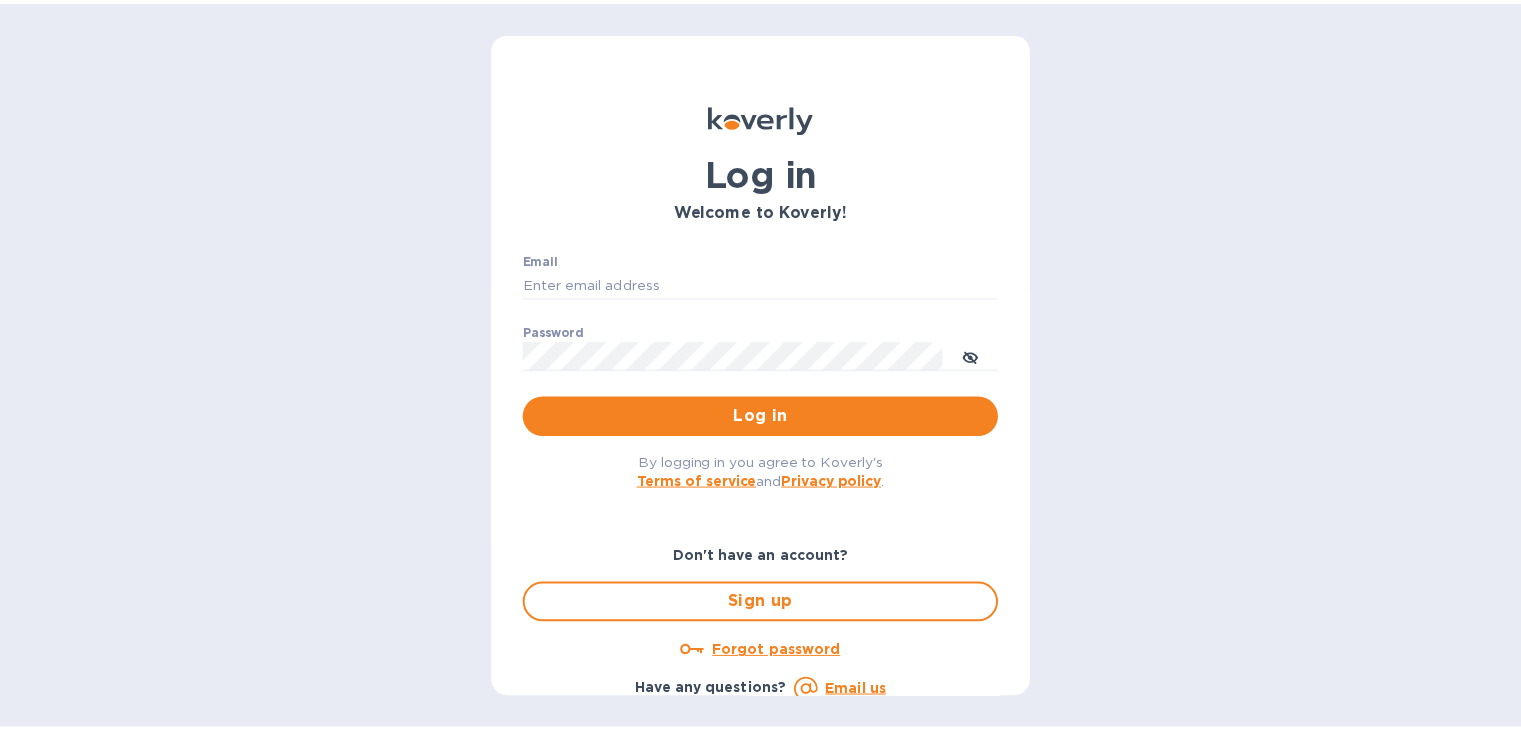 scroll, scrollTop: 0, scrollLeft: 0, axis: both 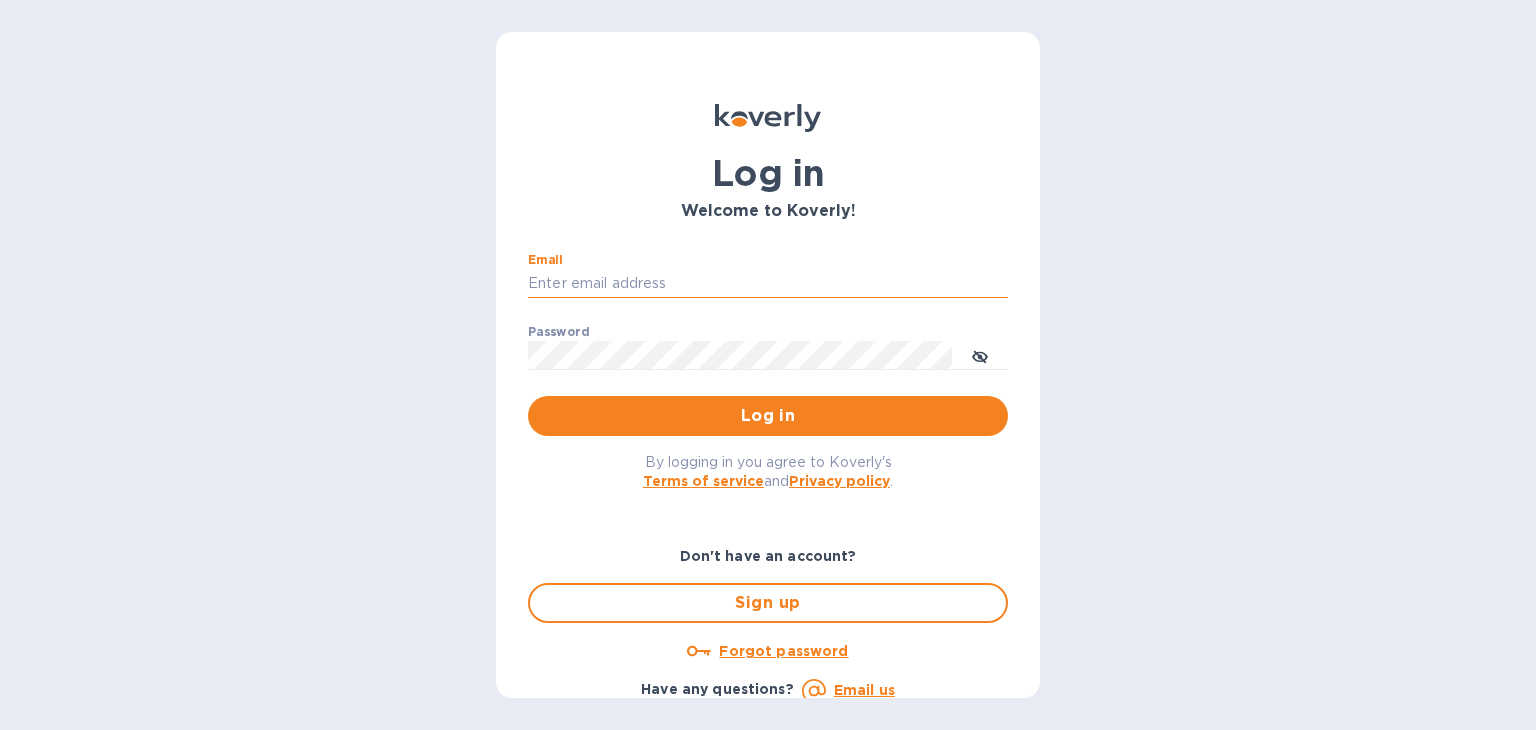 click on "Email" at bounding box center [768, 284] 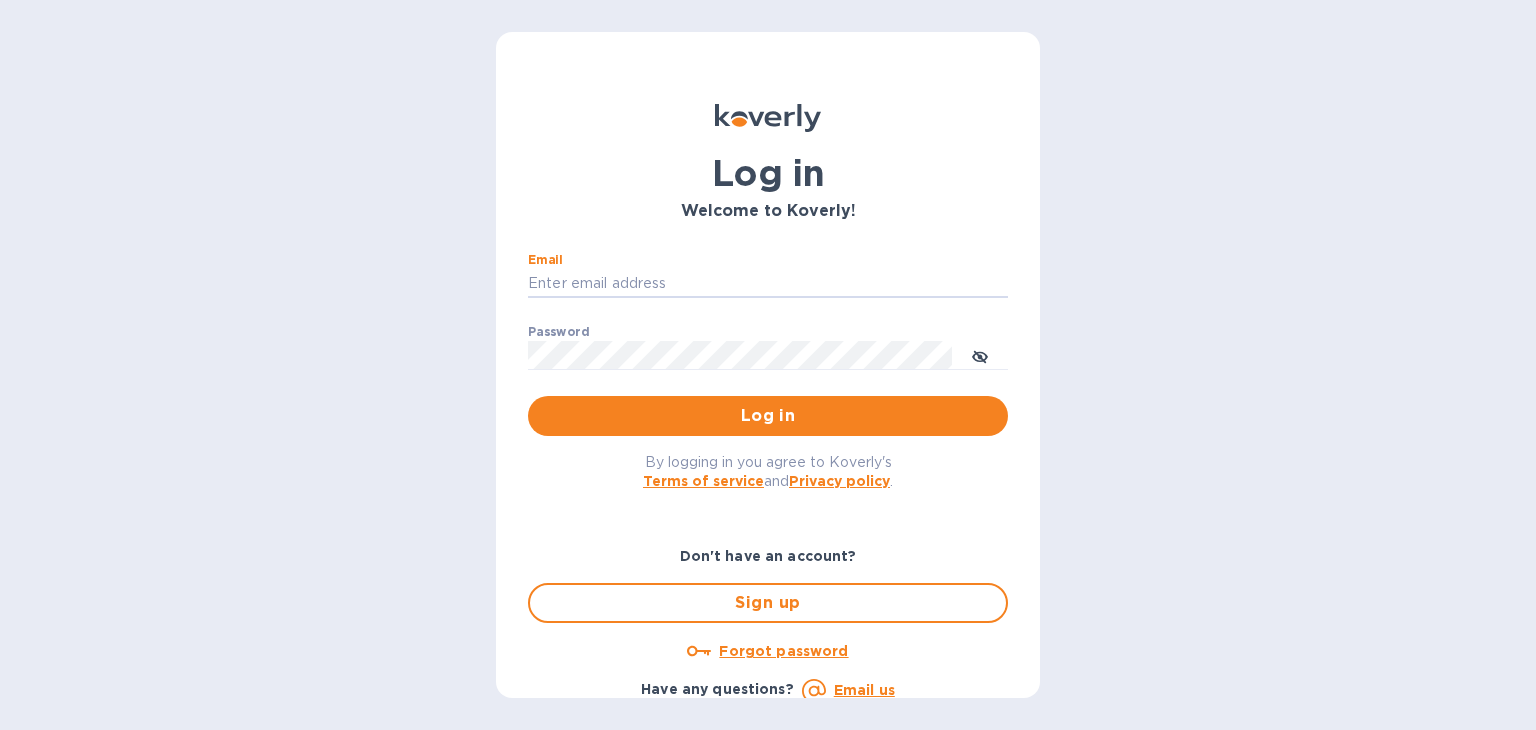type on "[USERNAME]@[DOMAIN]" 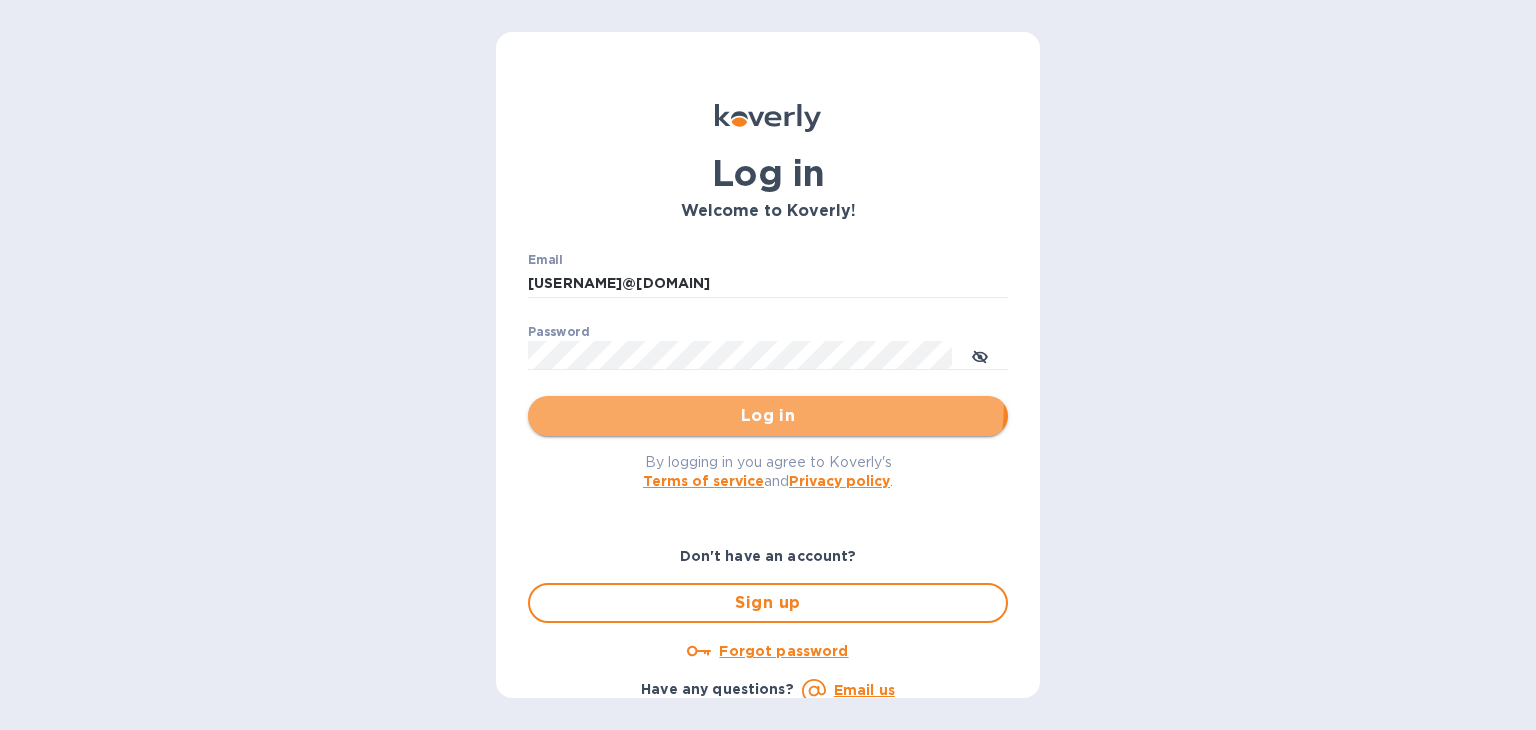 click on "Log in" at bounding box center (768, 416) 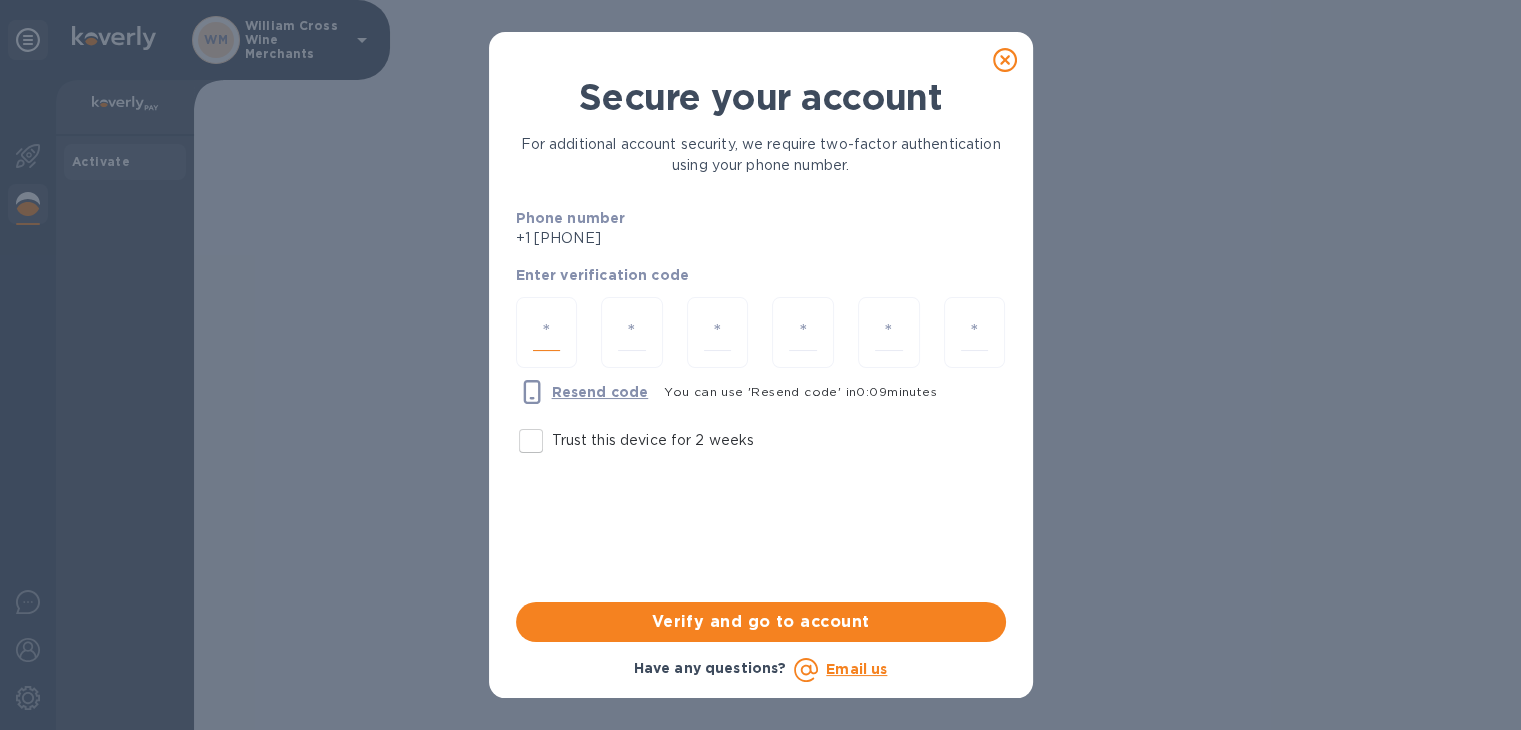 click at bounding box center [547, 332] 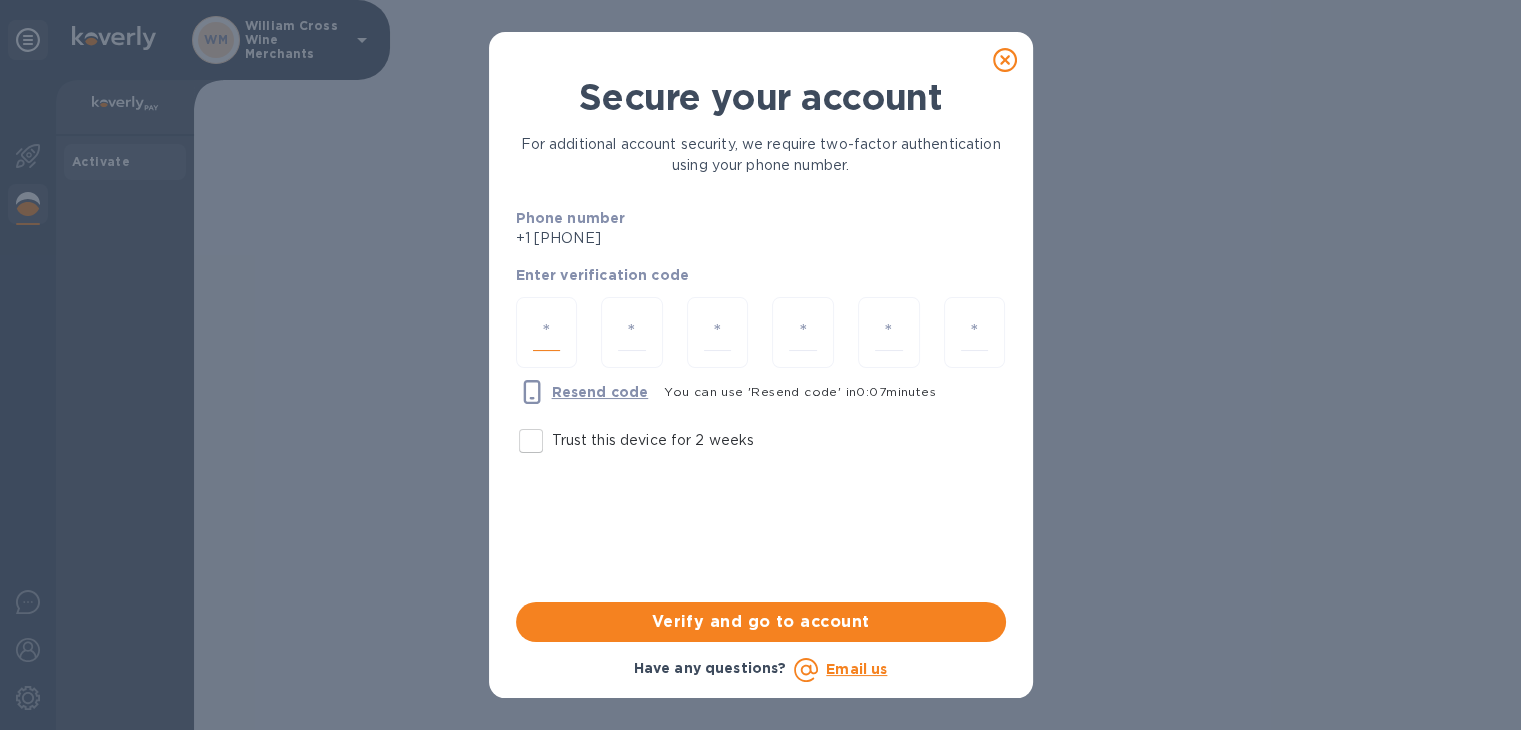 type on "9" 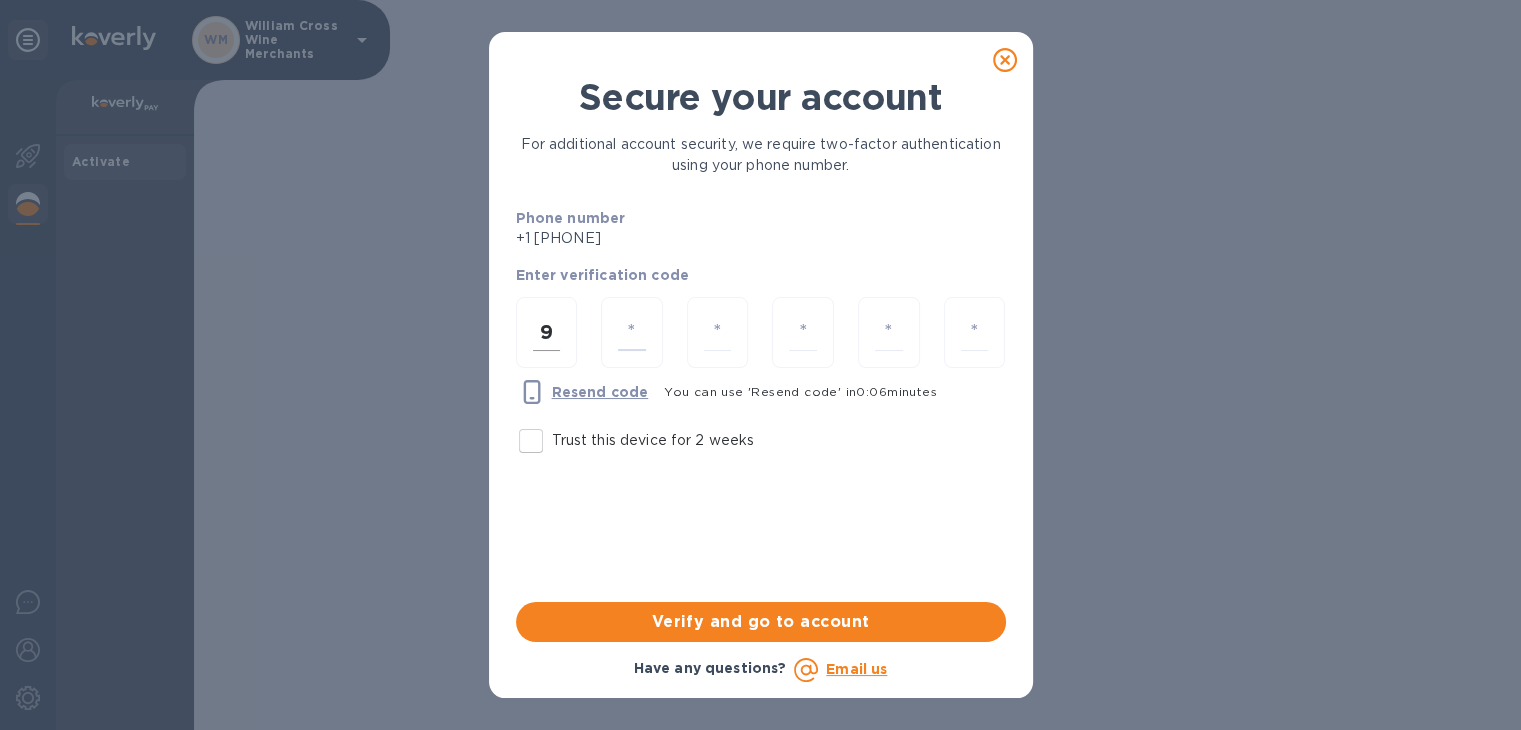 type on "9" 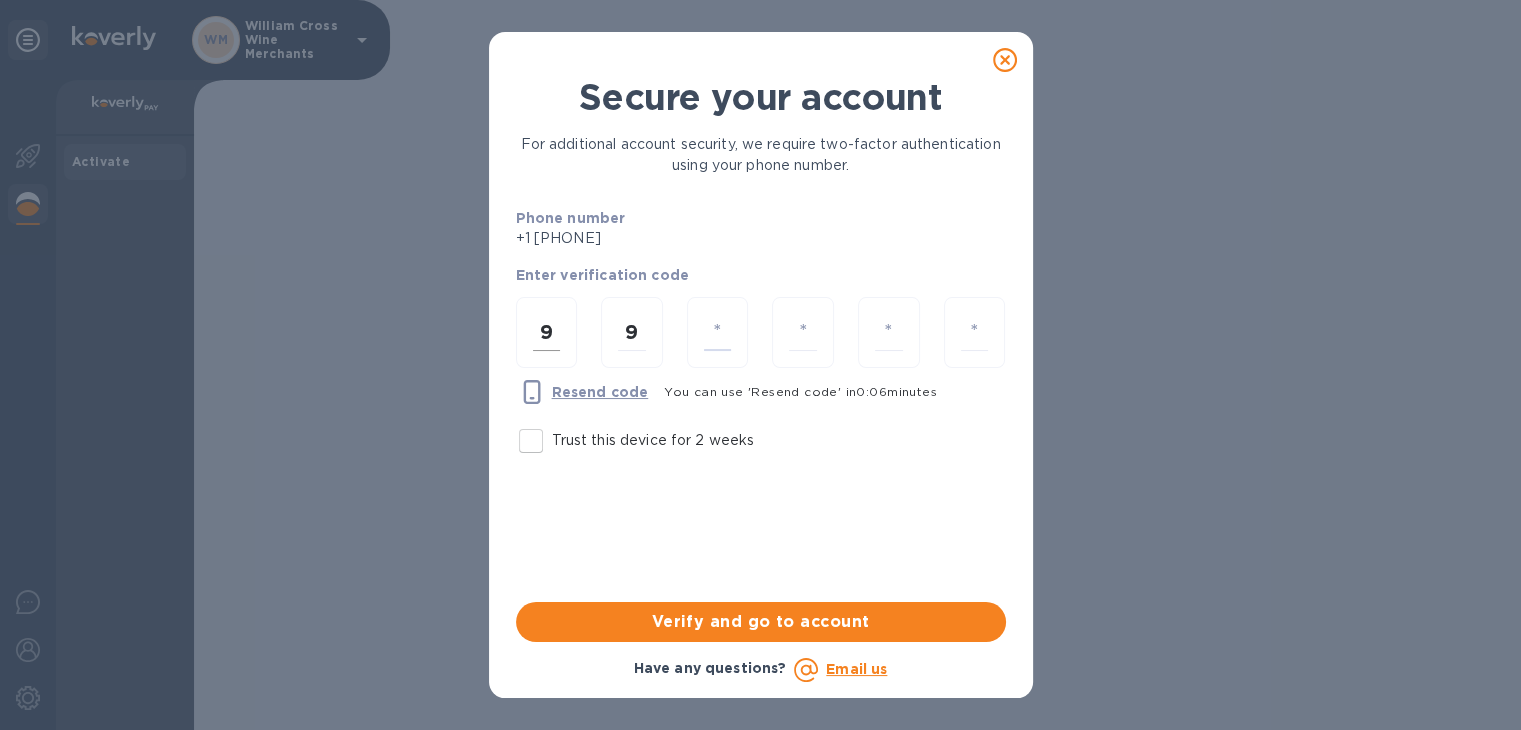 type on "4" 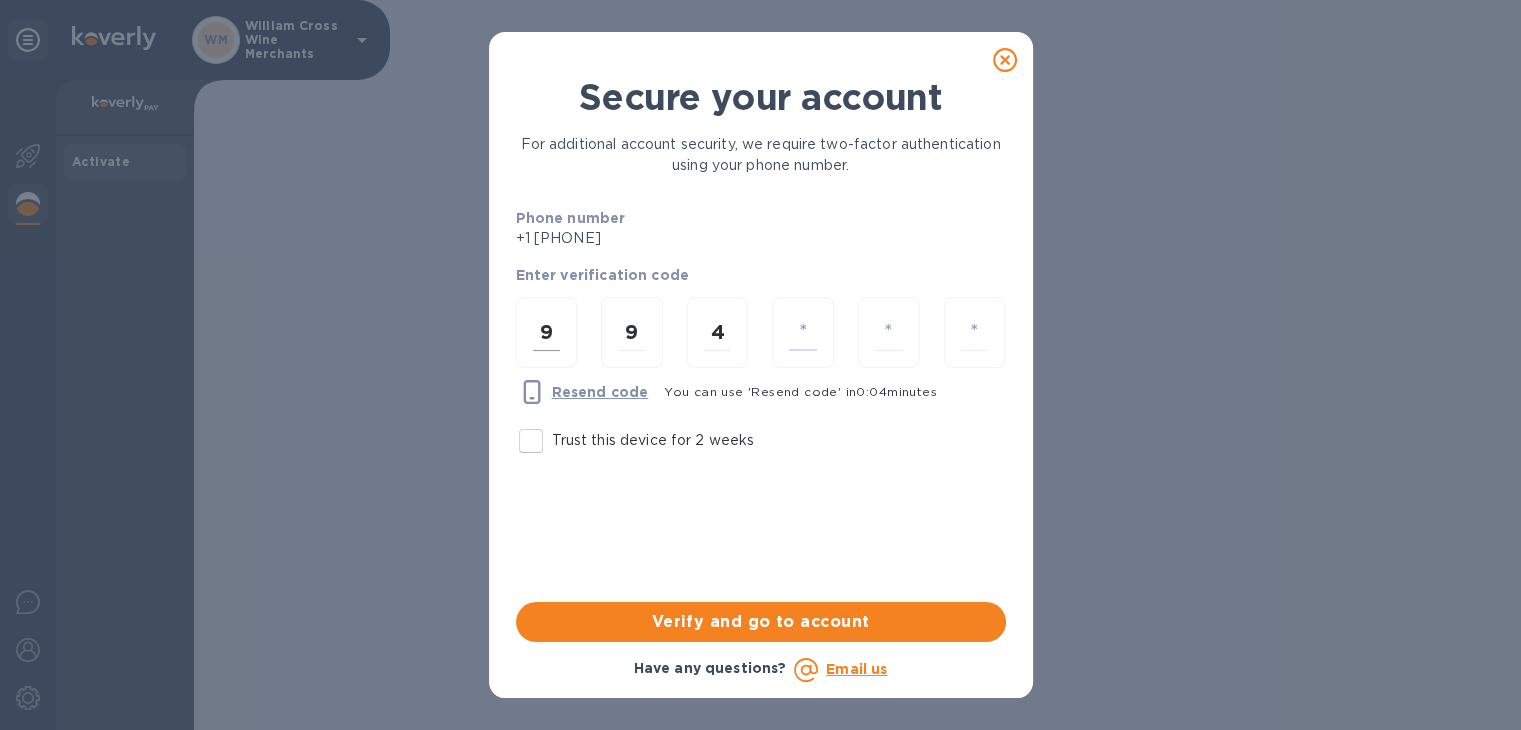 type on "2" 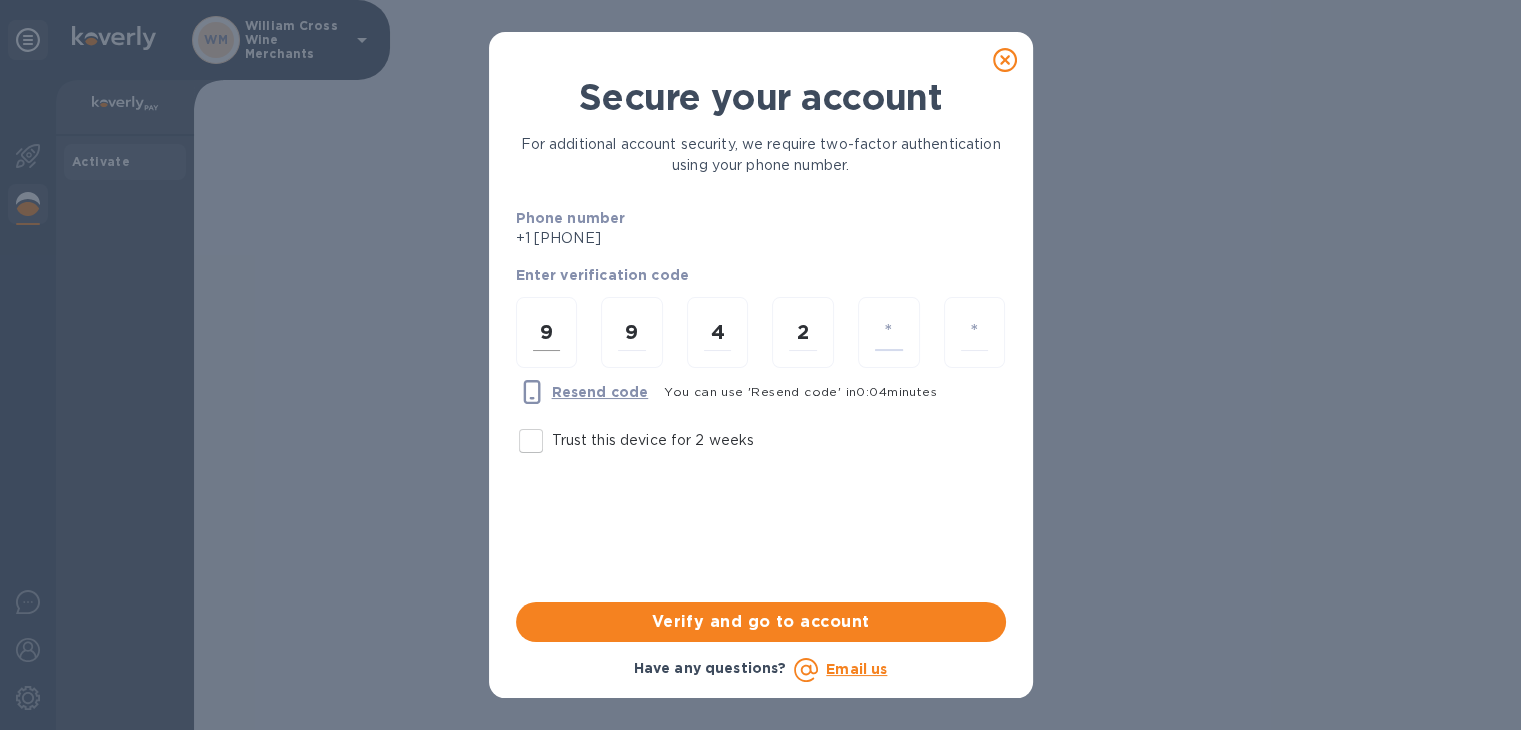 type on "0" 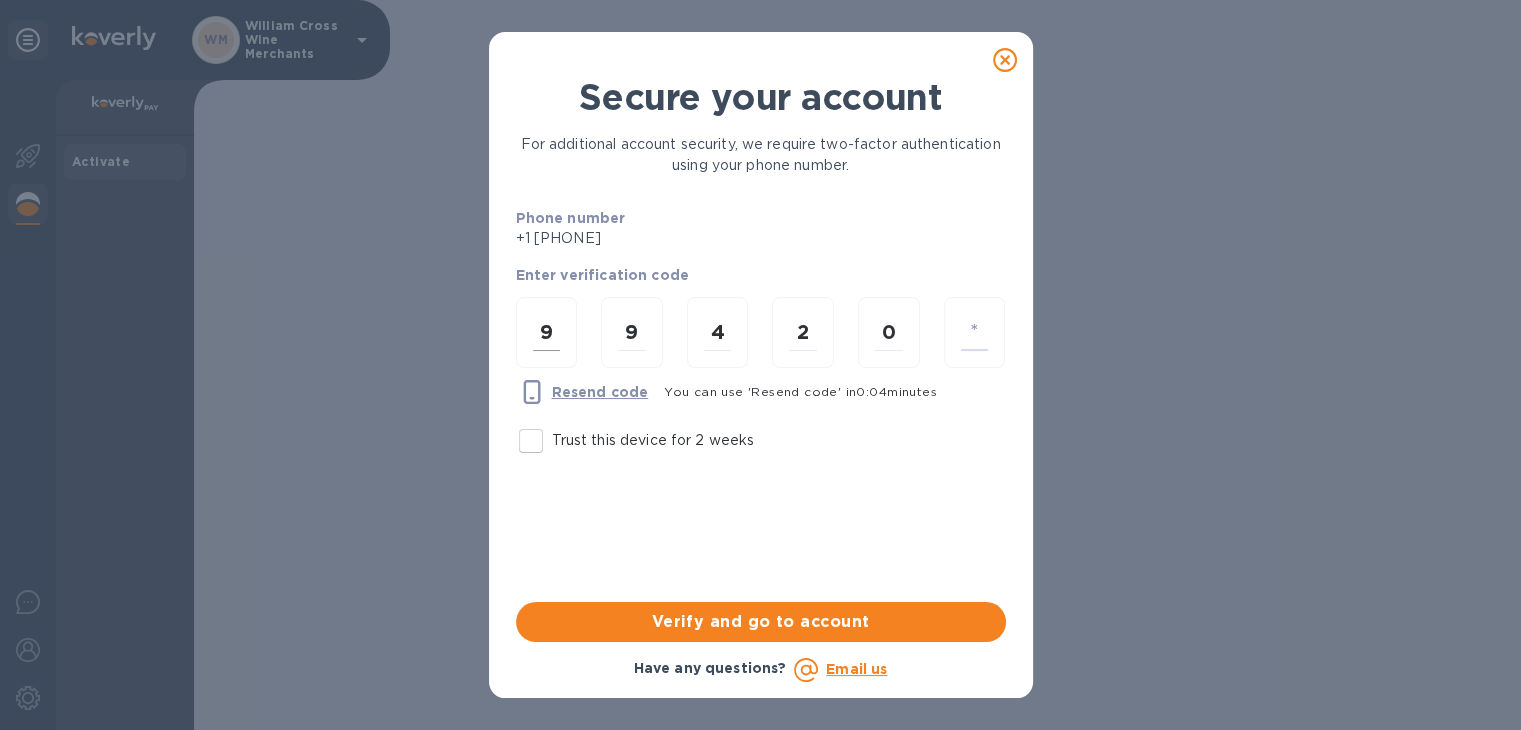 type on "1" 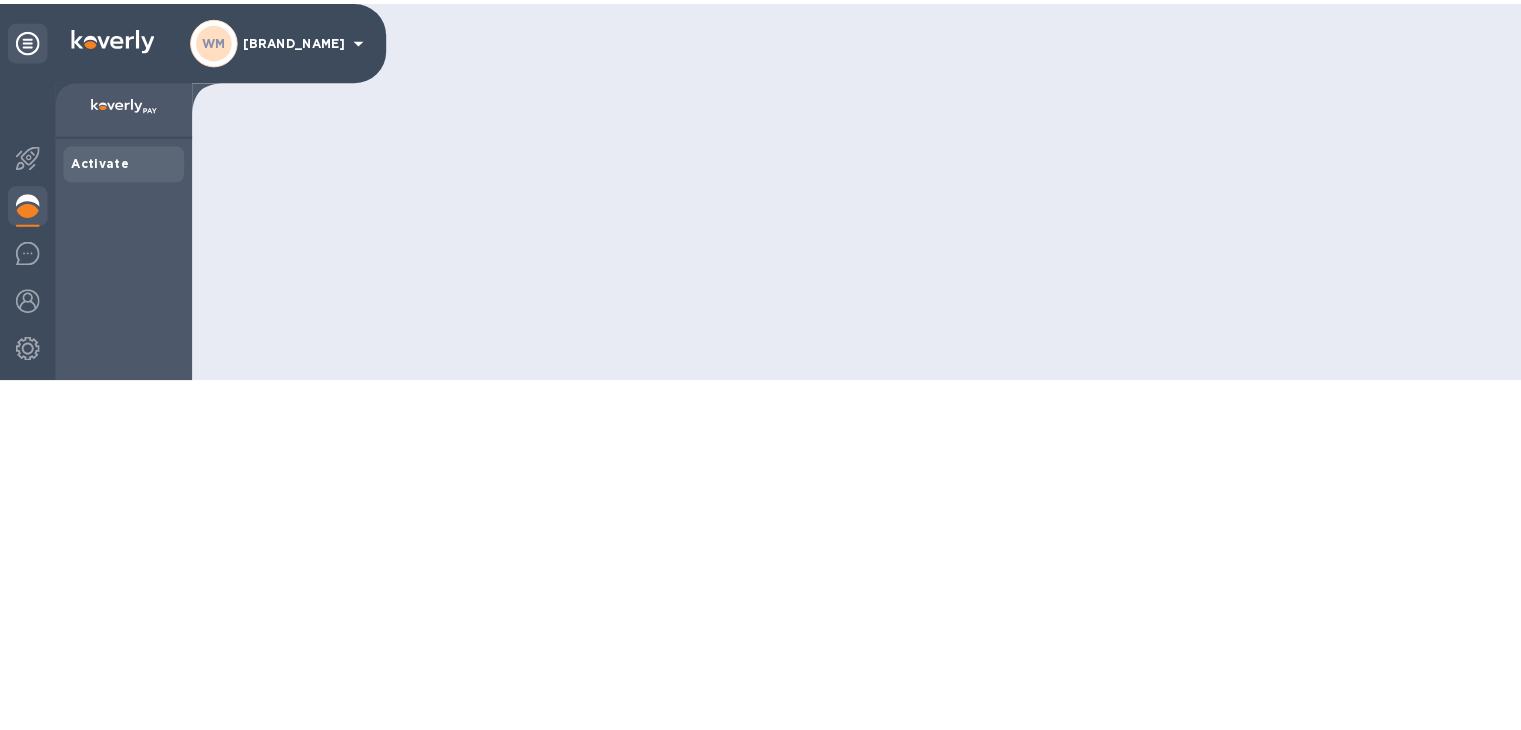 scroll, scrollTop: 0, scrollLeft: 0, axis: both 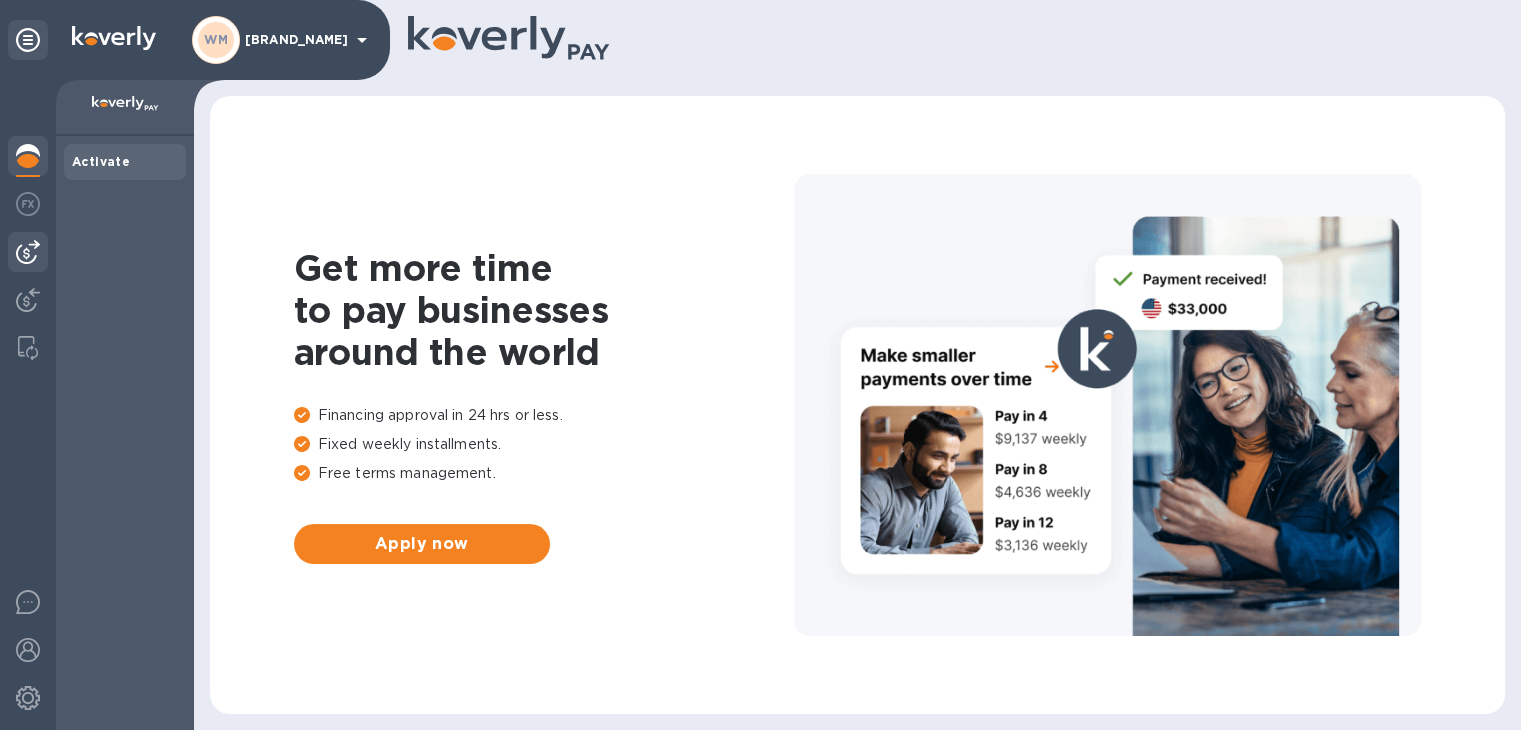 click at bounding box center (28, 252) 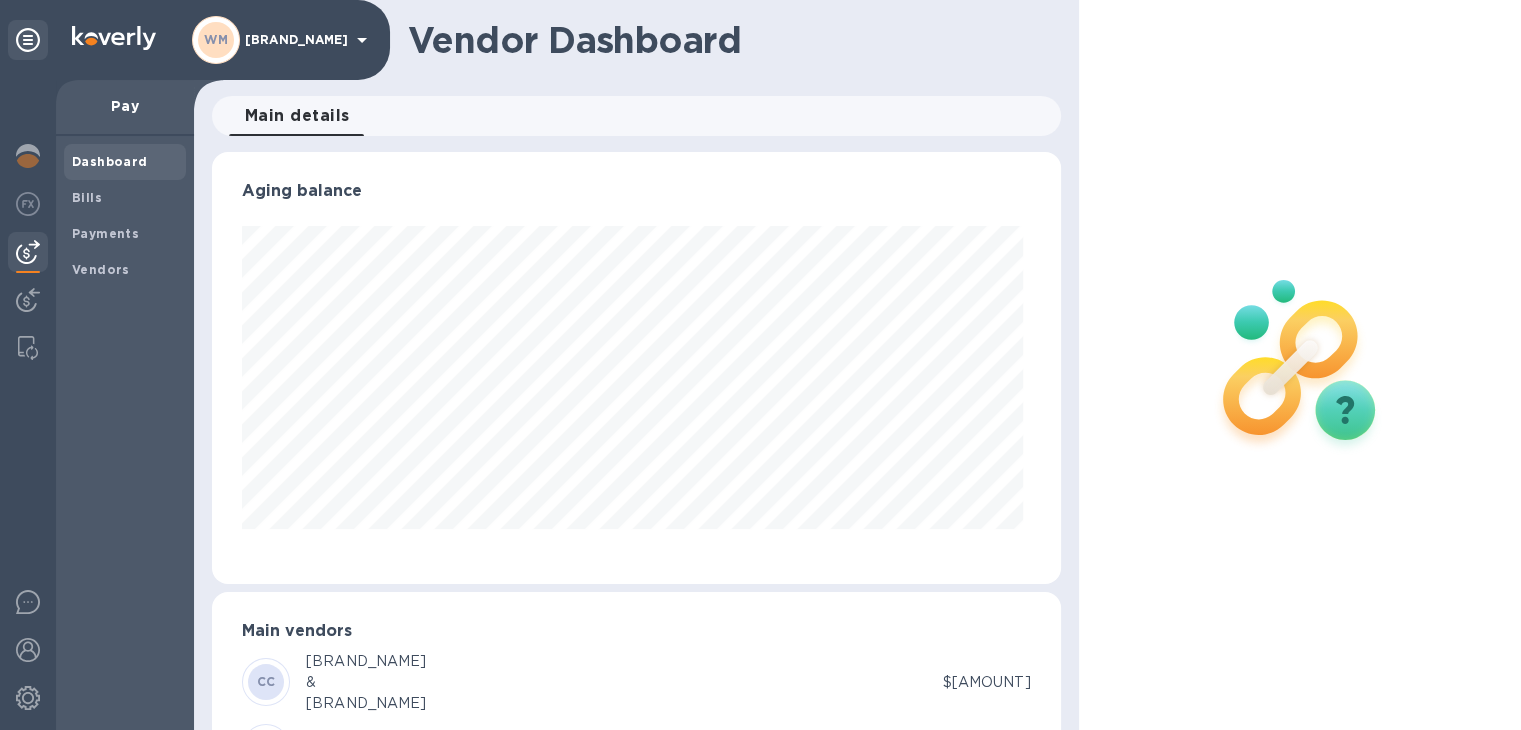 scroll, scrollTop: 999568, scrollLeft: 999159, axis: both 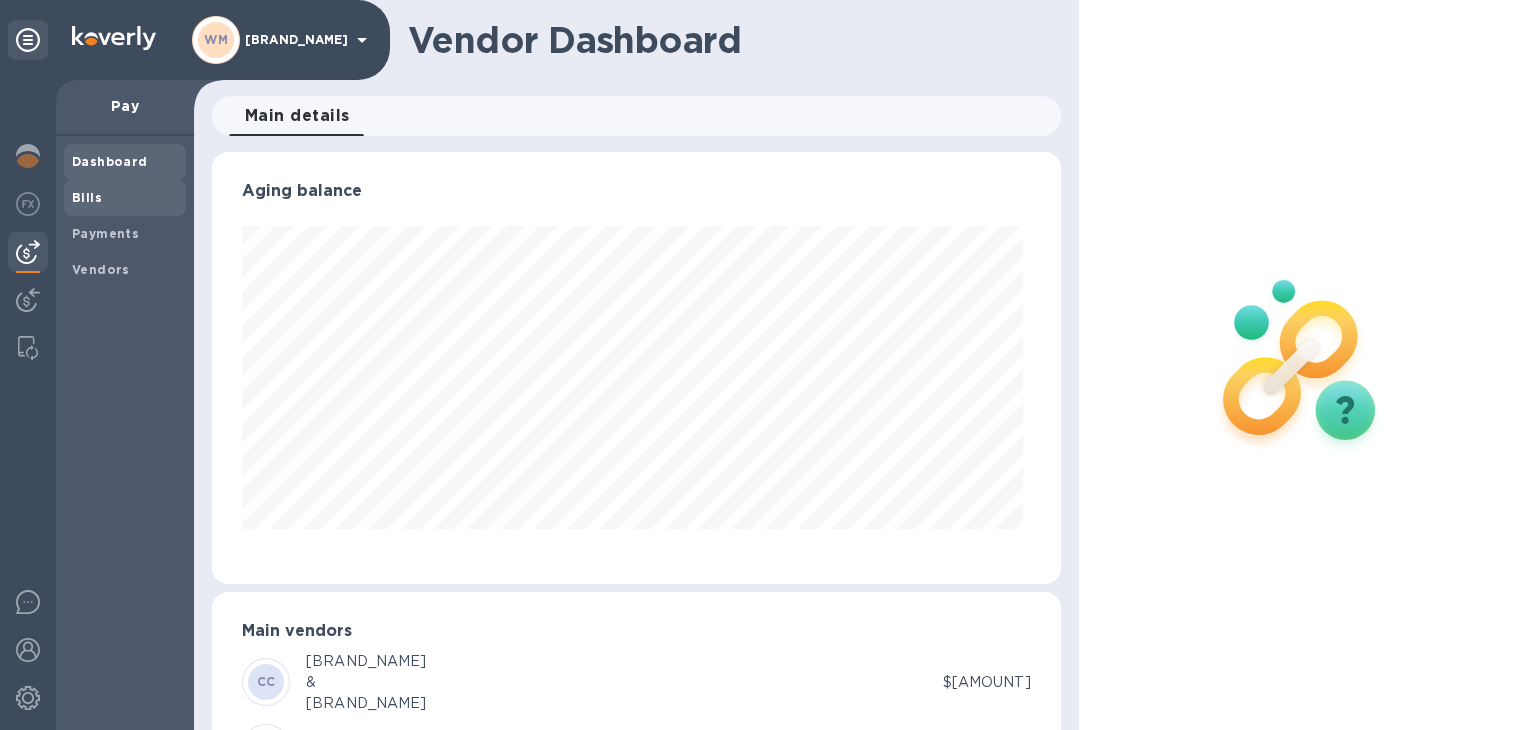 click on "Bills" at bounding box center (87, 197) 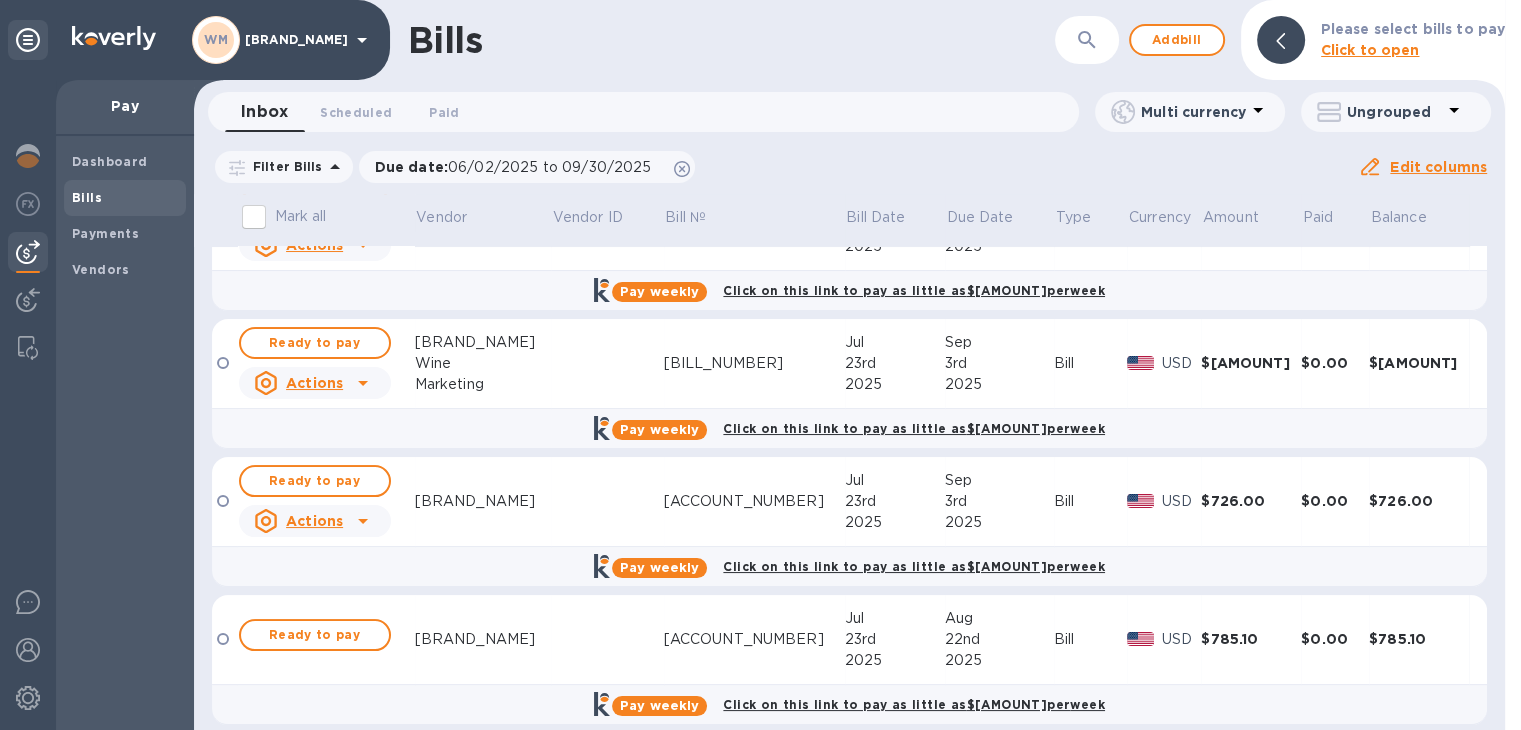 scroll, scrollTop: 204, scrollLeft: 0, axis: vertical 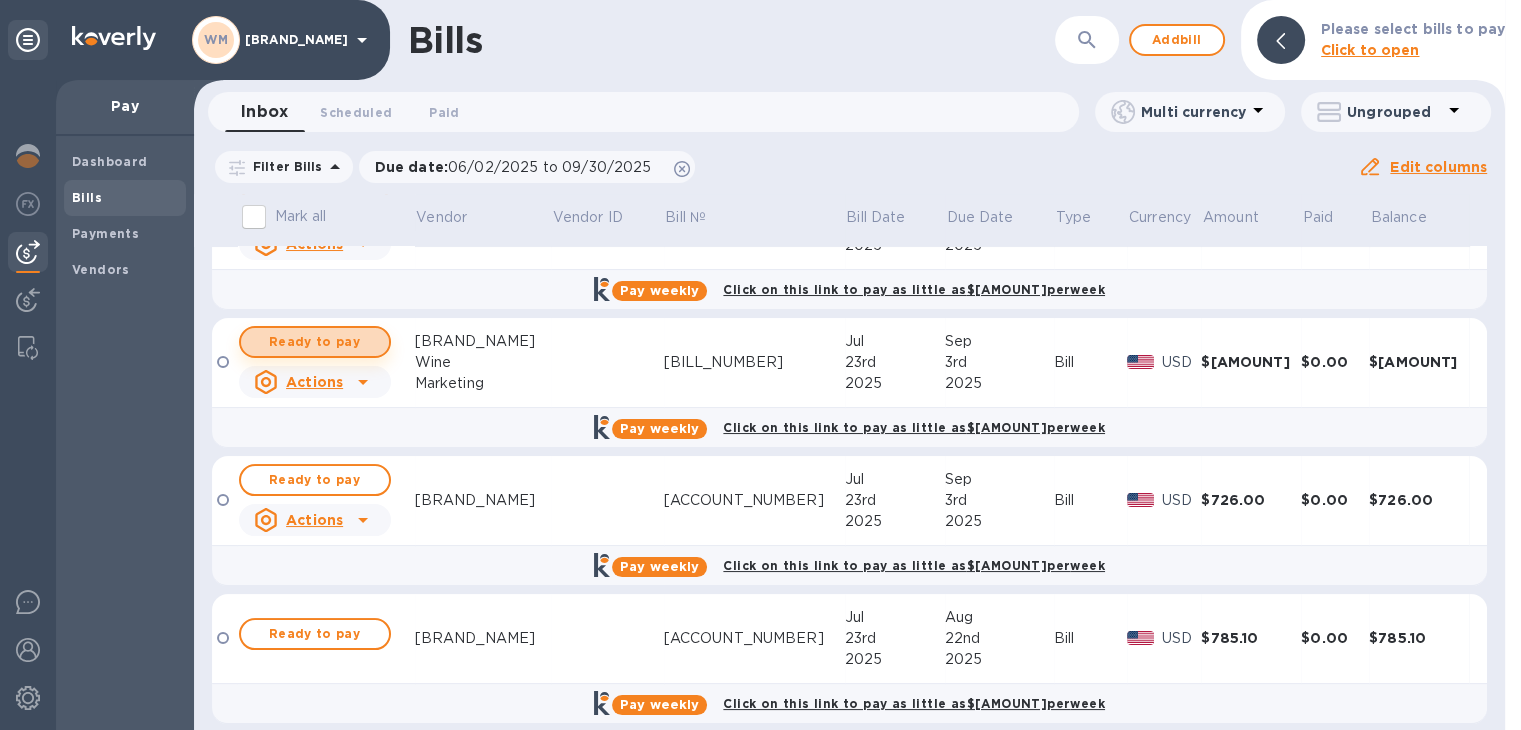 click on "Ready to pay" at bounding box center [315, 342] 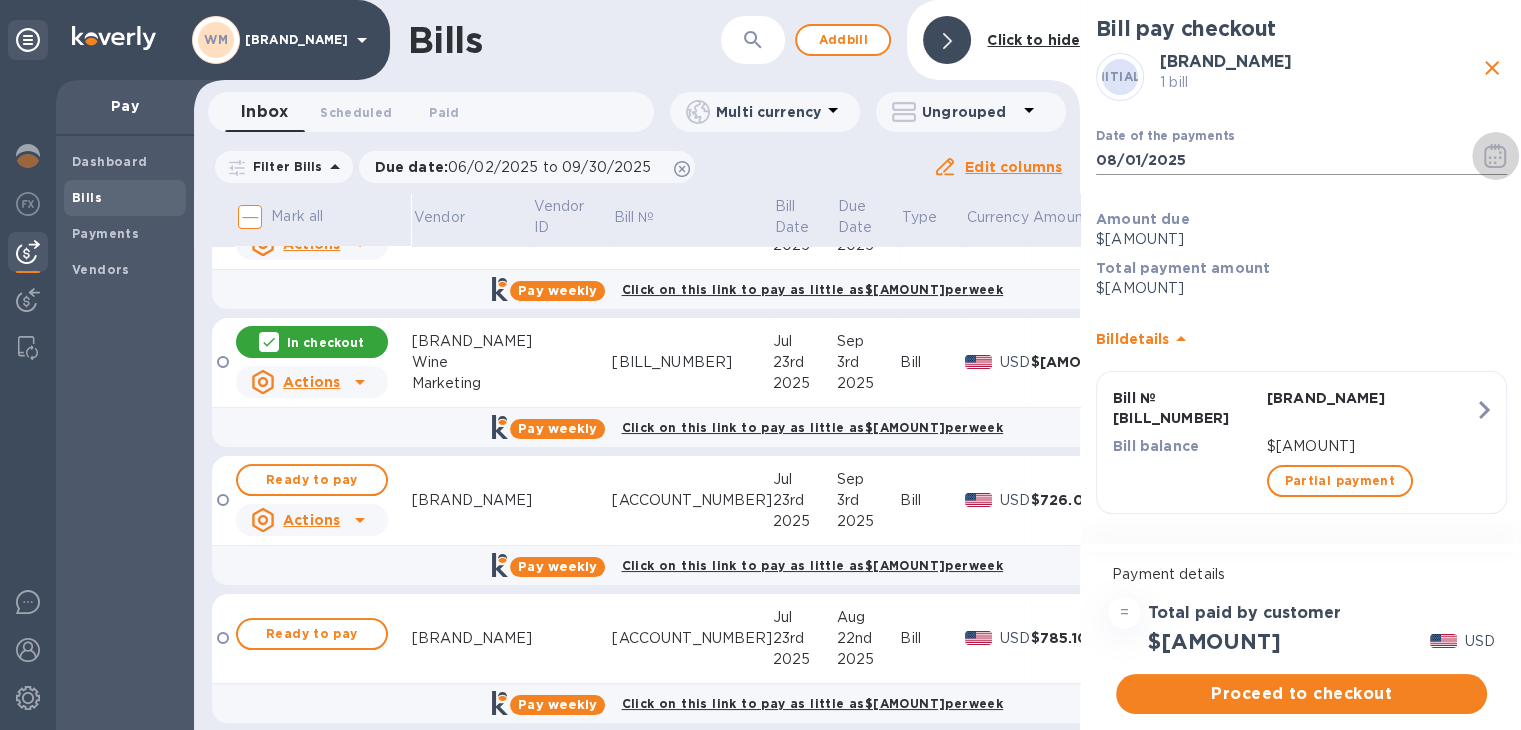 click 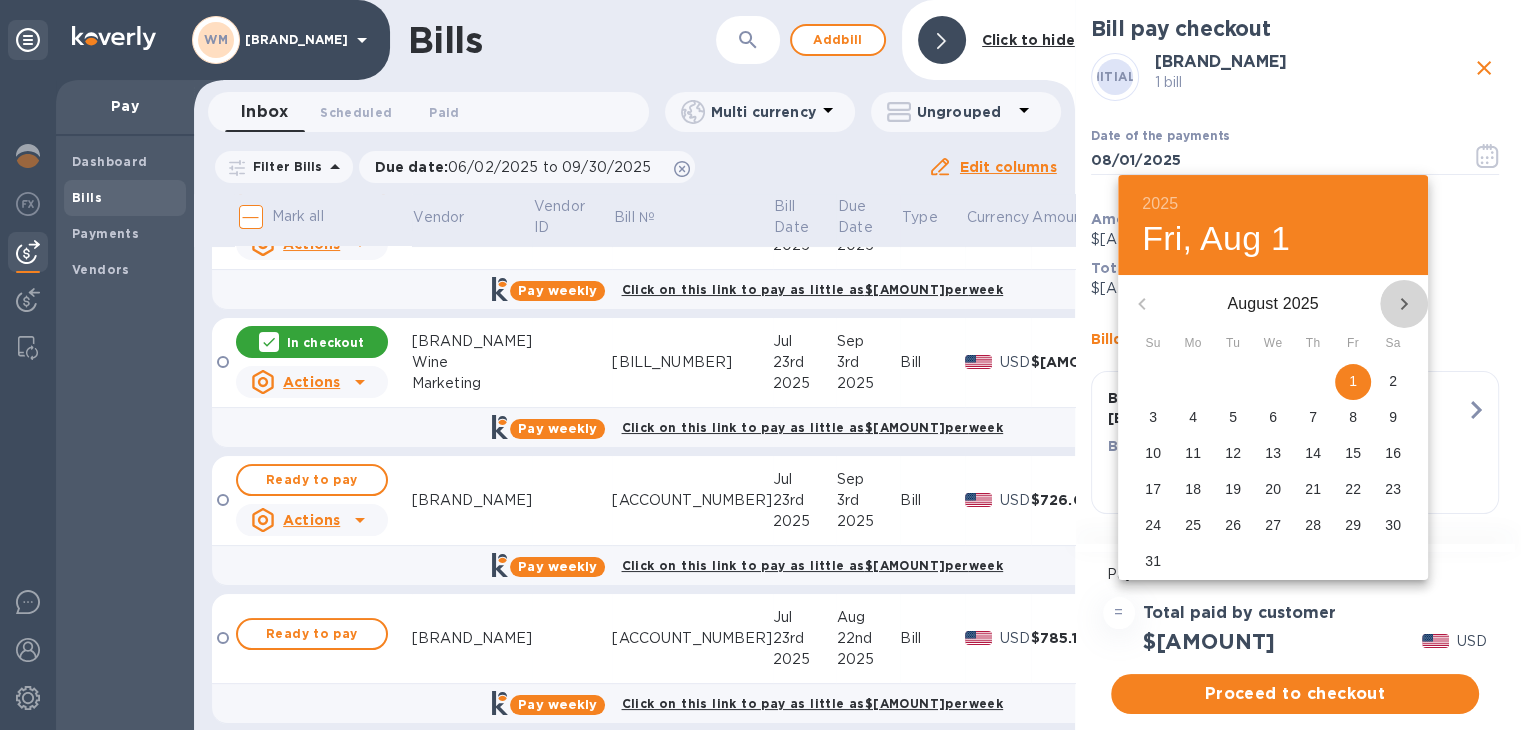 click 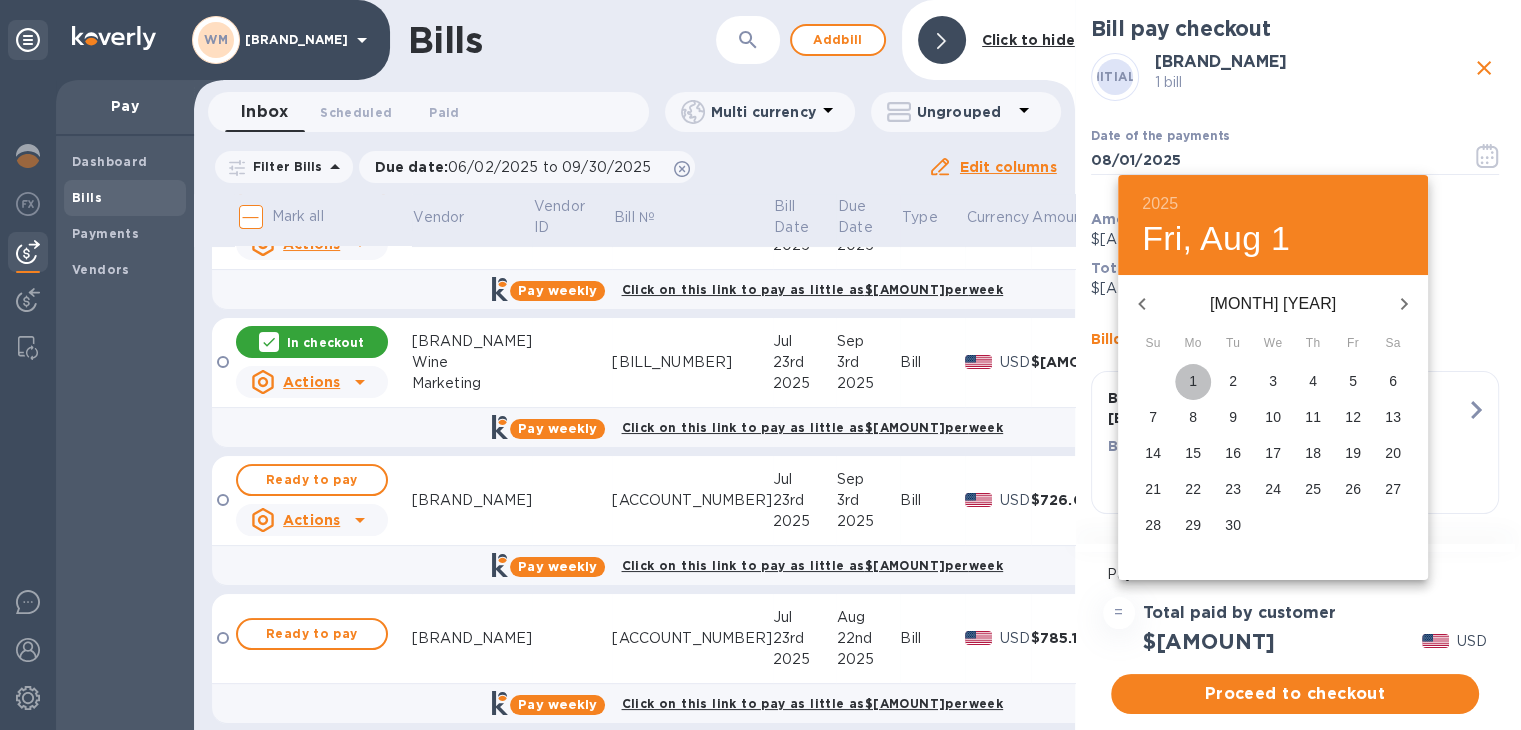 click on "1" at bounding box center [1193, 381] 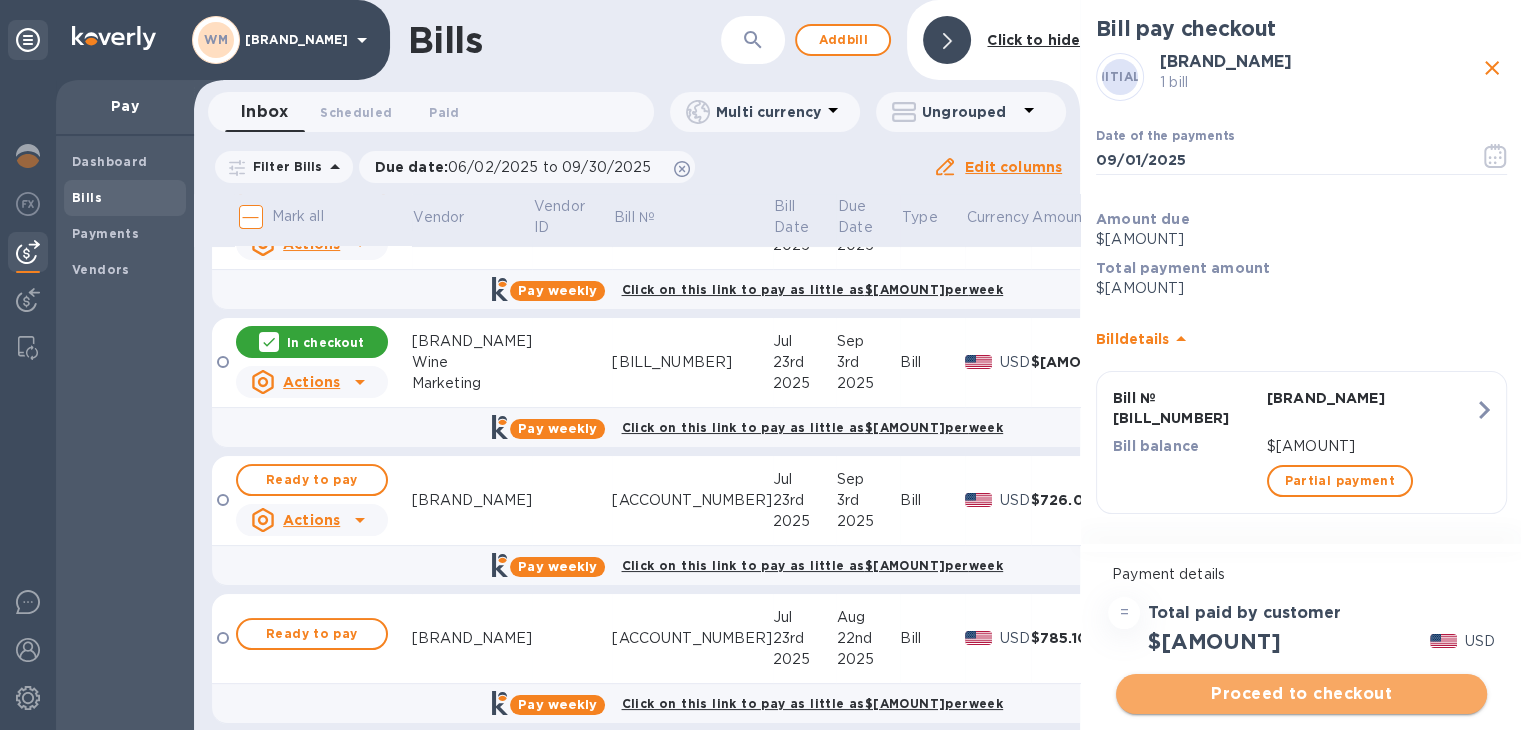 click on "Proceed to checkout" at bounding box center [1301, 694] 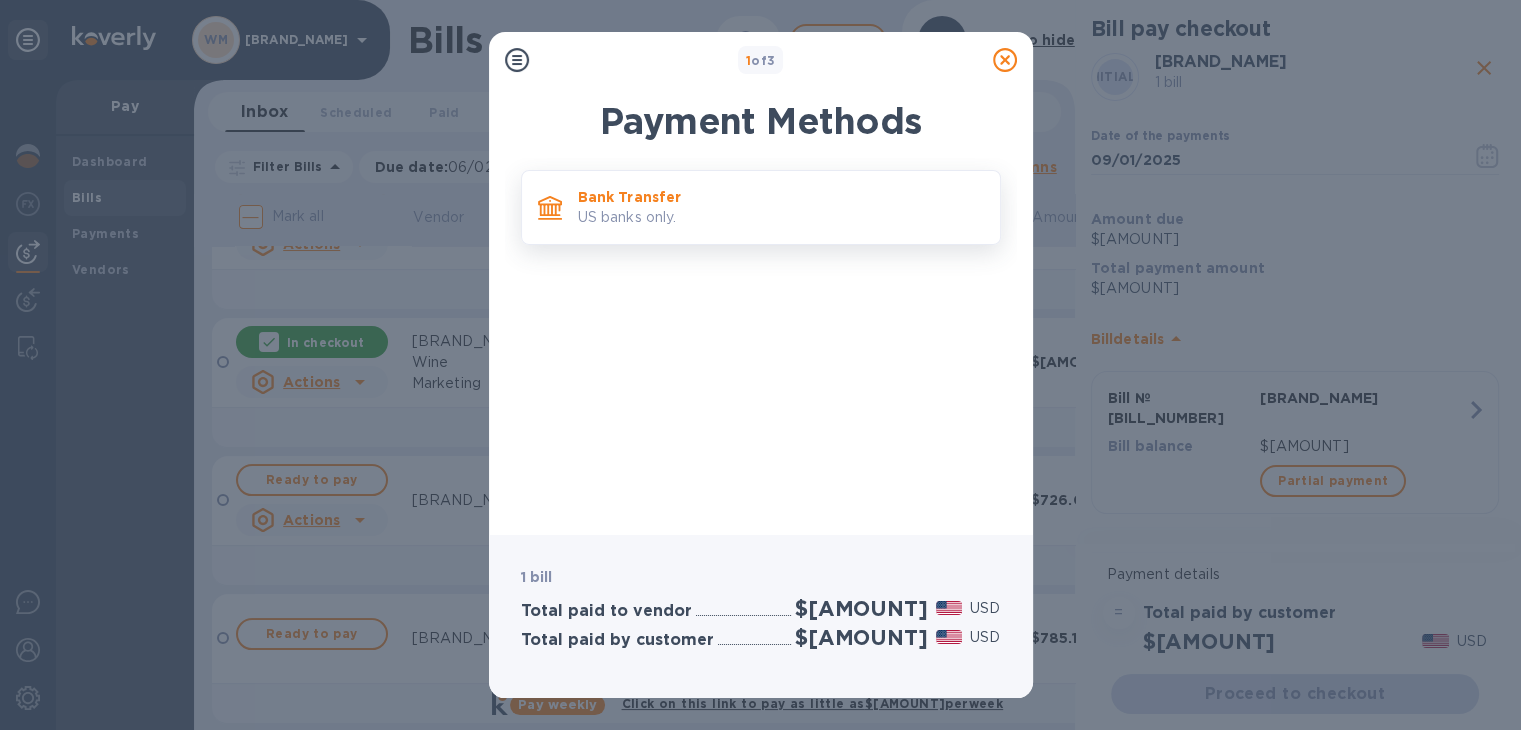 click on "US banks only." at bounding box center [781, 217] 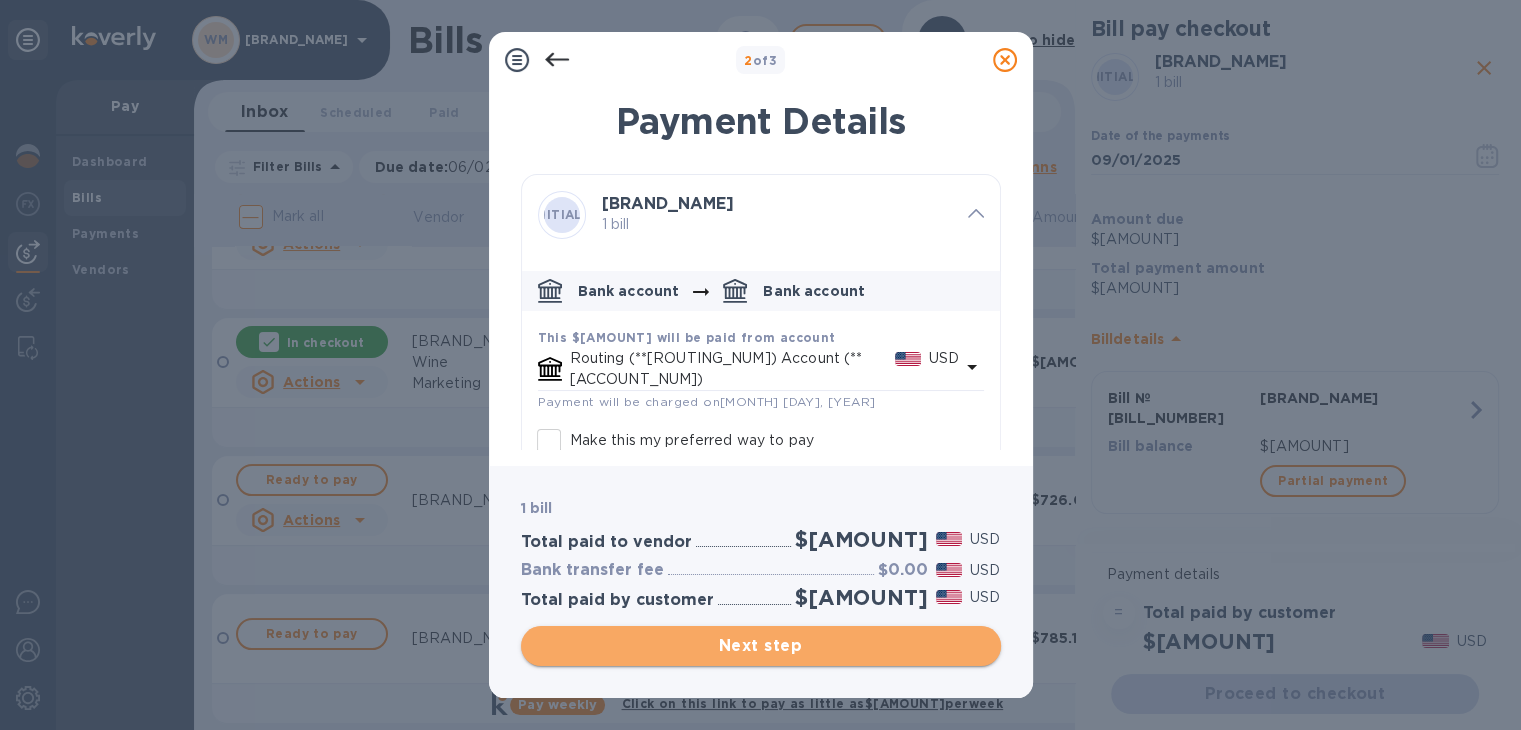 click on "Next step" at bounding box center (761, 646) 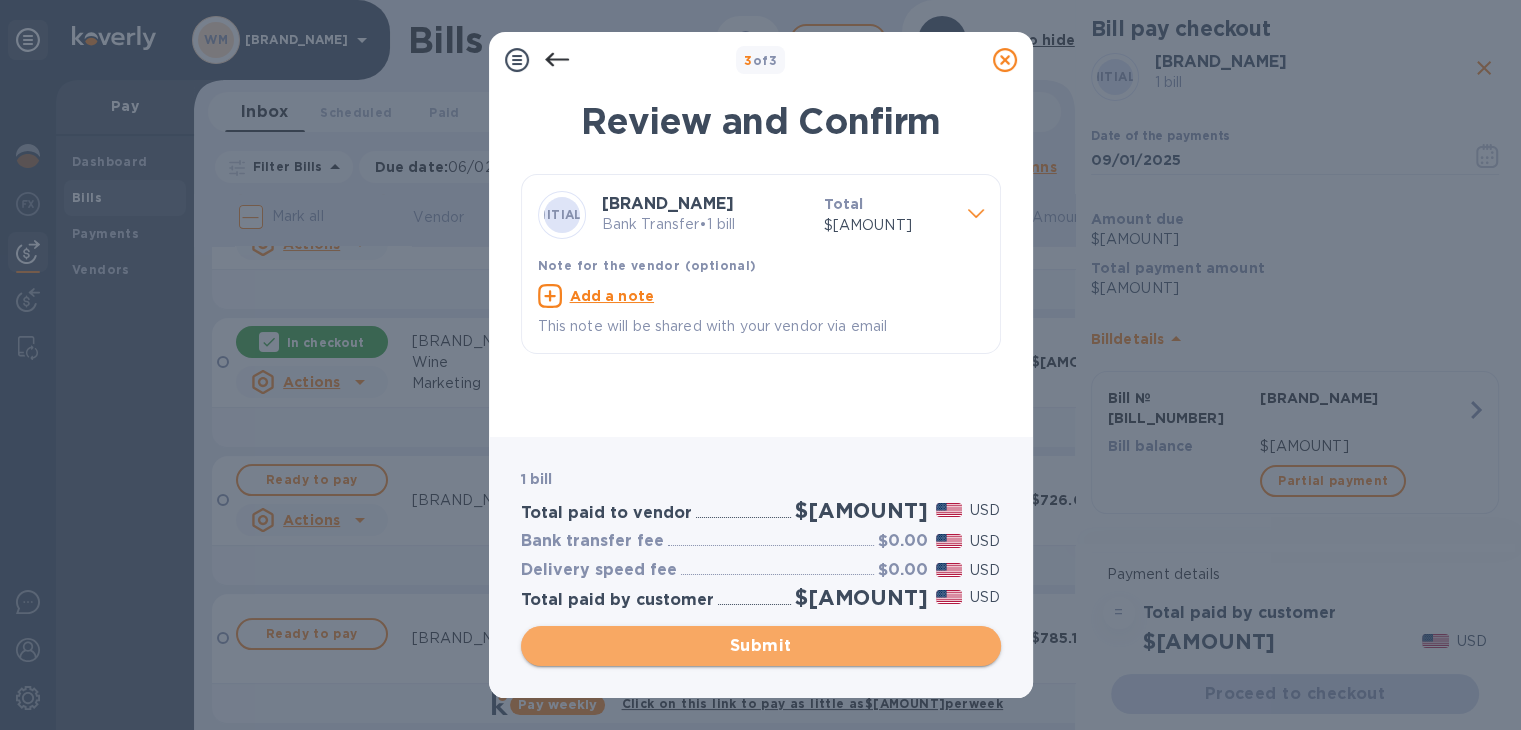 click on "Submit" at bounding box center (761, 646) 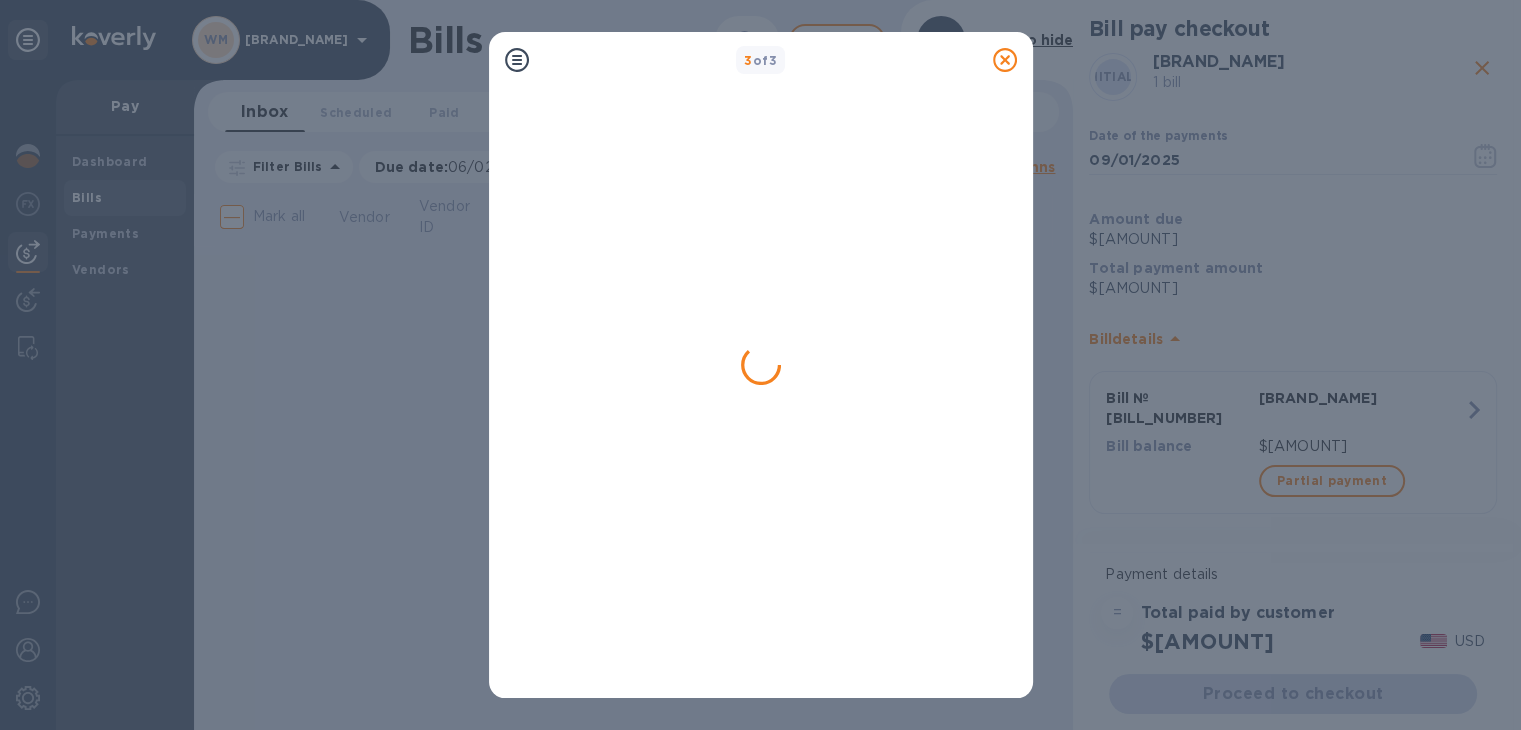 scroll, scrollTop: 0, scrollLeft: 0, axis: both 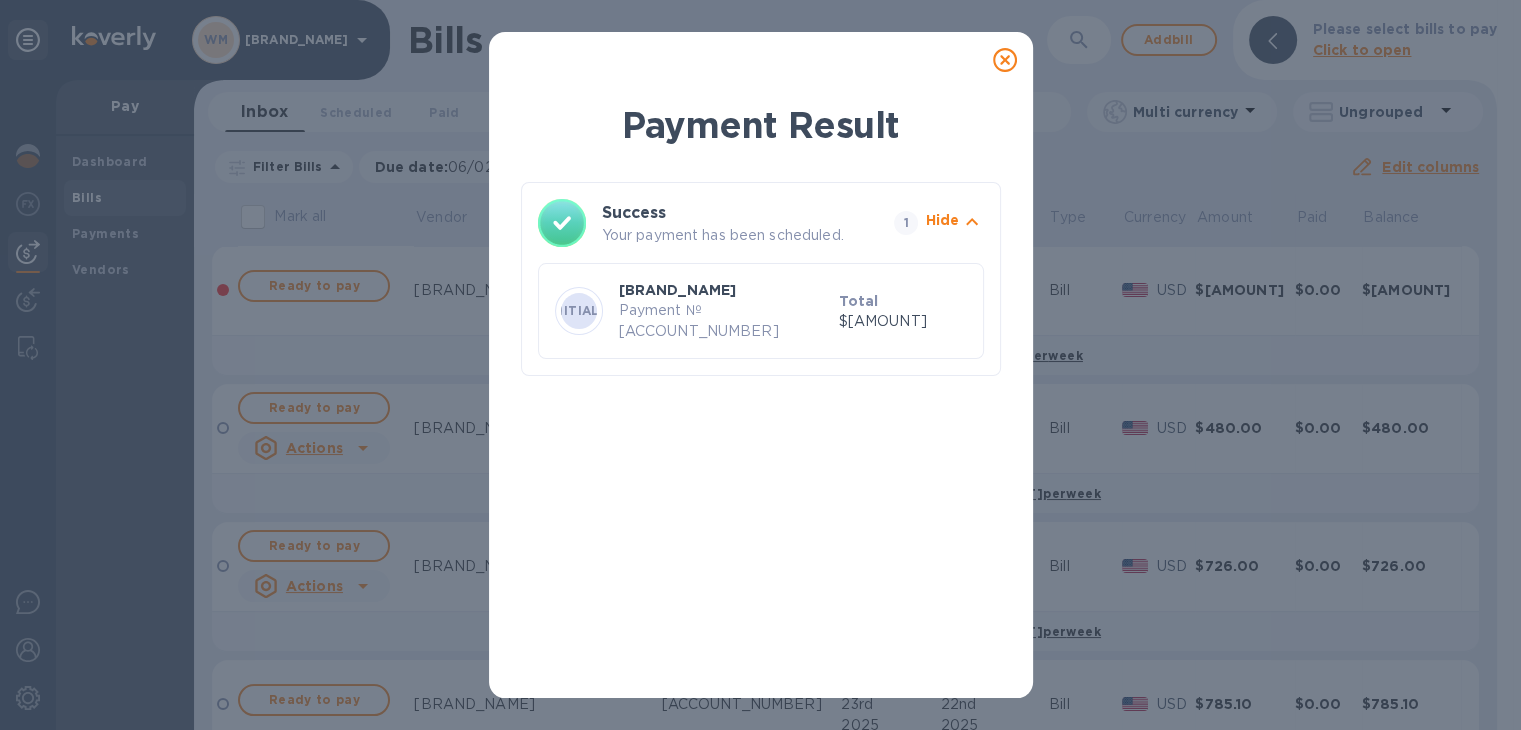 click 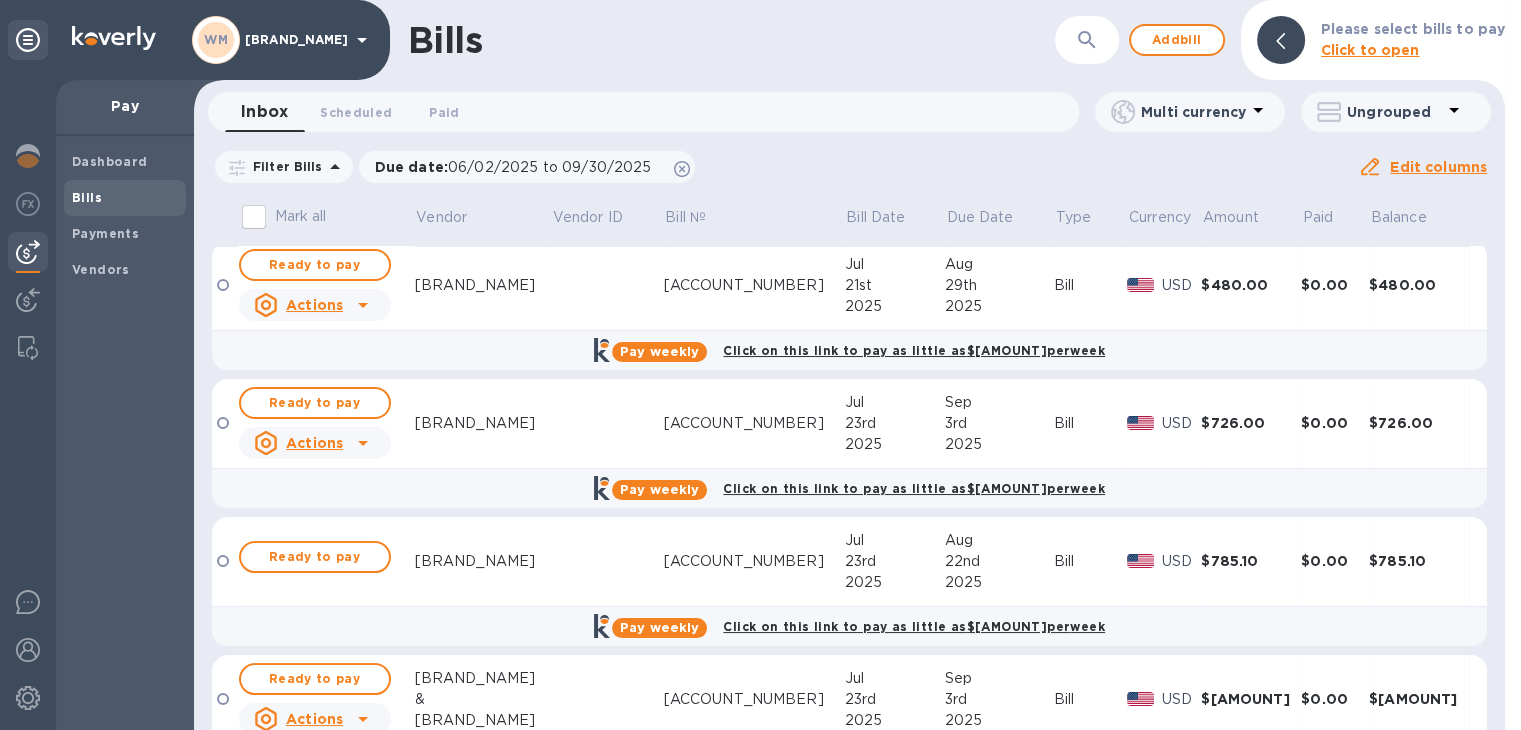 scroll, scrollTop: 158, scrollLeft: 0, axis: vertical 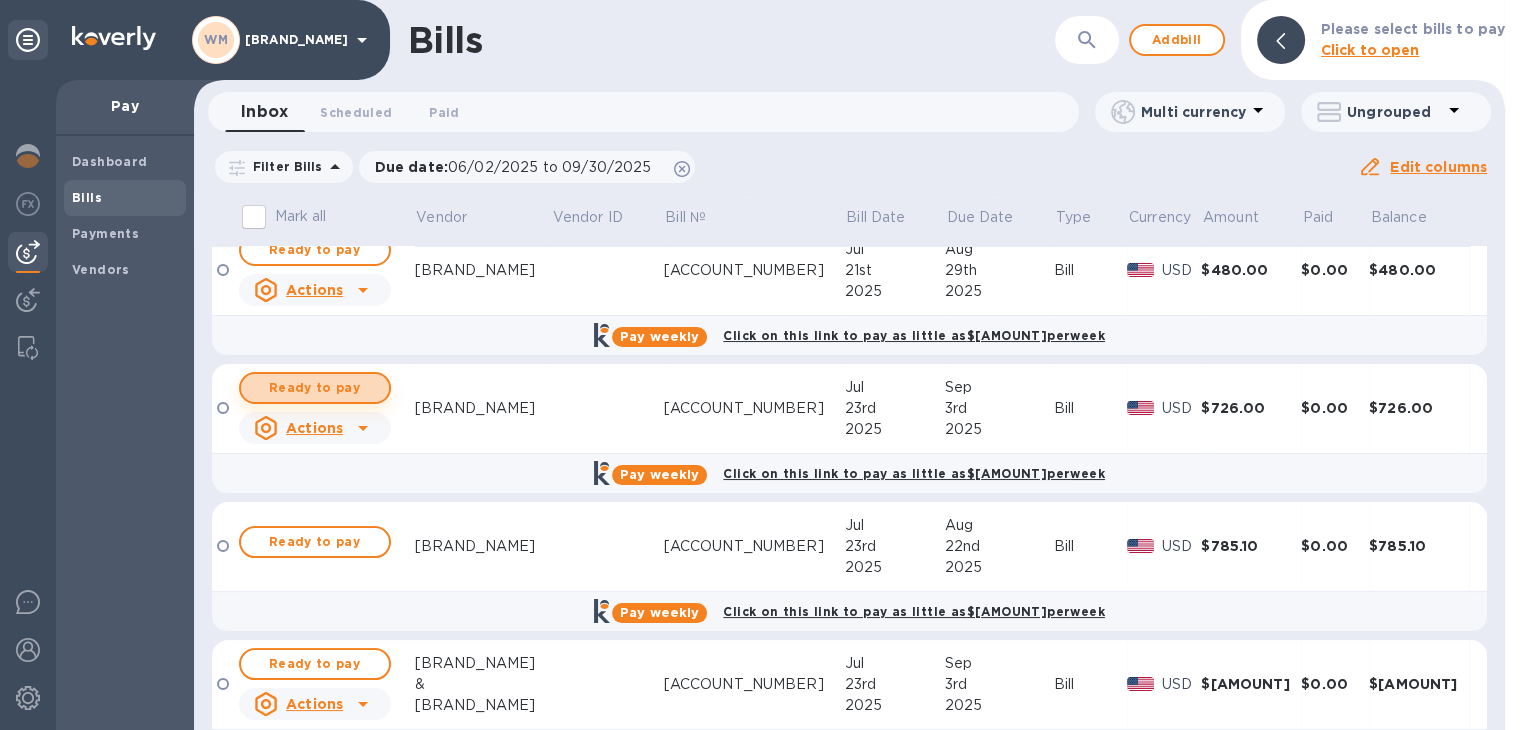 click on "Ready to pay" at bounding box center [315, 388] 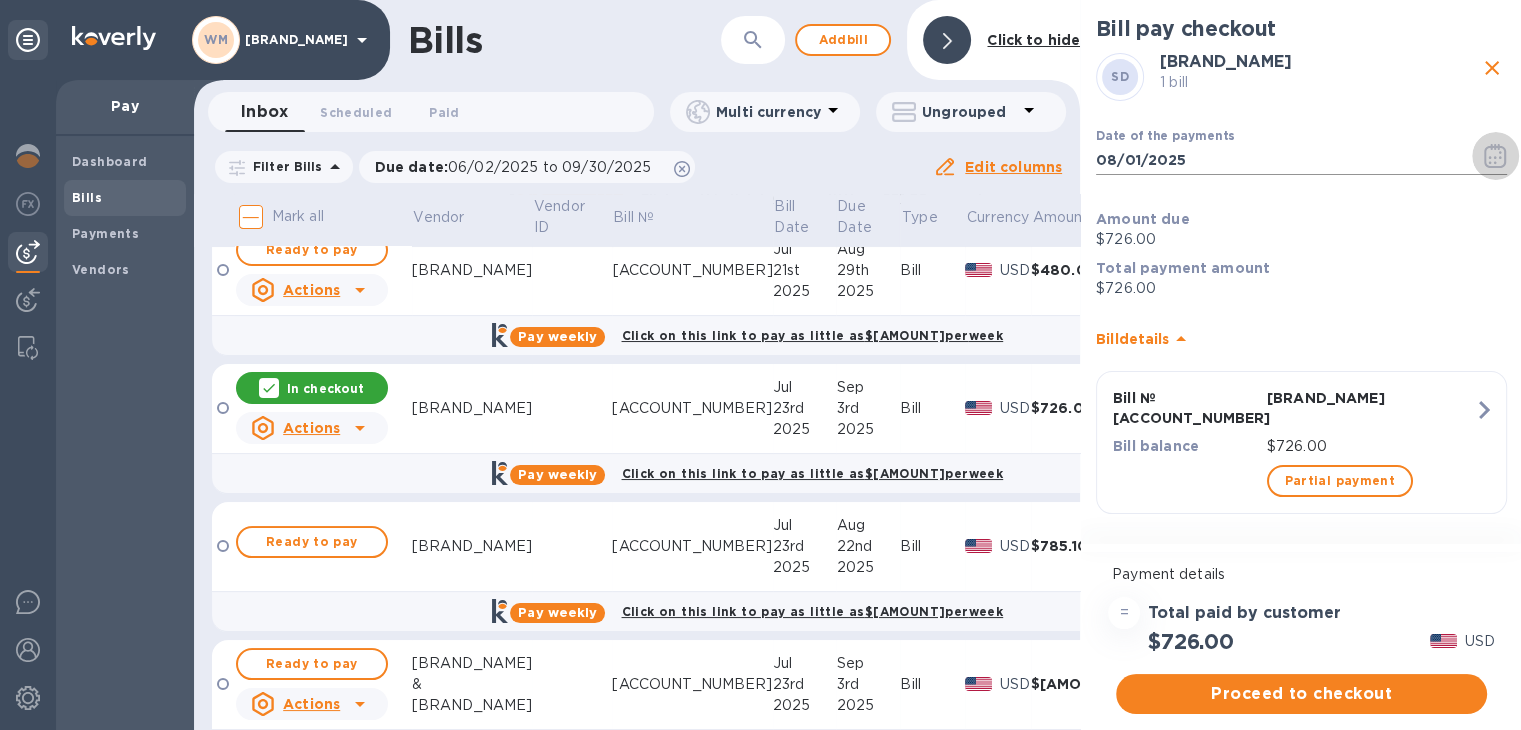 click 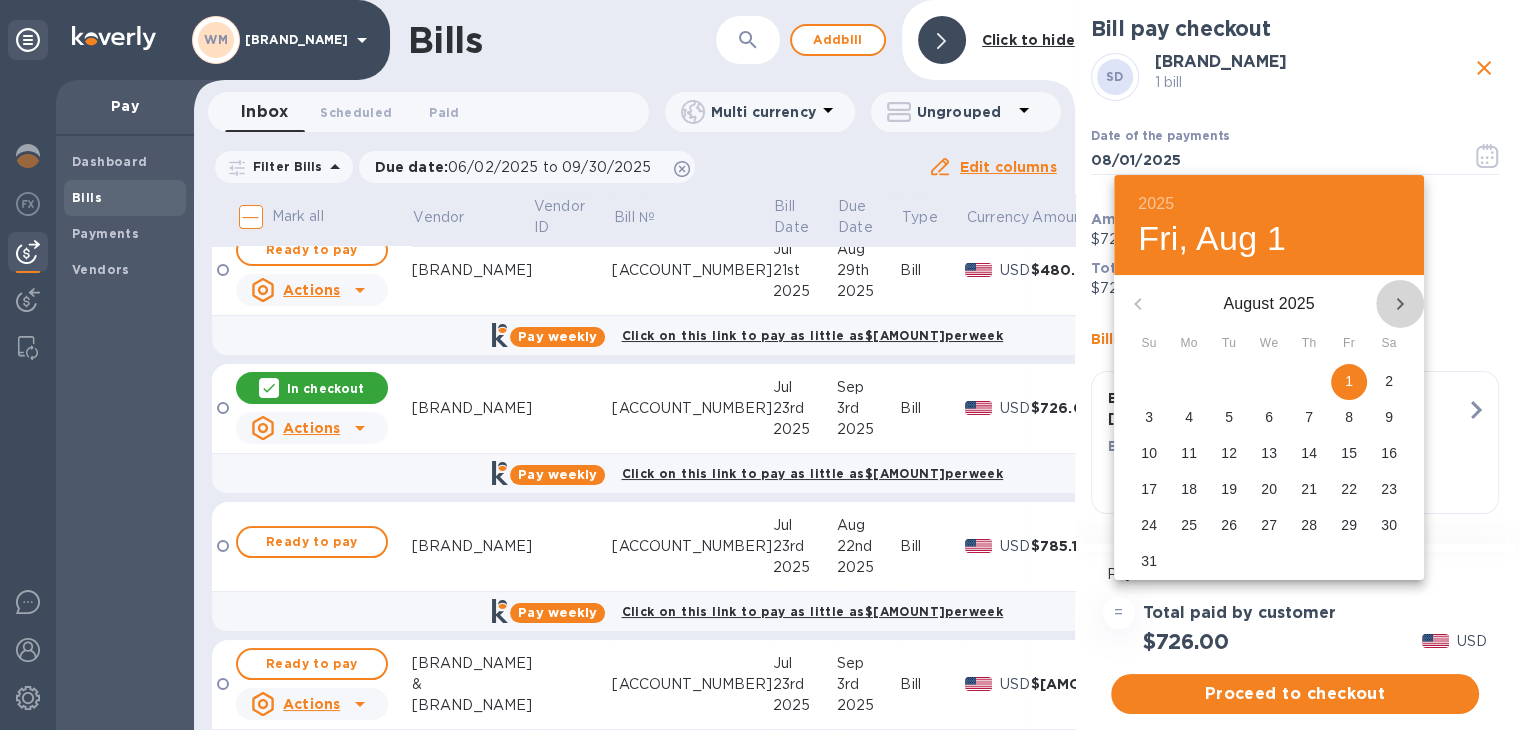 click 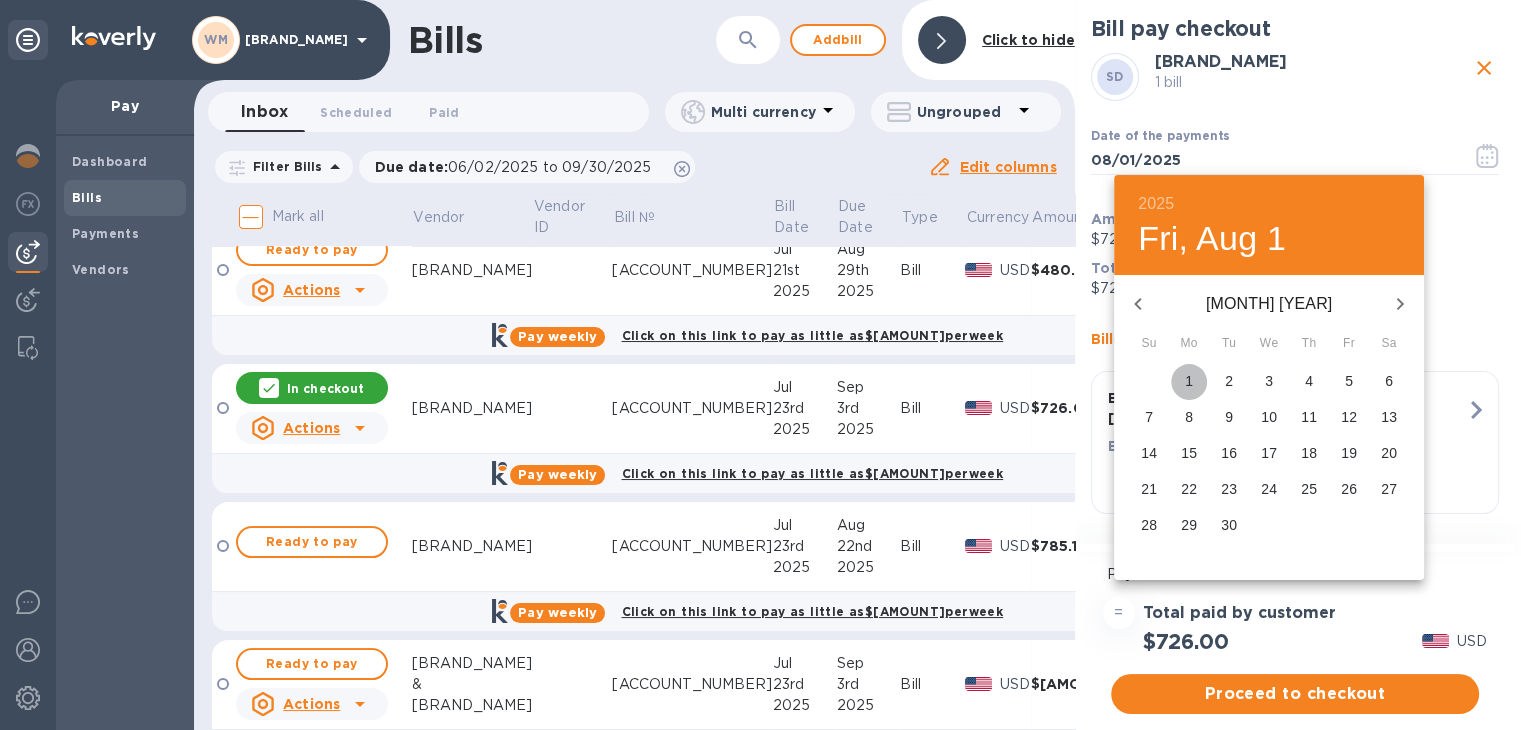 click on "1" at bounding box center (1189, 381) 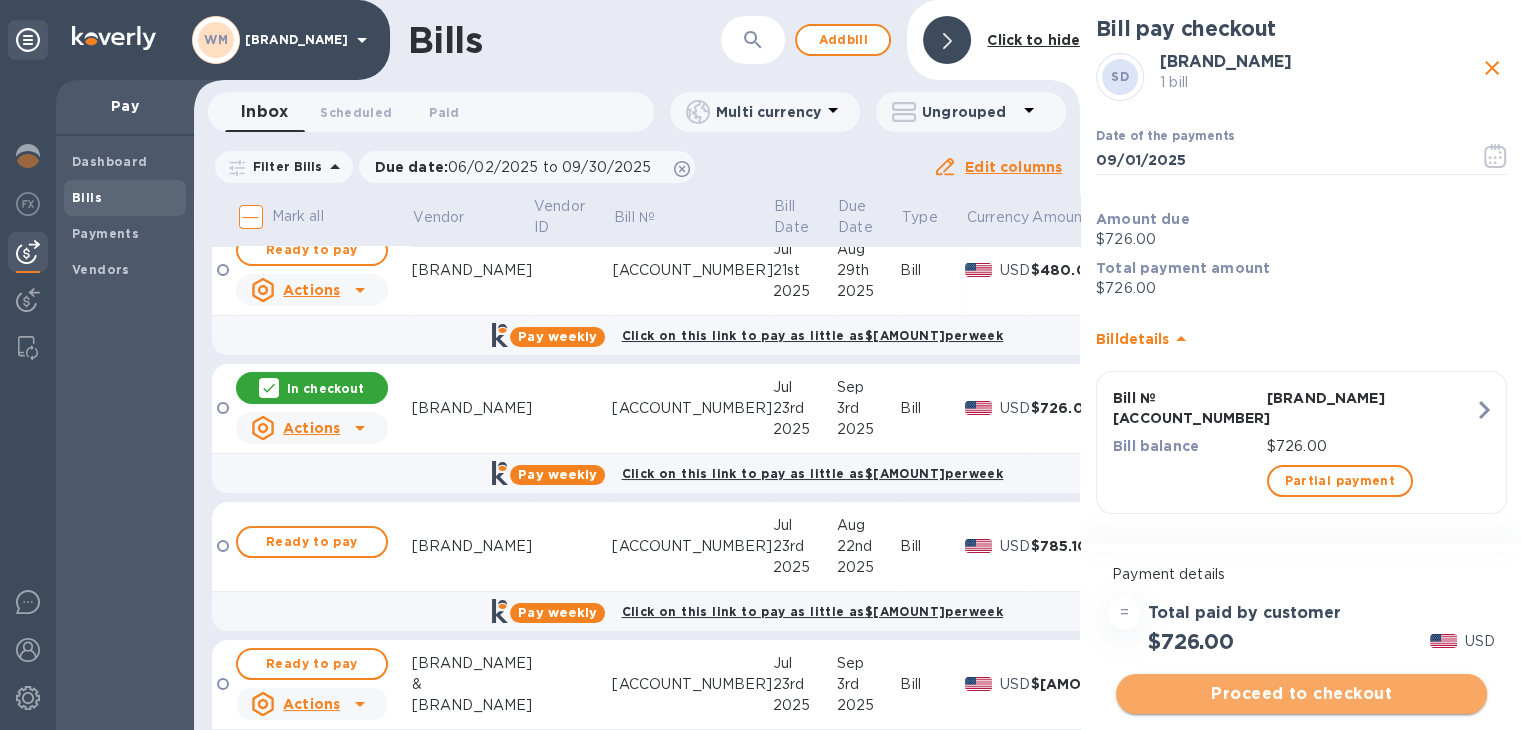 click on "Proceed to checkout" at bounding box center [1301, 694] 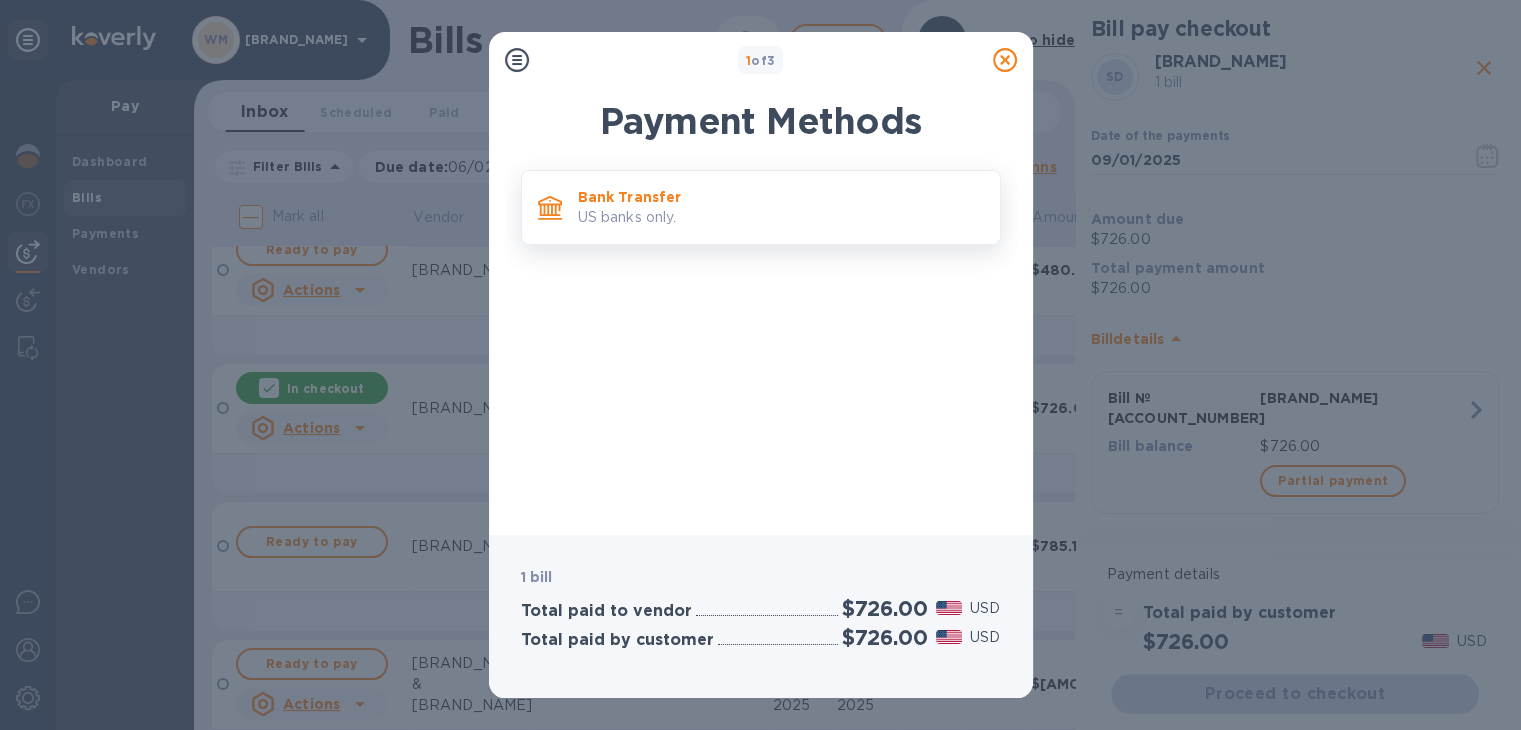 click on "US banks only." at bounding box center [781, 217] 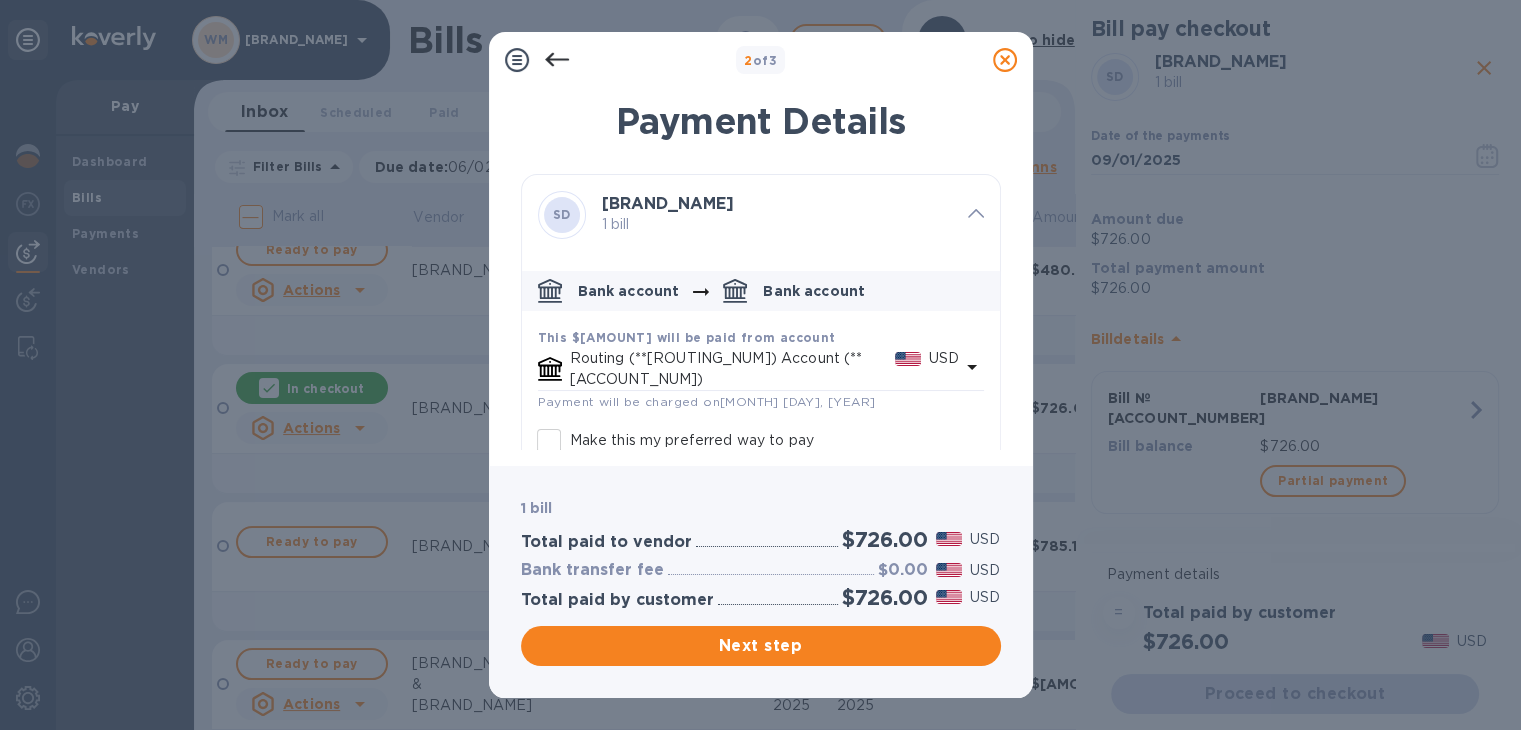 scroll, scrollTop: 0, scrollLeft: 0, axis: both 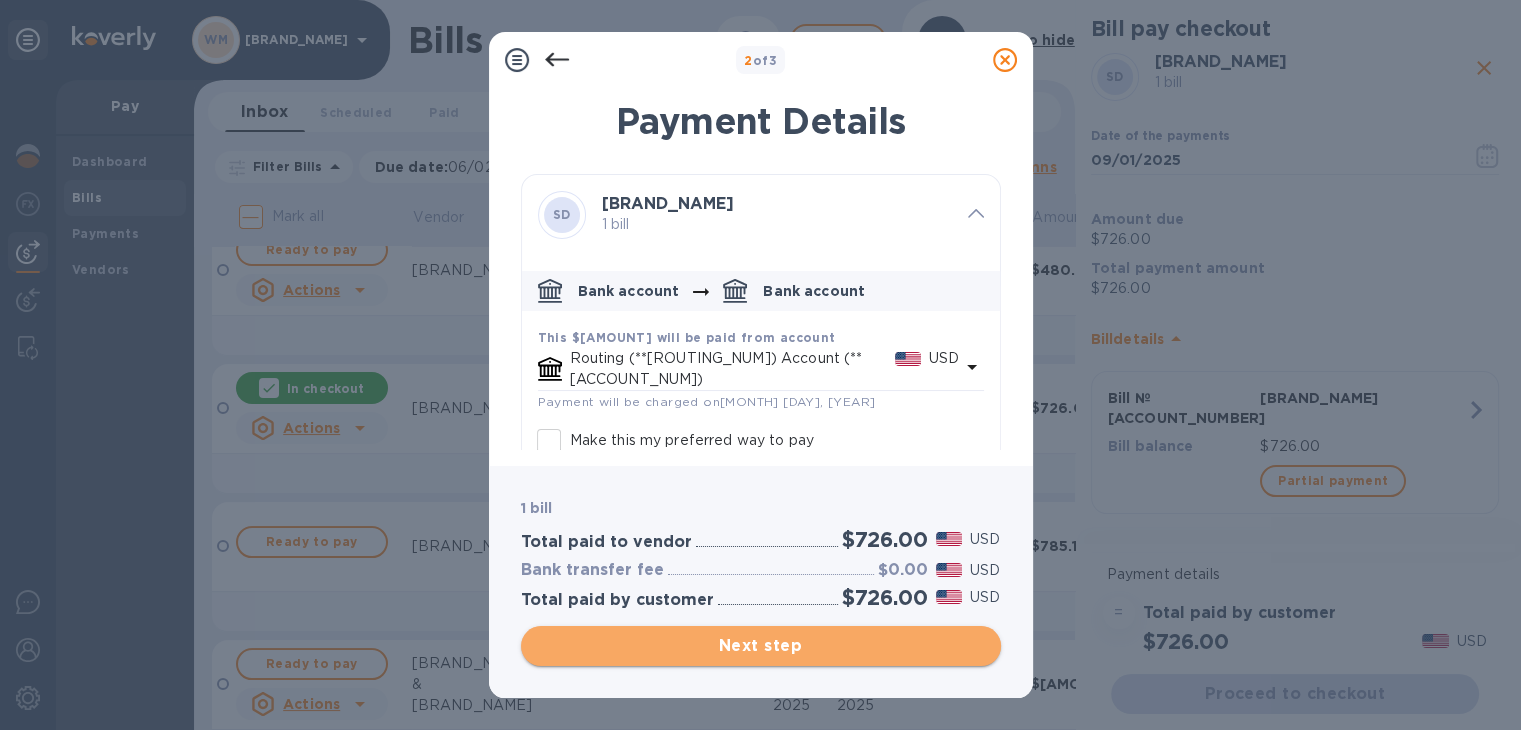 click on "Next step" at bounding box center [761, 646] 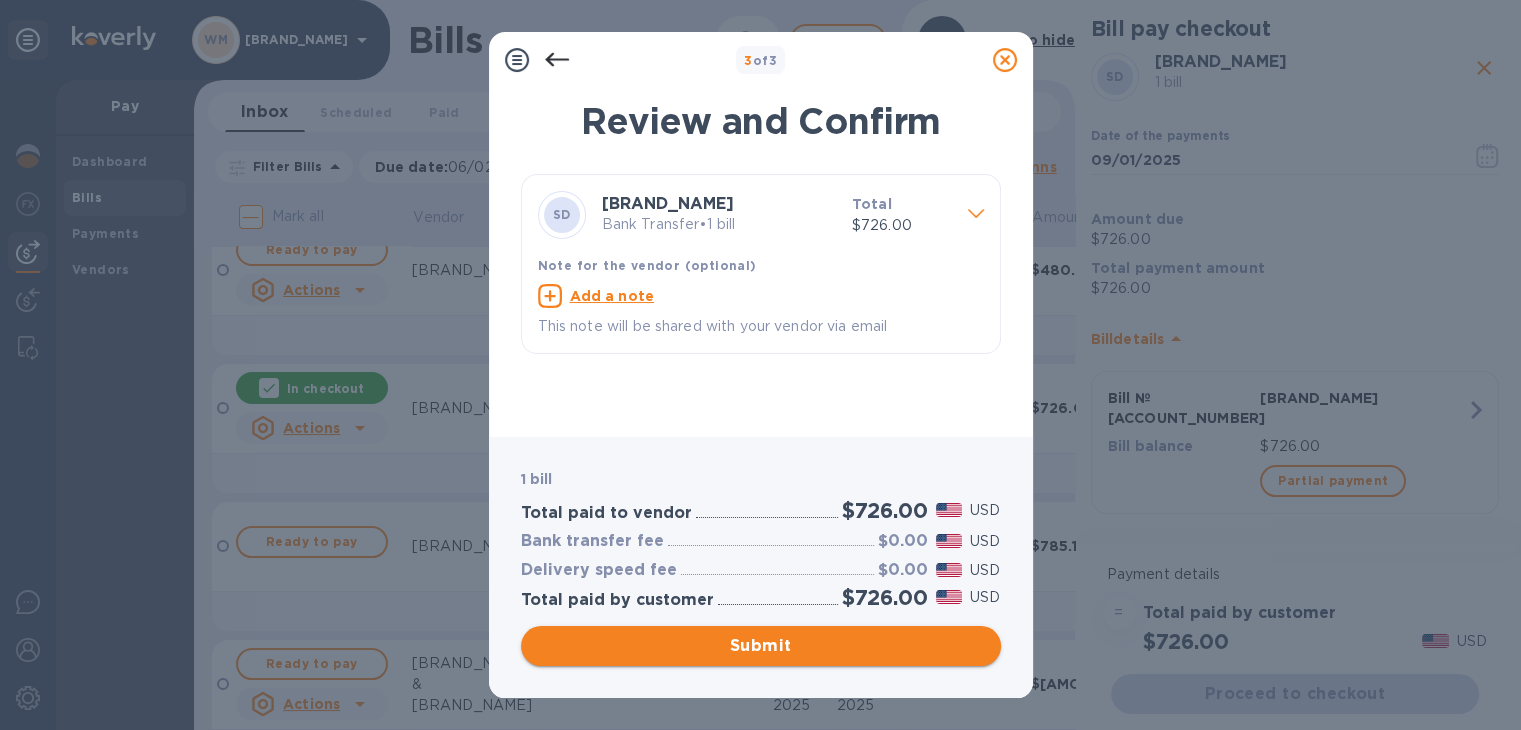 click on "Submit" at bounding box center (761, 646) 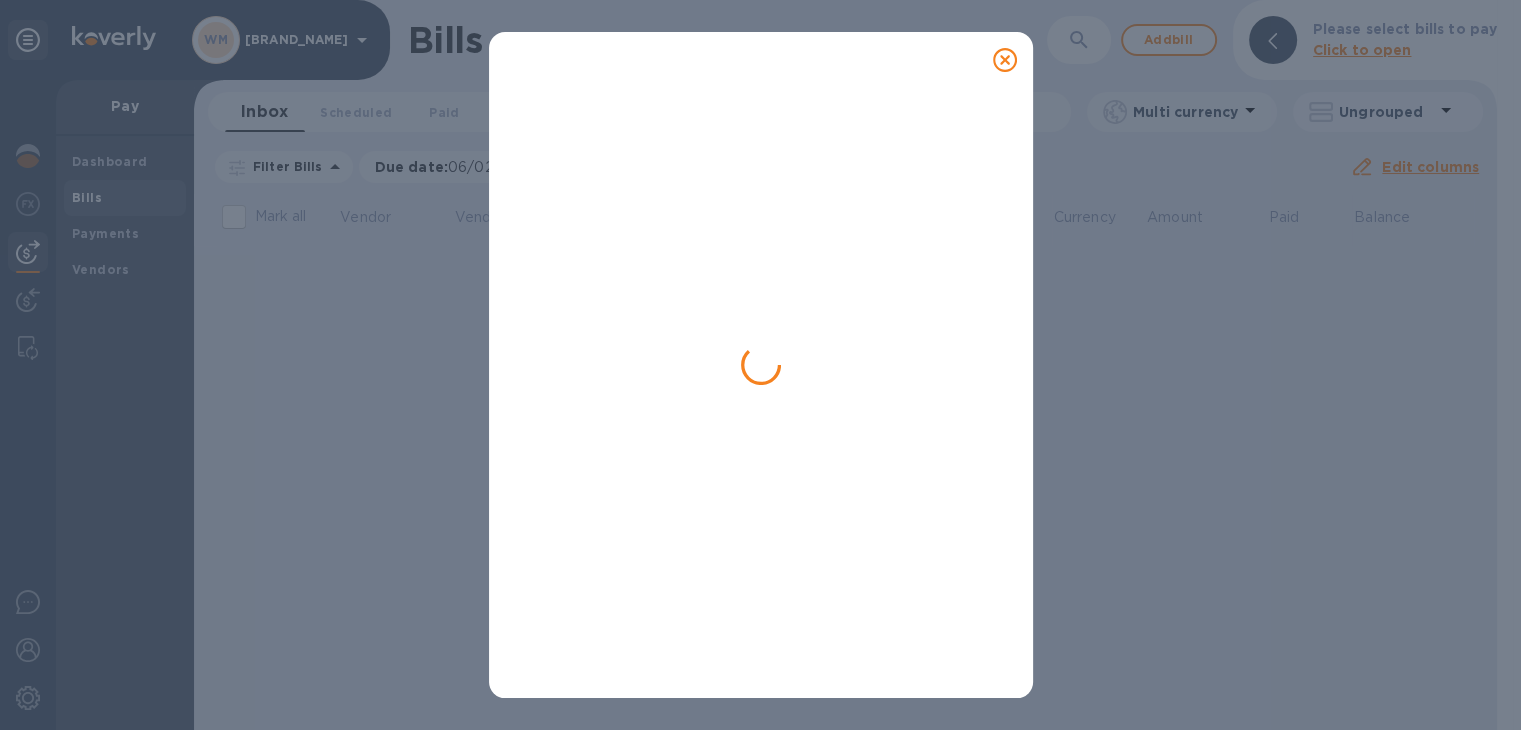 scroll, scrollTop: 0, scrollLeft: 0, axis: both 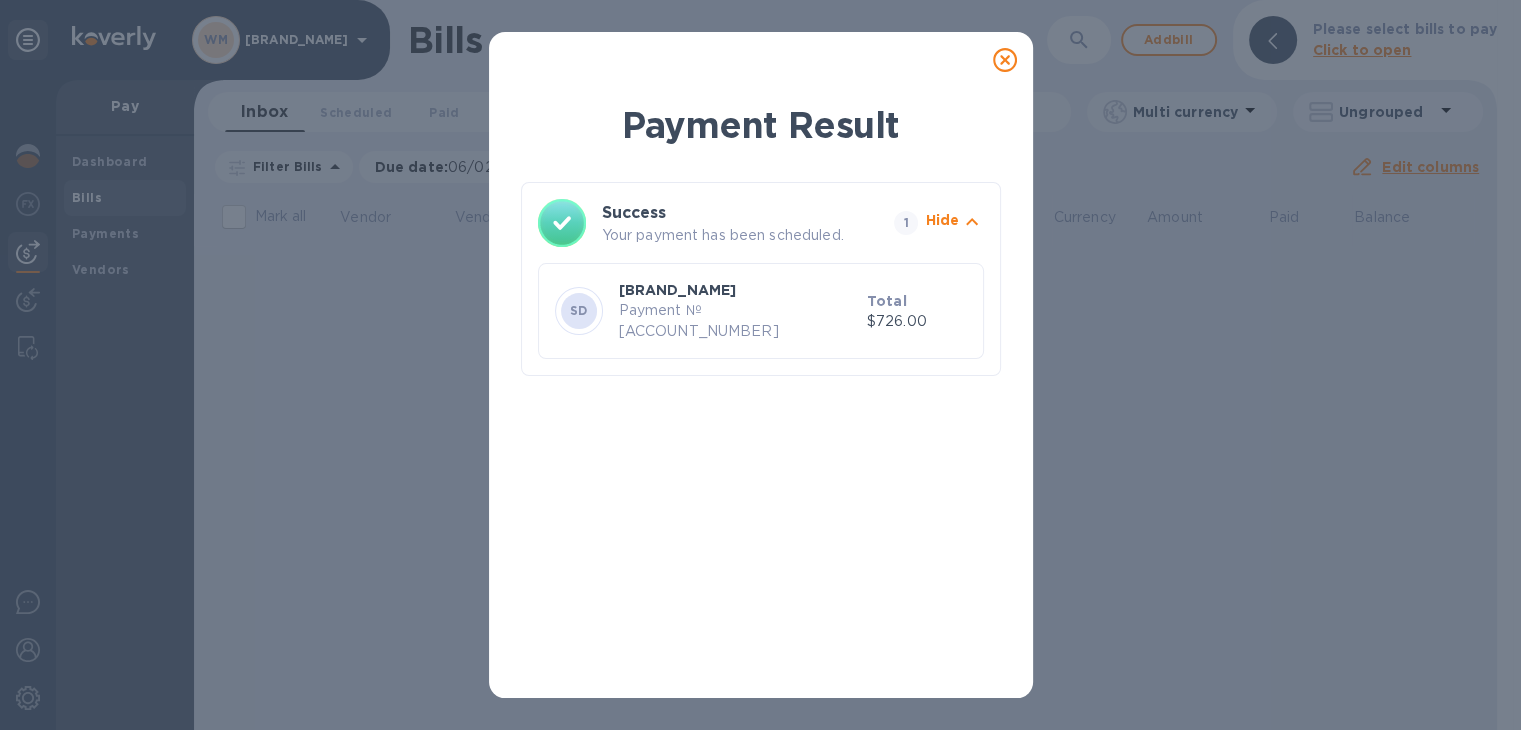 click 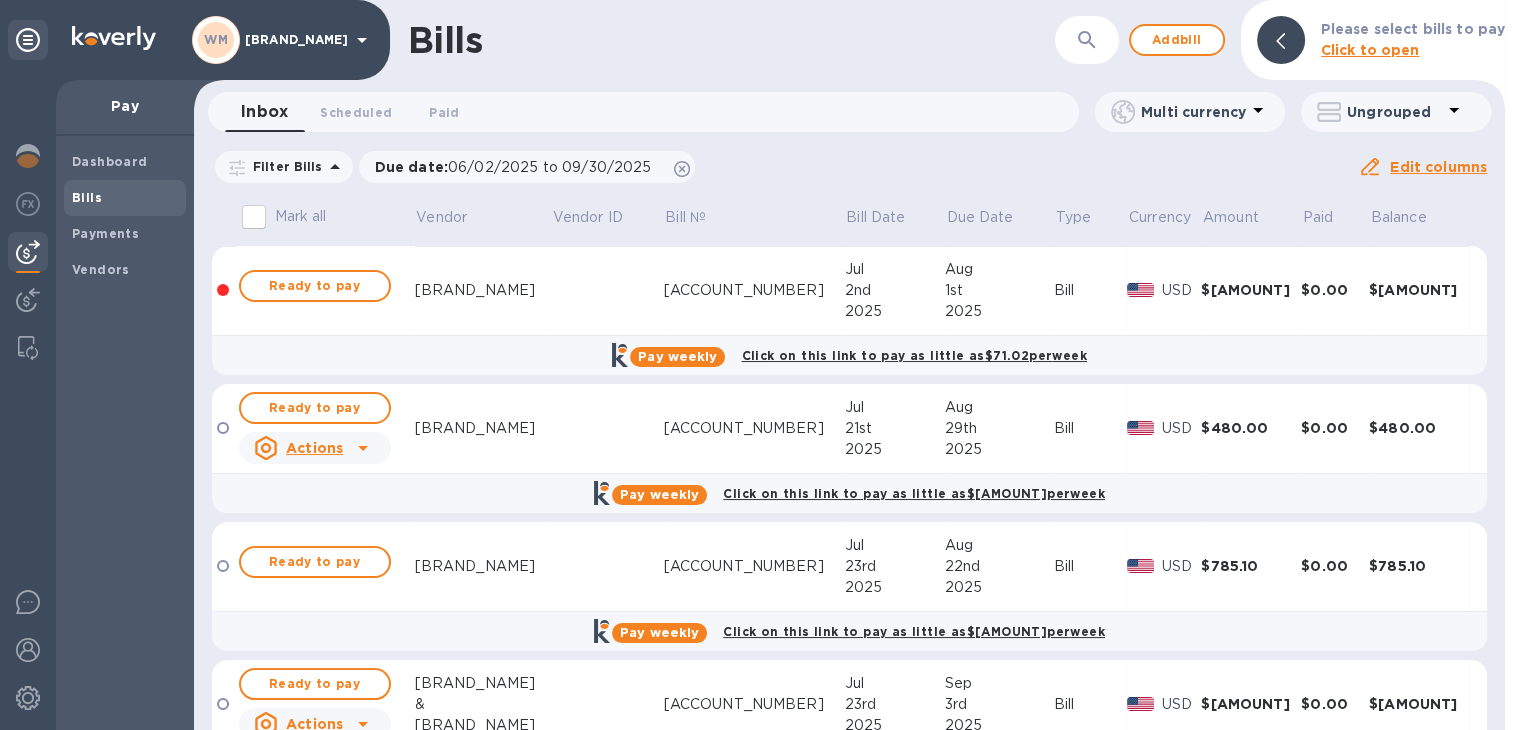 scroll, scrollTop: 223, scrollLeft: 0, axis: vertical 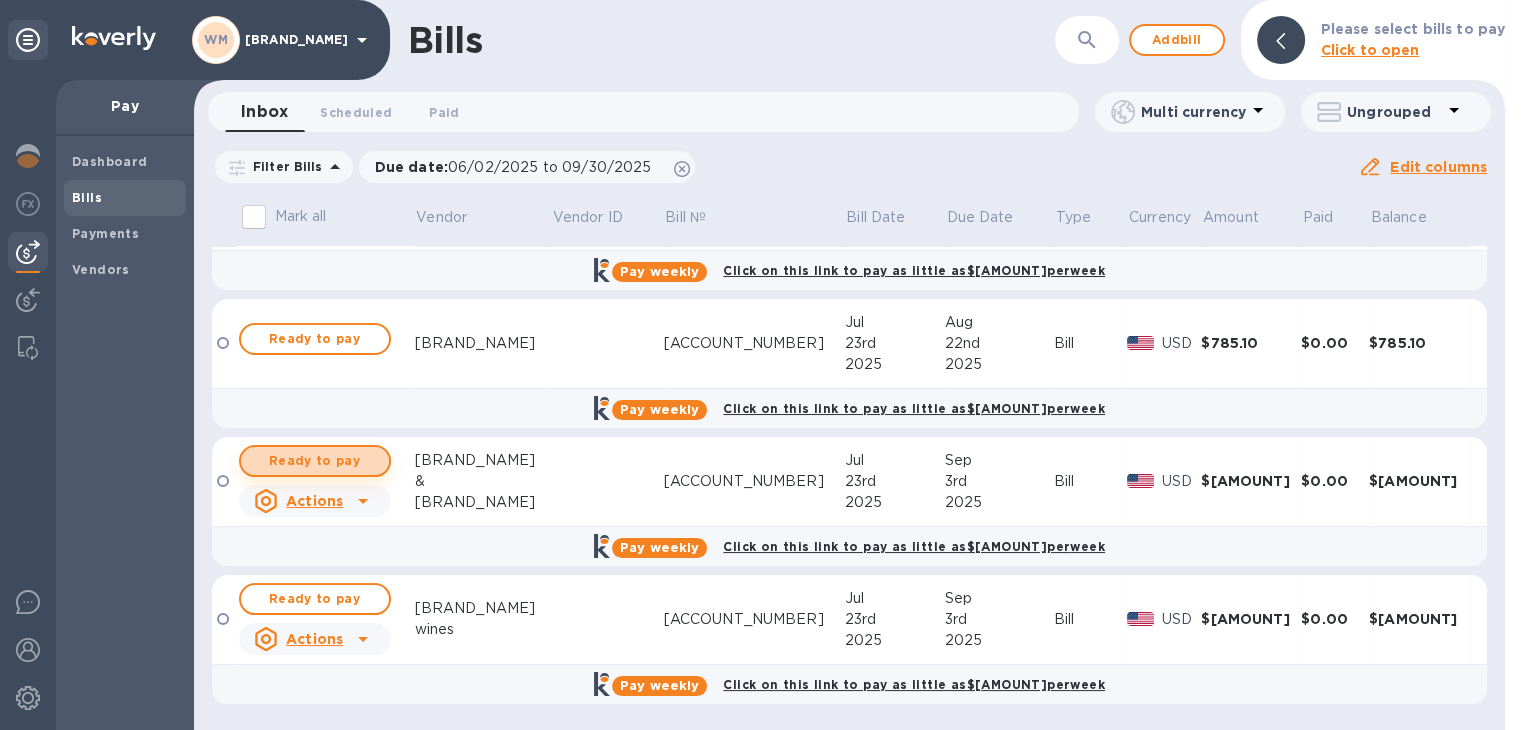 click on "Ready to pay" at bounding box center [315, 461] 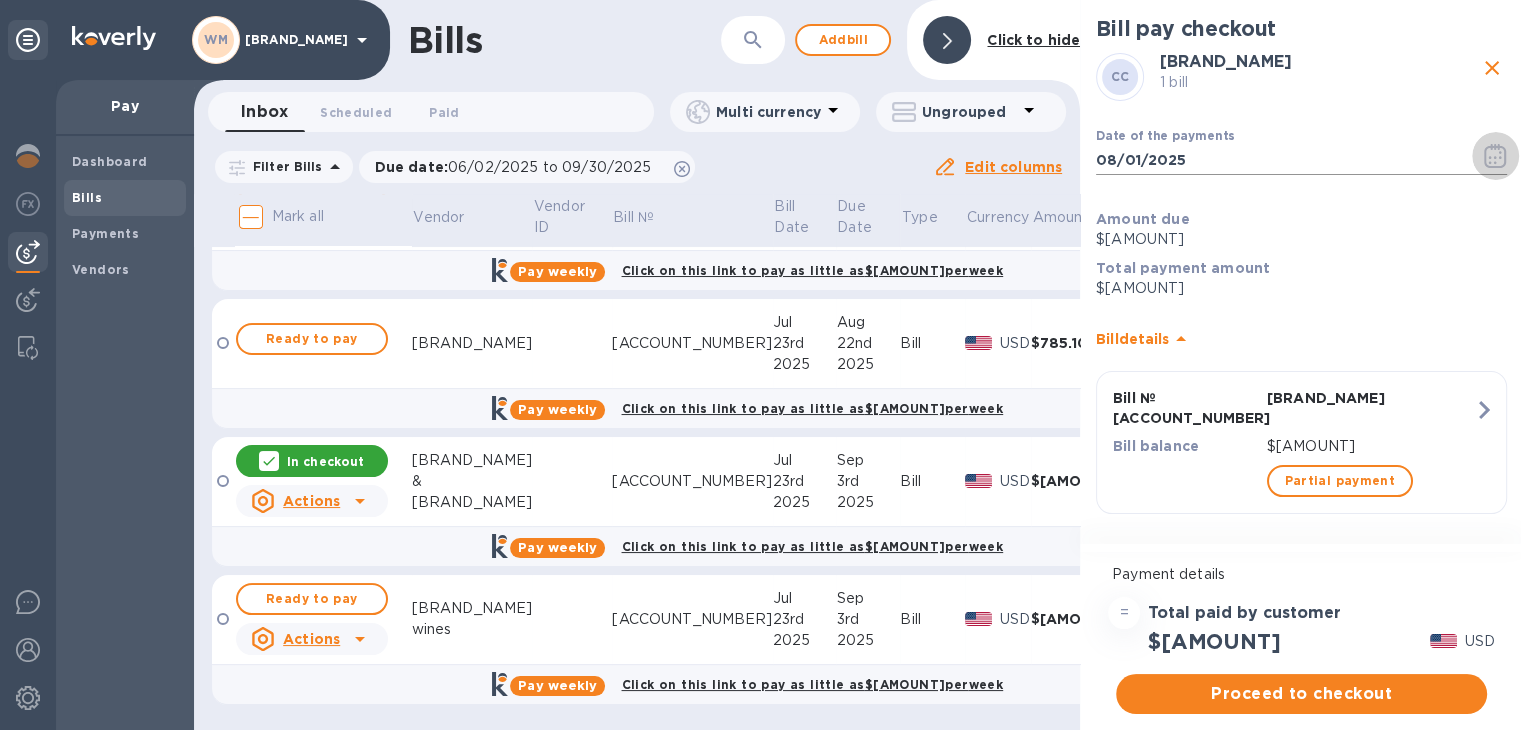 click 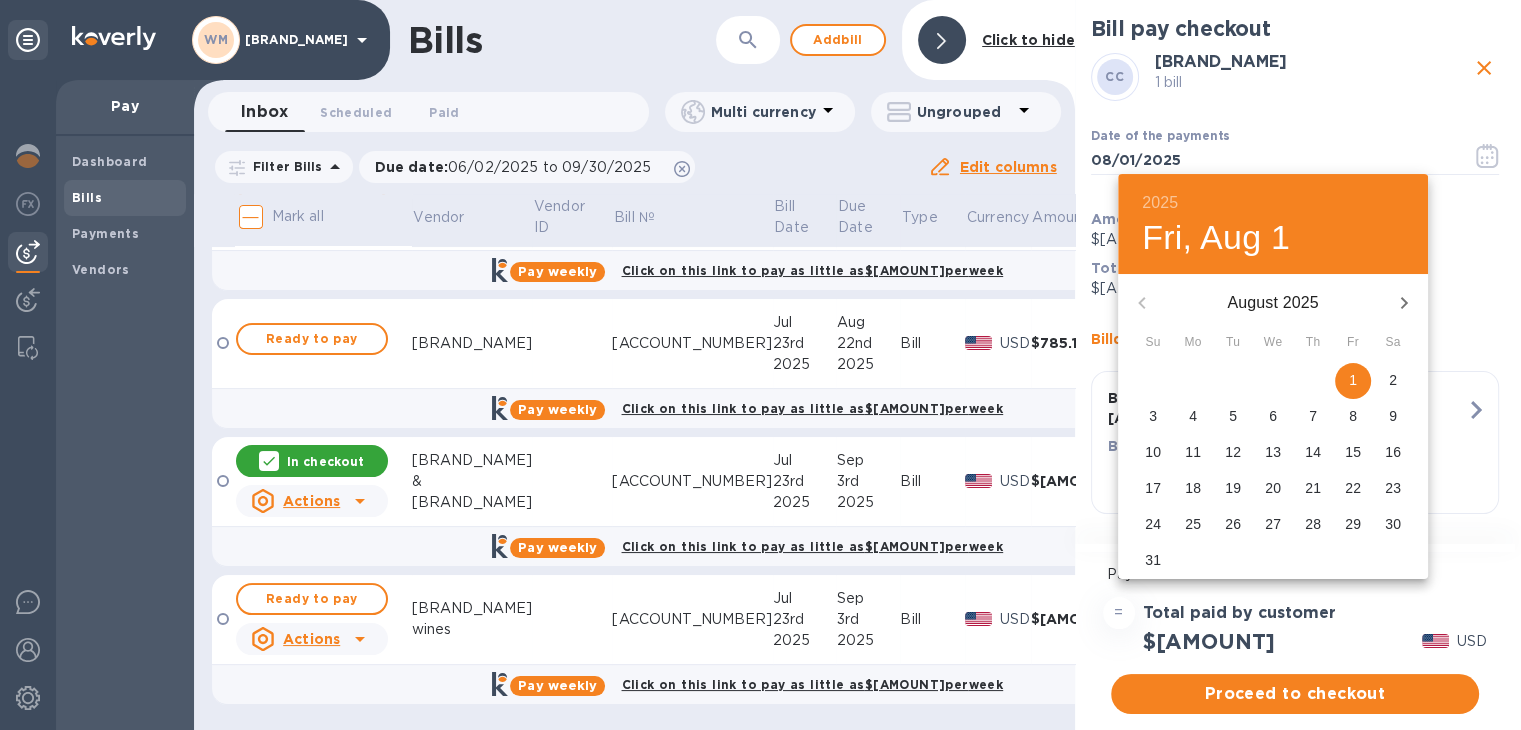 click 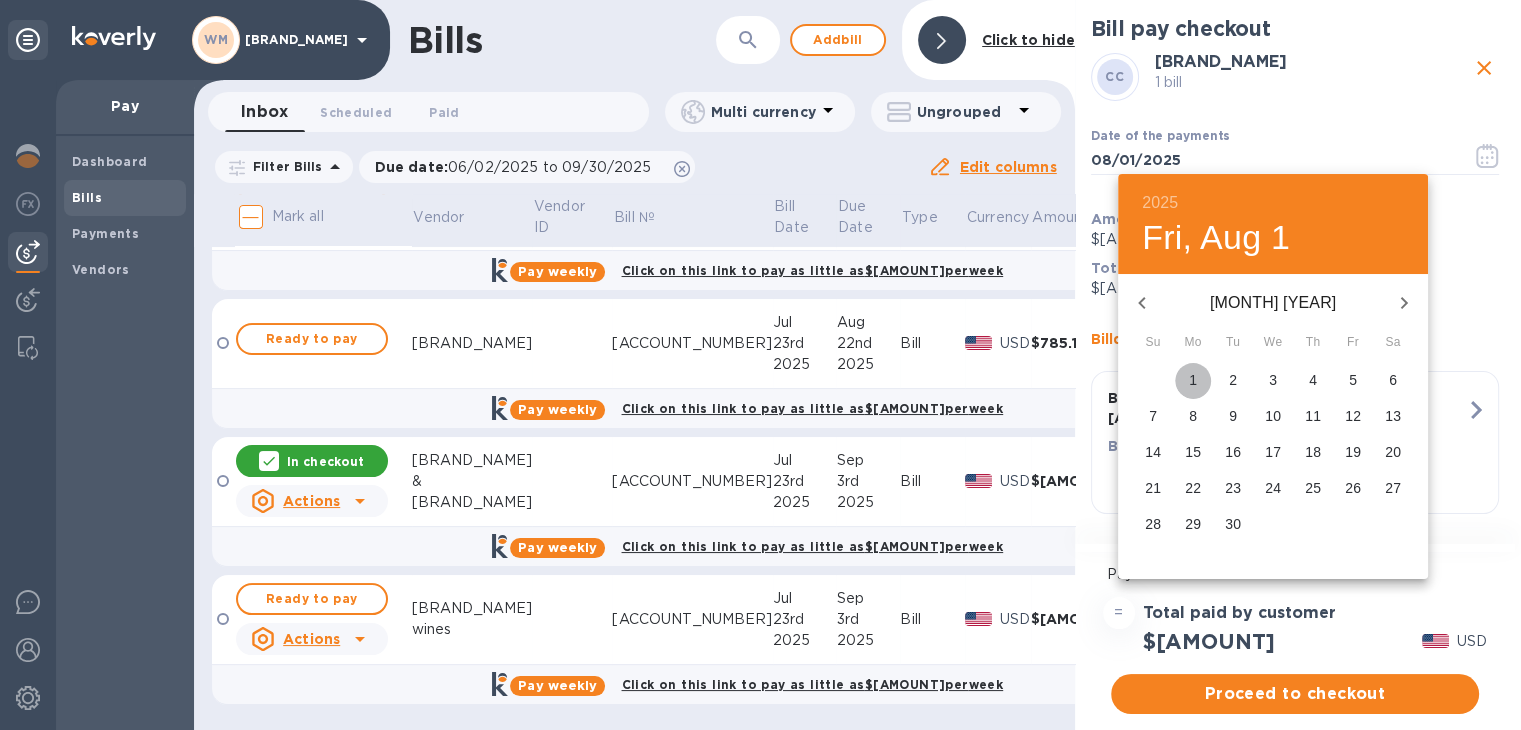 click on "1" at bounding box center [1193, 380] 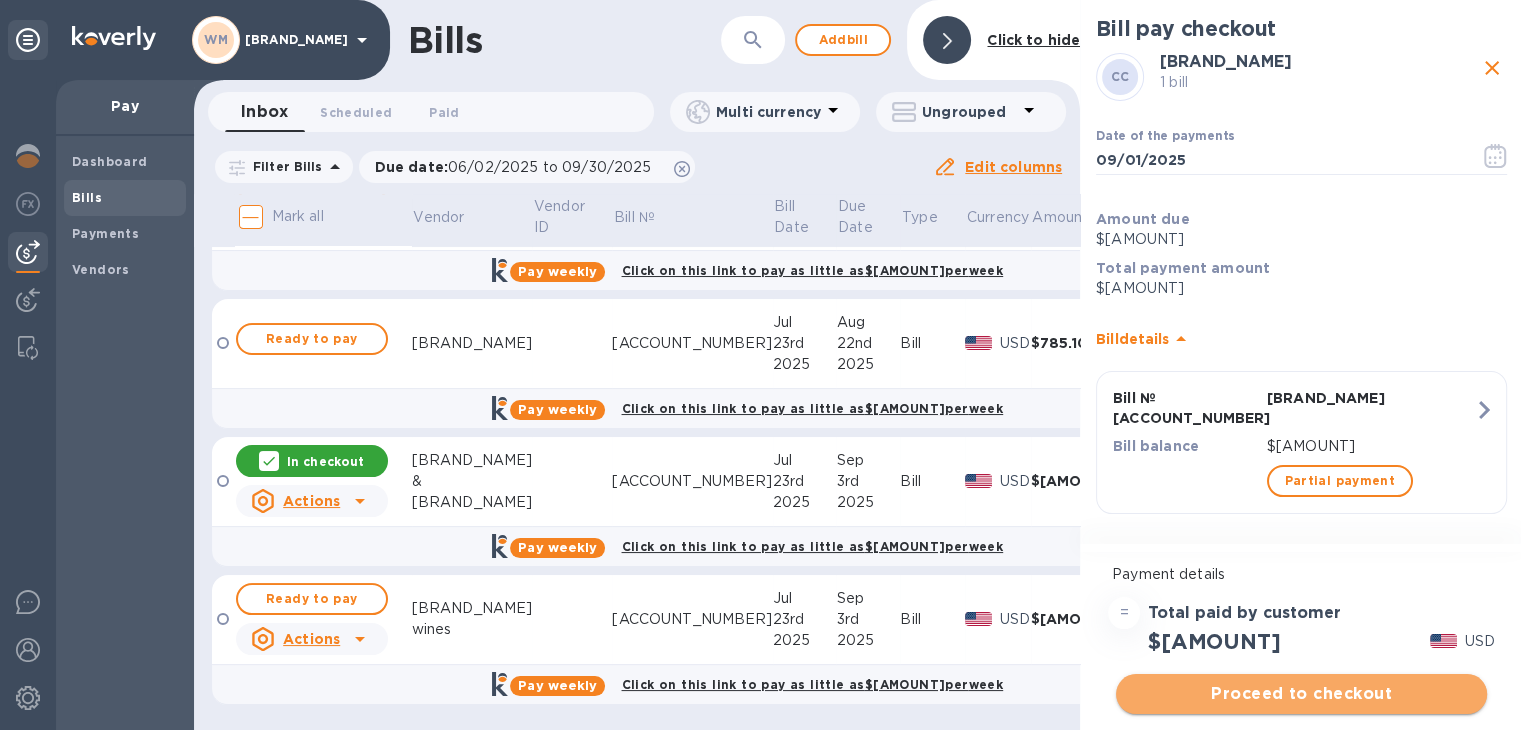 click on "Proceed to checkout" at bounding box center [1301, 694] 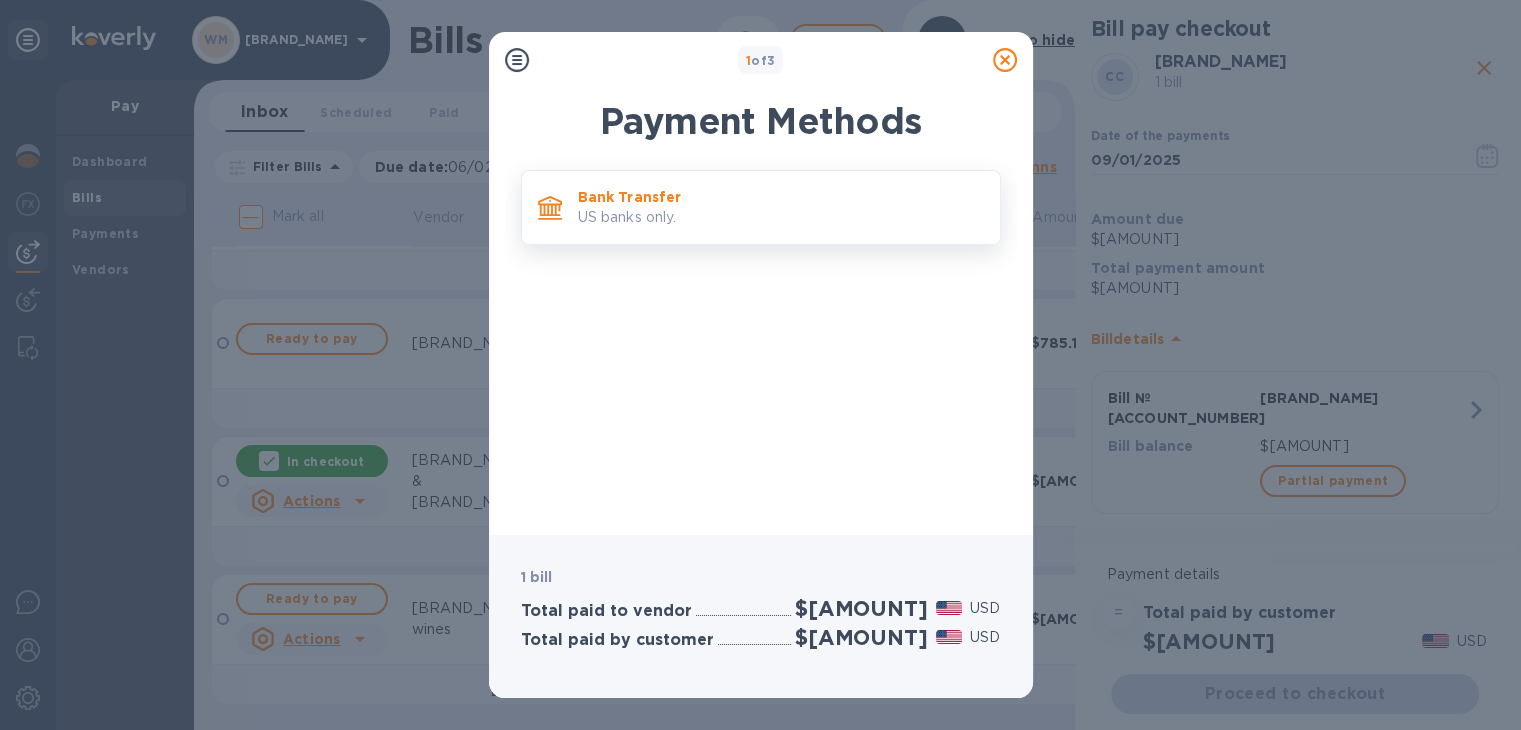 click on "Bank Transfer" at bounding box center (781, 197) 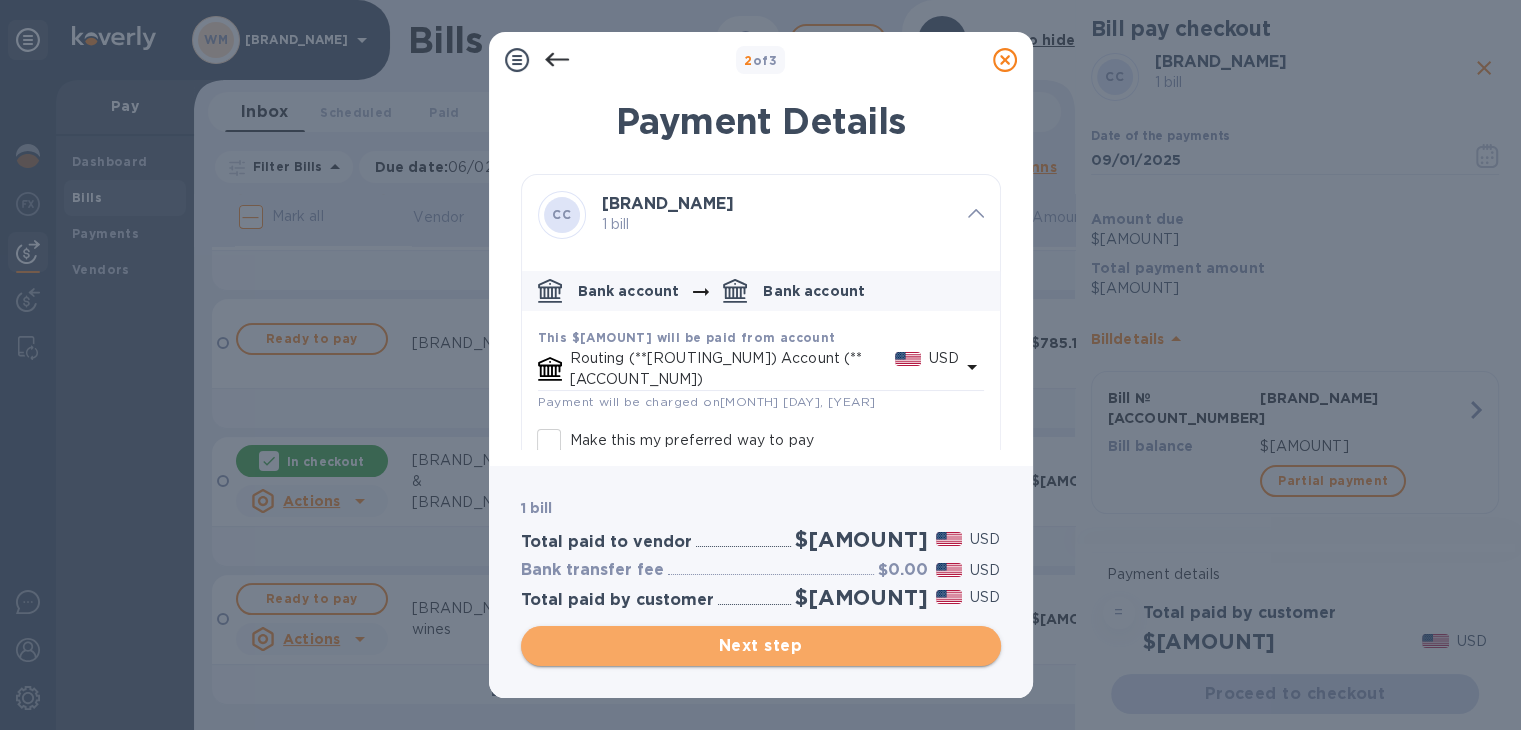 click on "Next step" at bounding box center [761, 646] 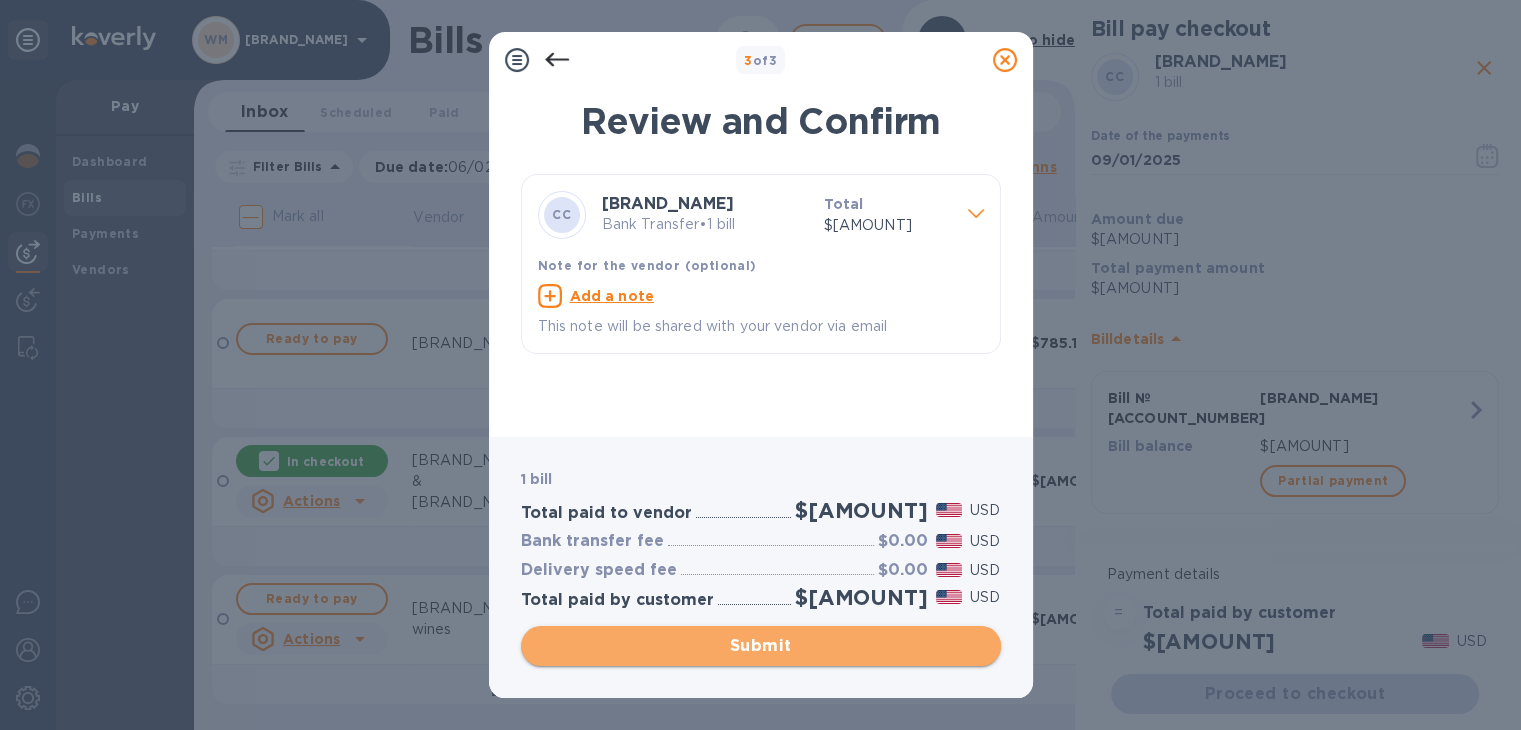 click on "Submit" at bounding box center (761, 646) 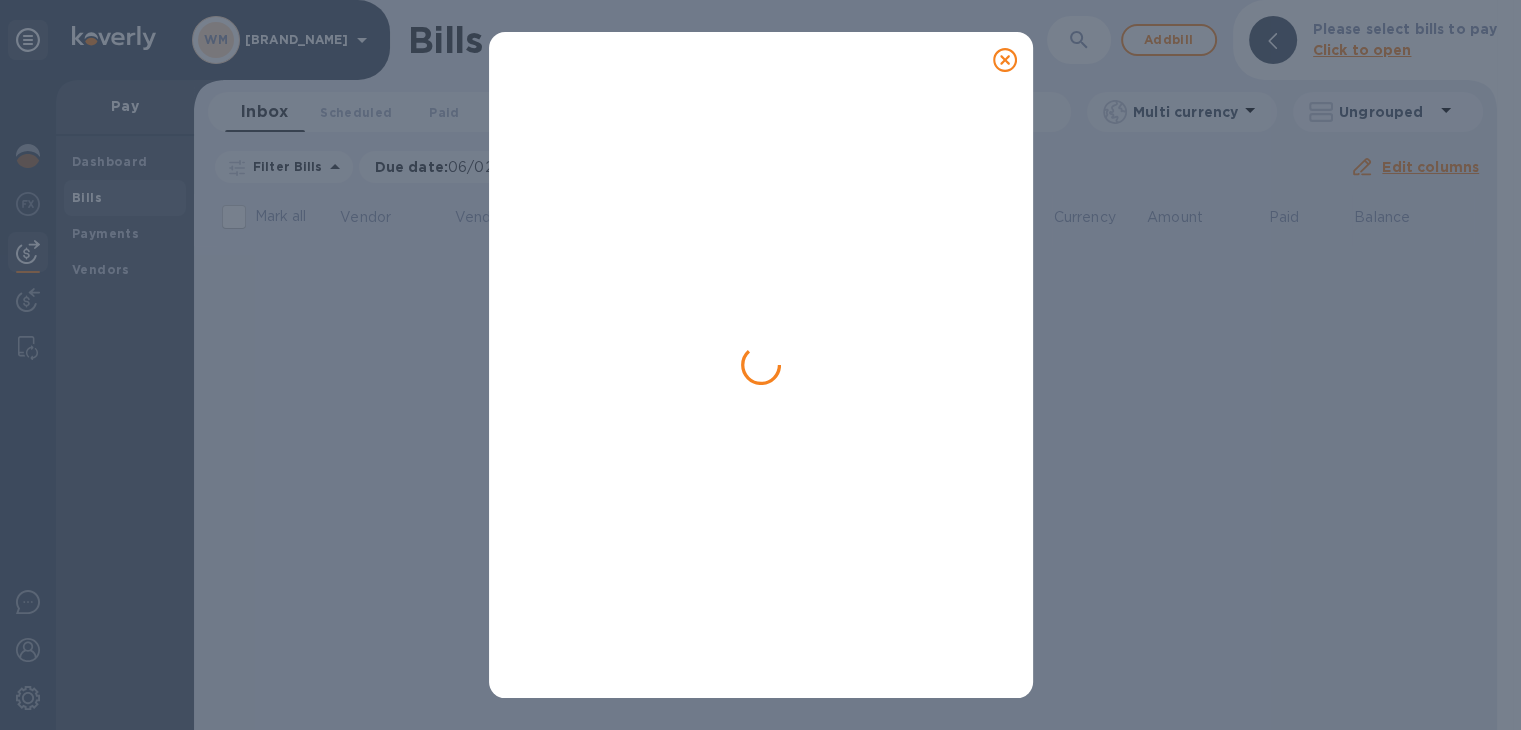 scroll, scrollTop: 0, scrollLeft: 0, axis: both 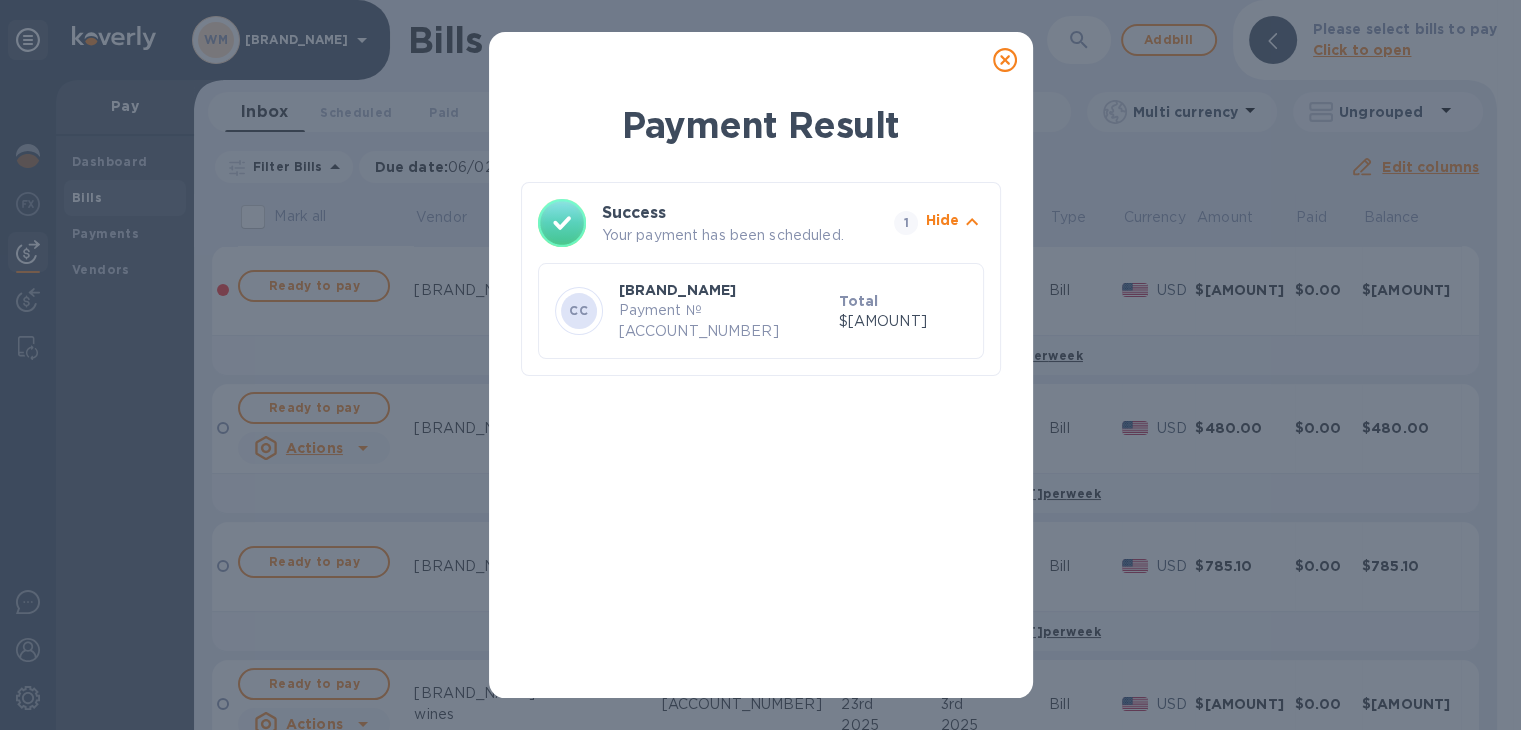 click 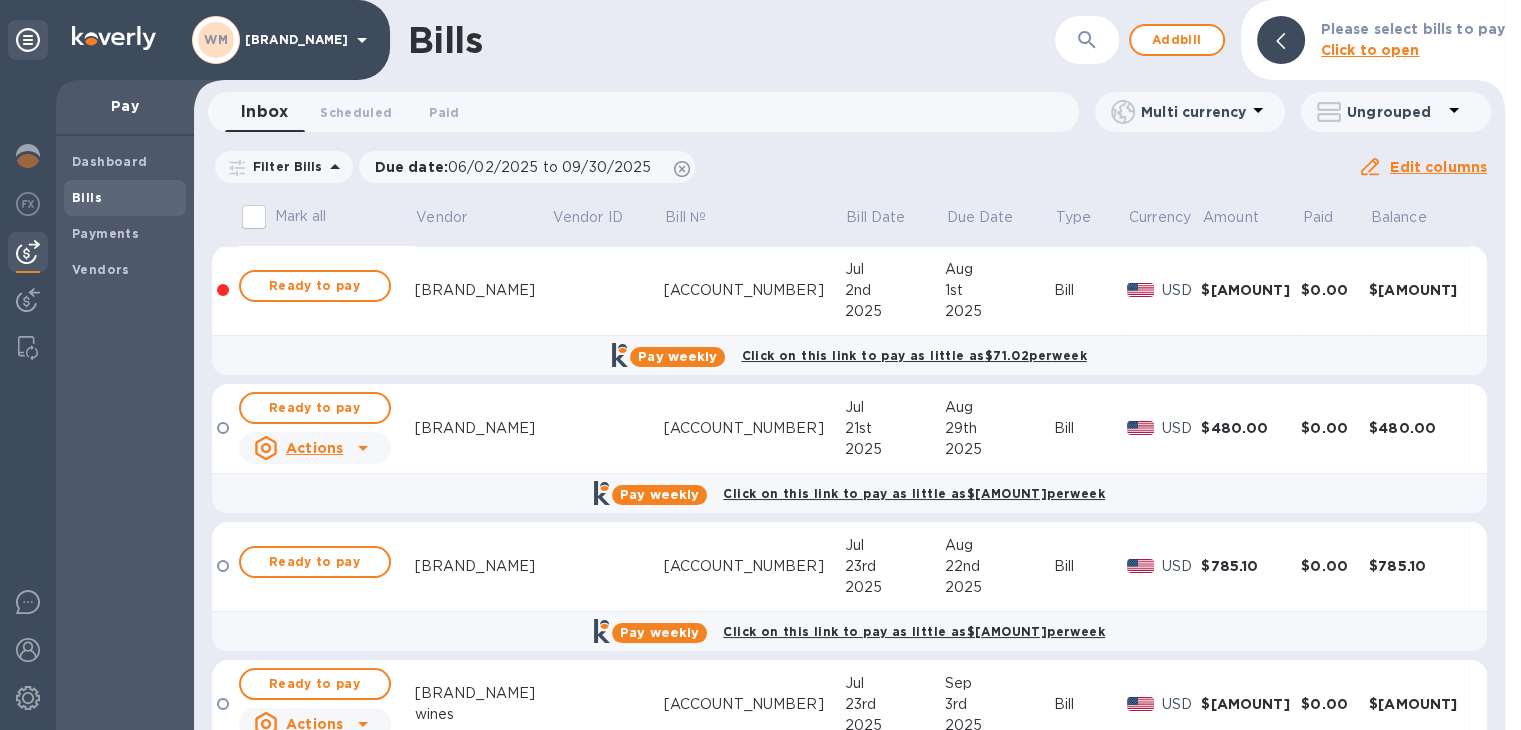 scroll, scrollTop: 85, scrollLeft: 0, axis: vertical 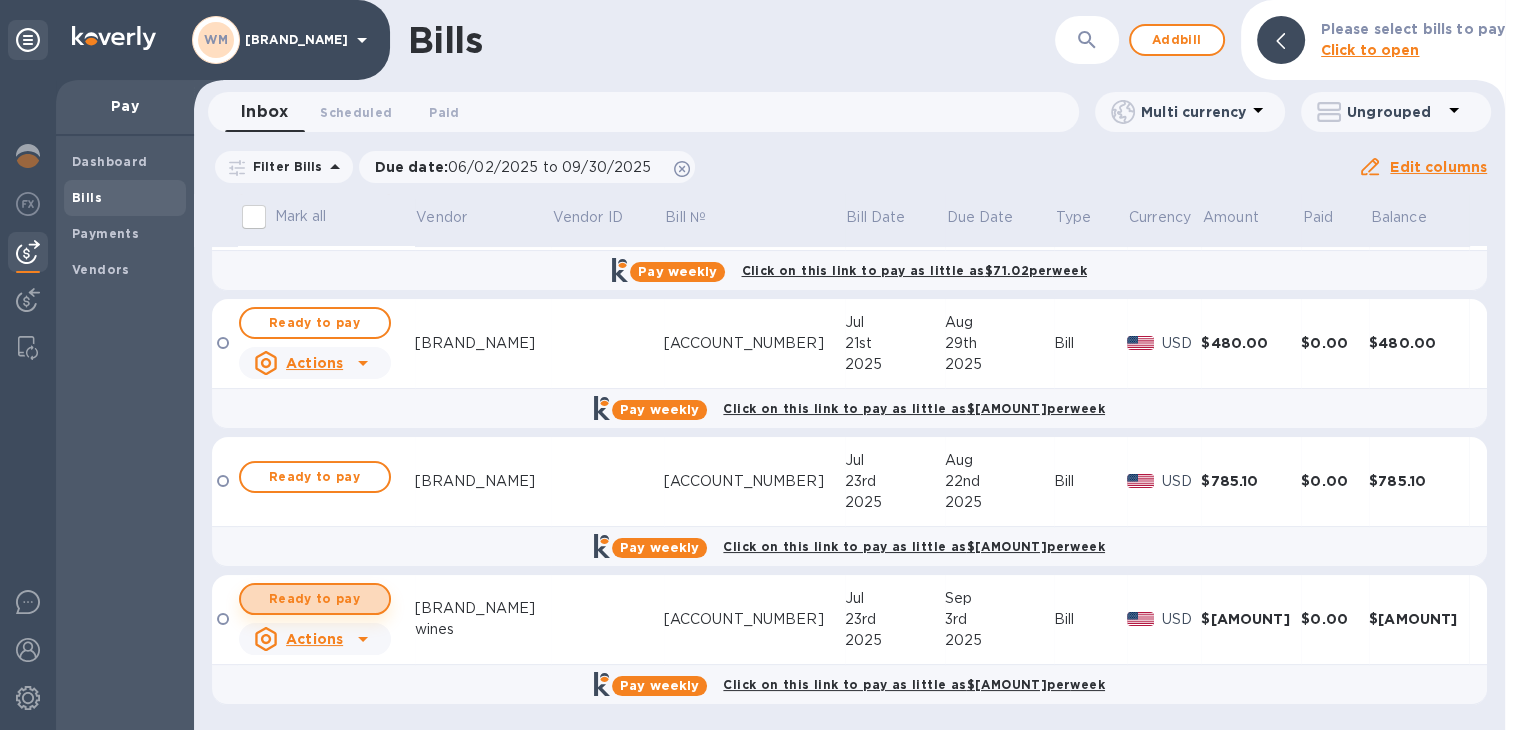 click on "Ready to pay" at bounding box center (315, 599) 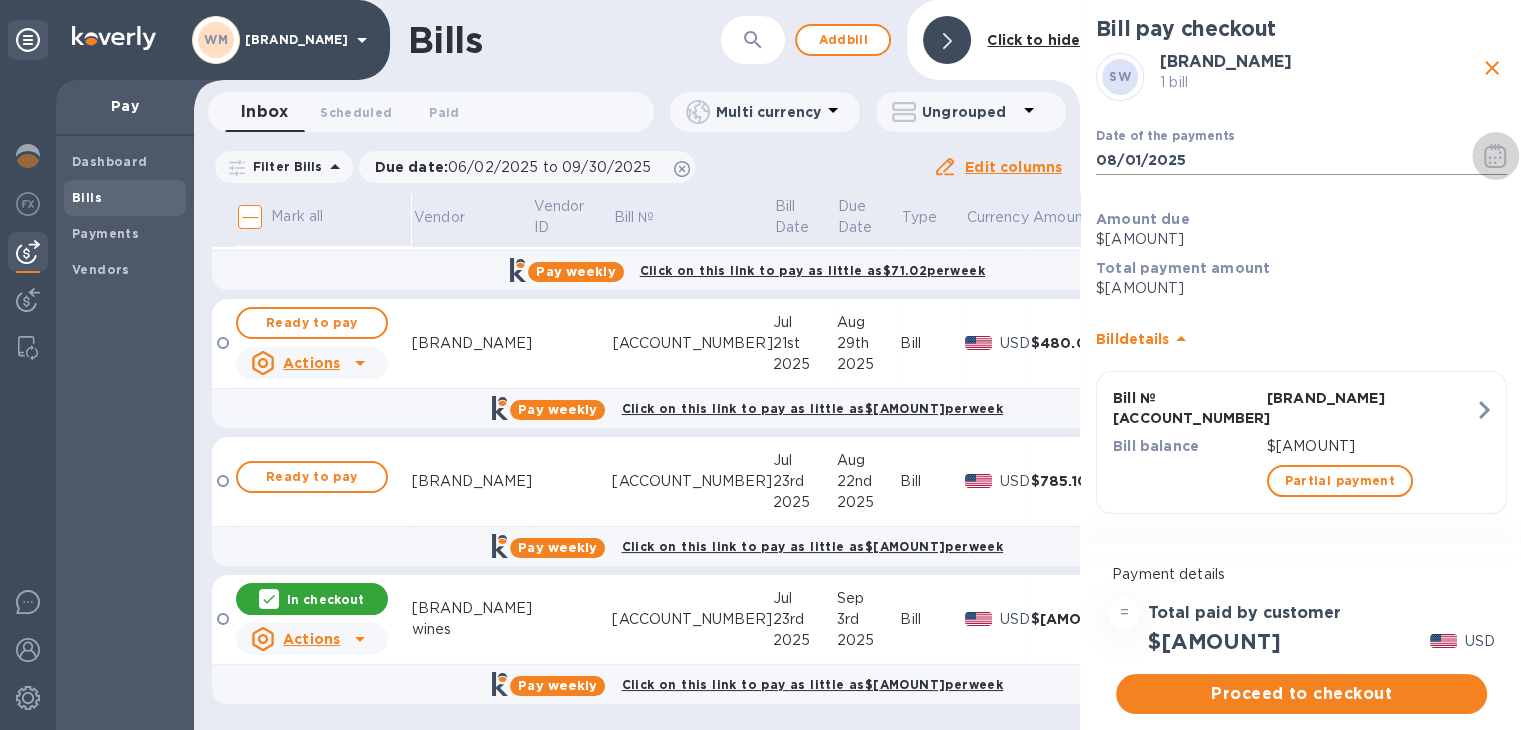 click 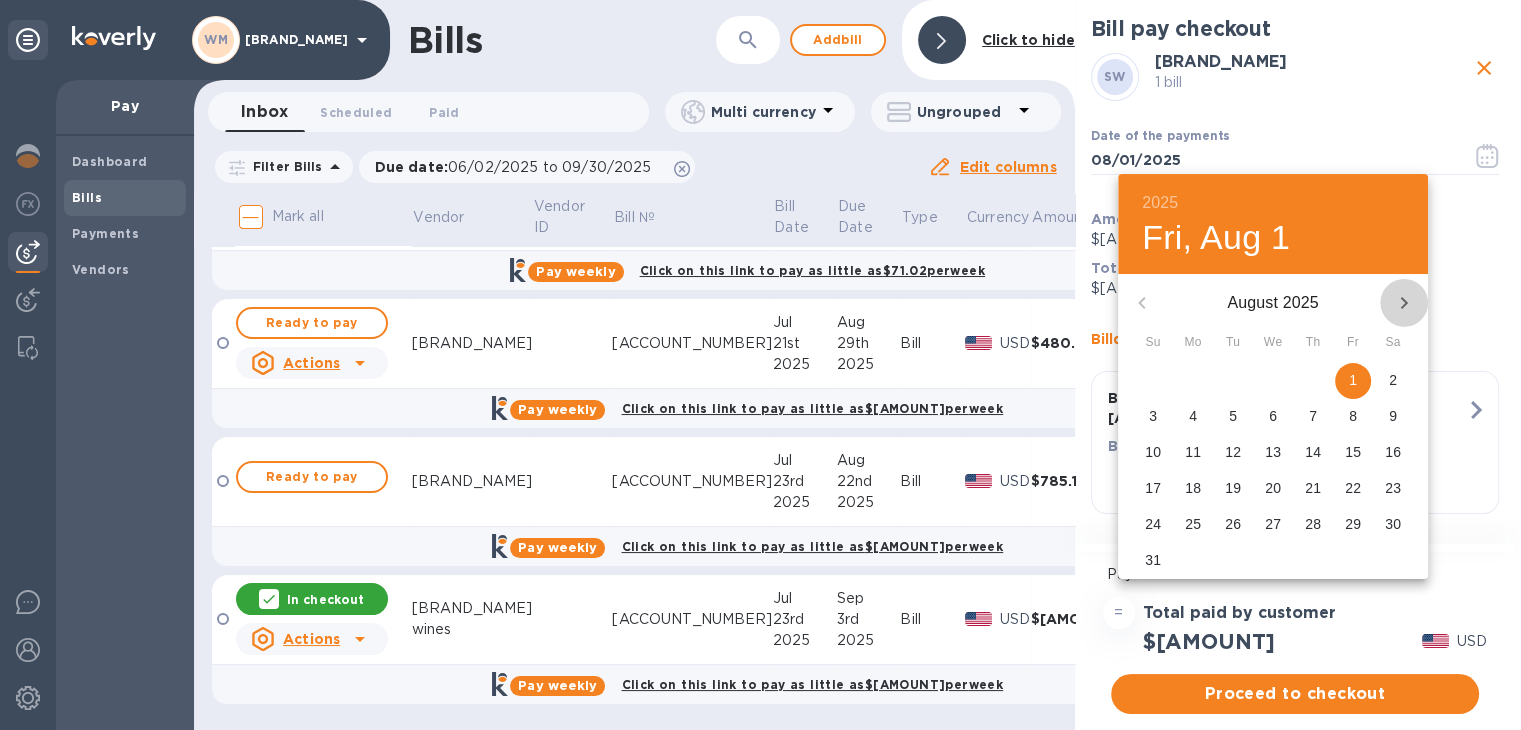 click 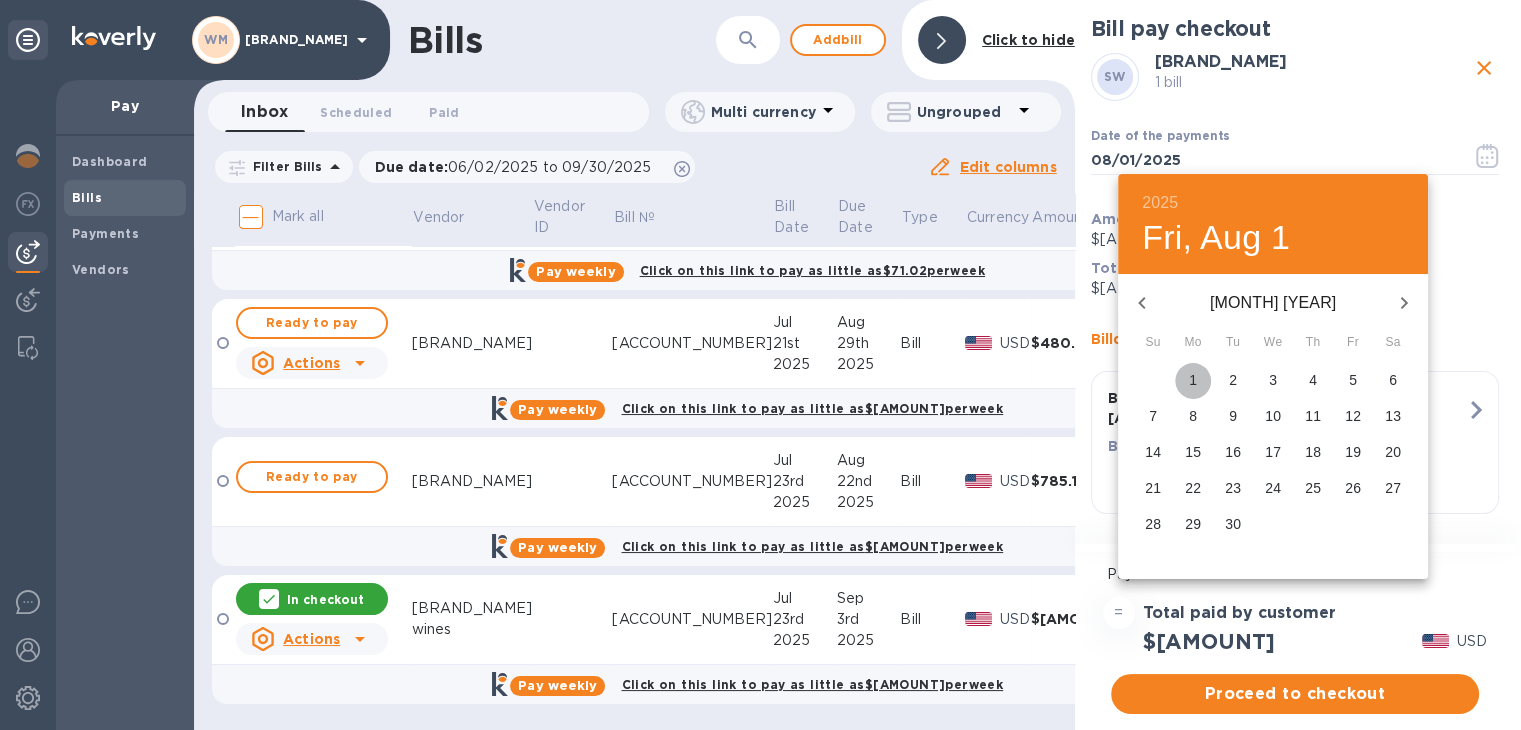click on "1" at bounding box center (1193, 380) 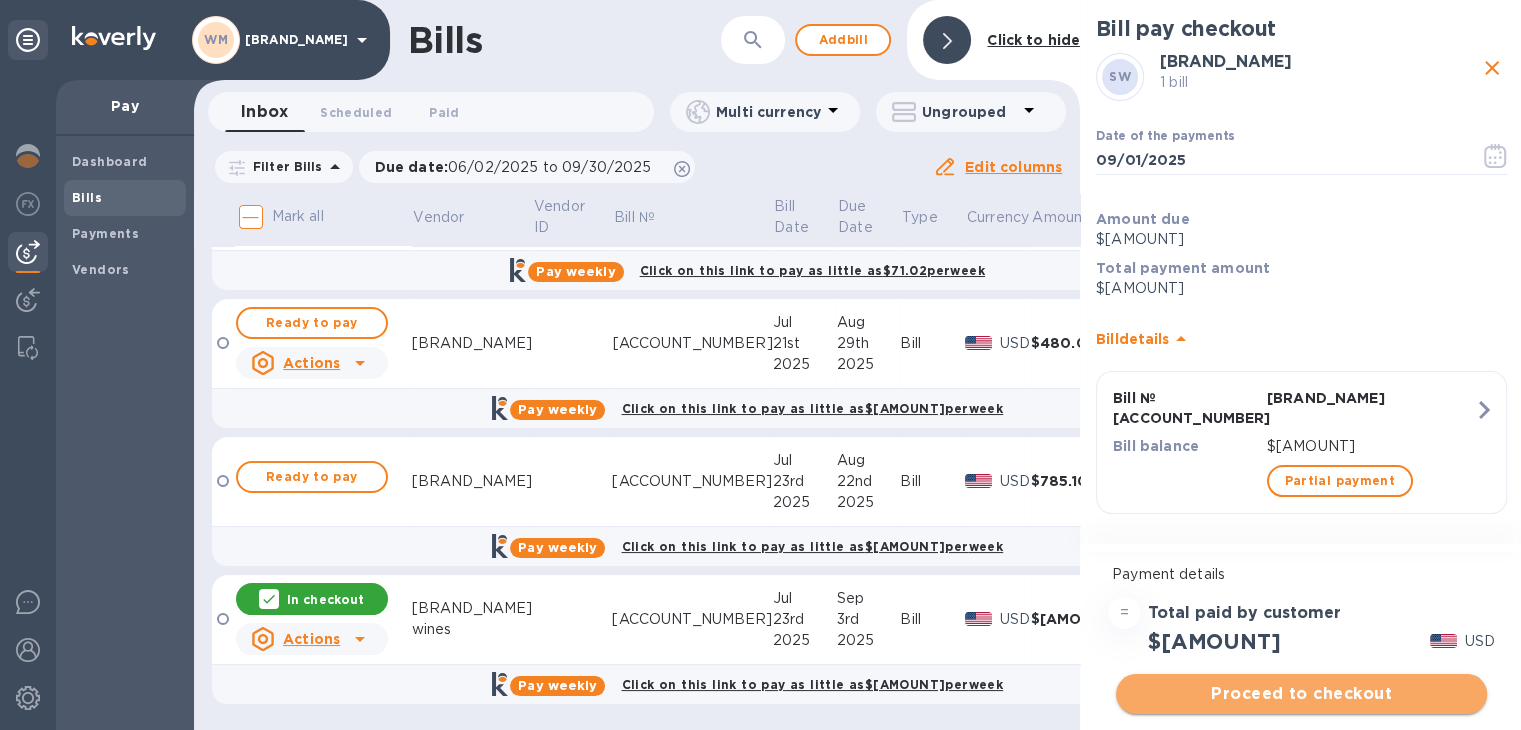 click on "Proceed to checkout" at bounding box center [1301, 694] 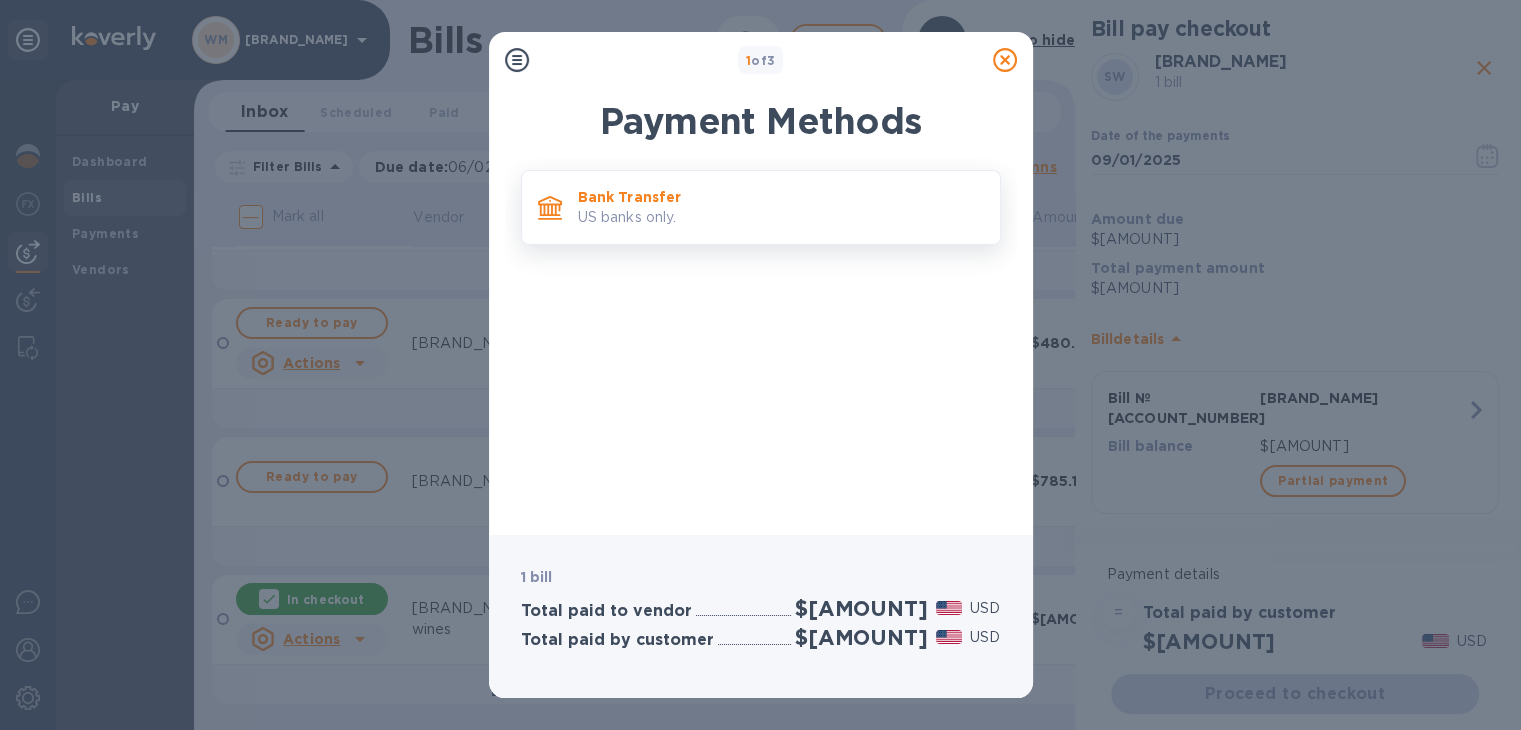 click on "Bank Transfer" at bounding box center (781, 197) 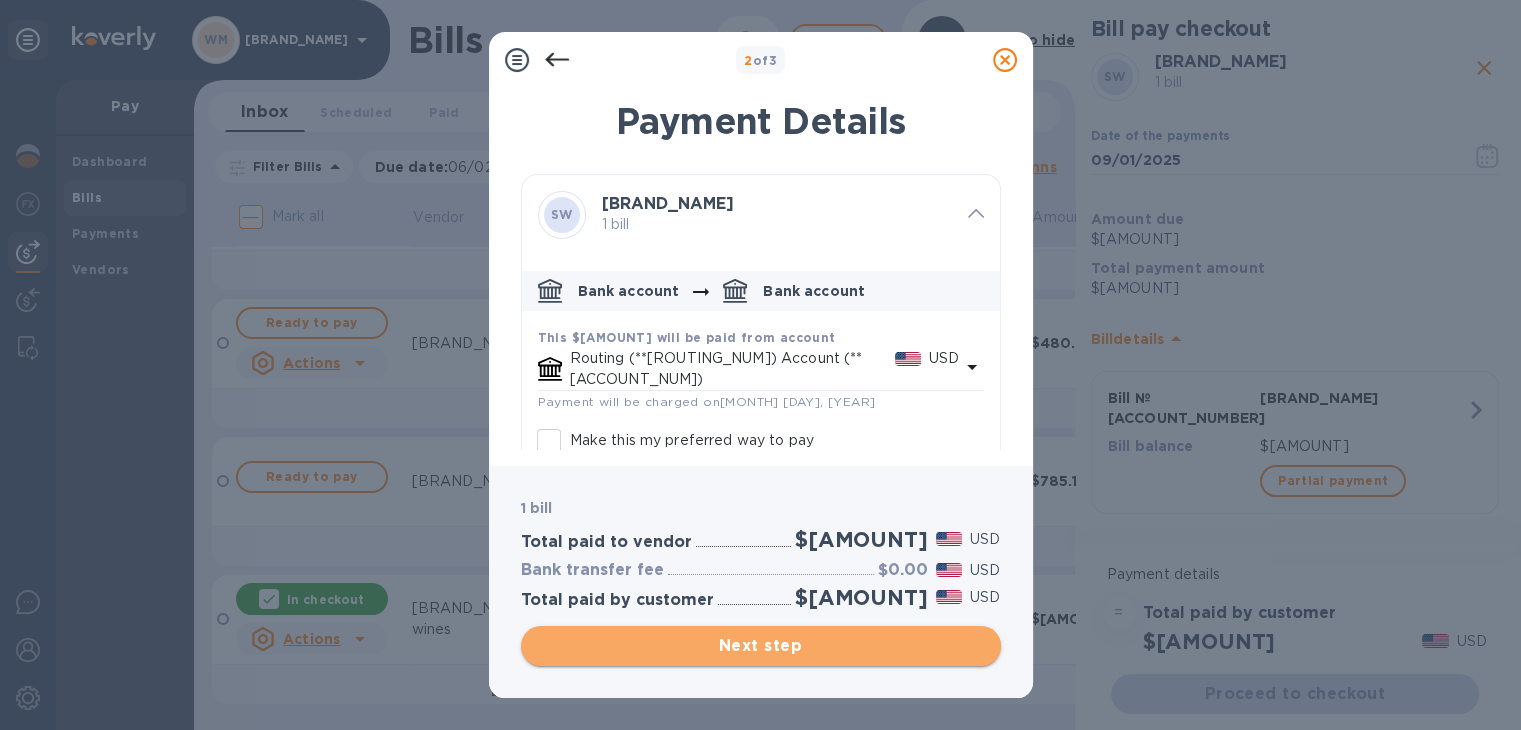 click on "Next step" at bounding box center (761, 646) 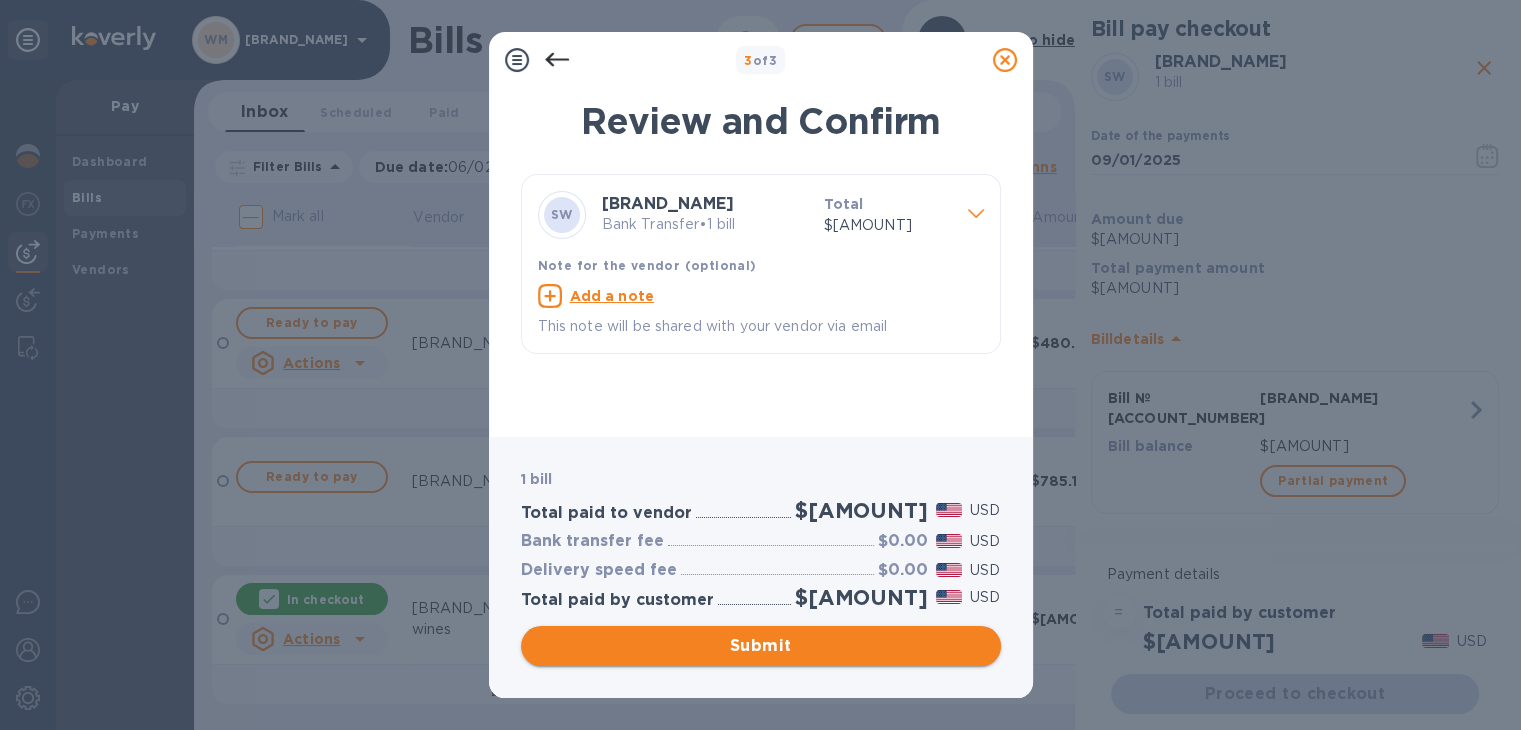 click on "Submit" at bounding box center [761, 646] 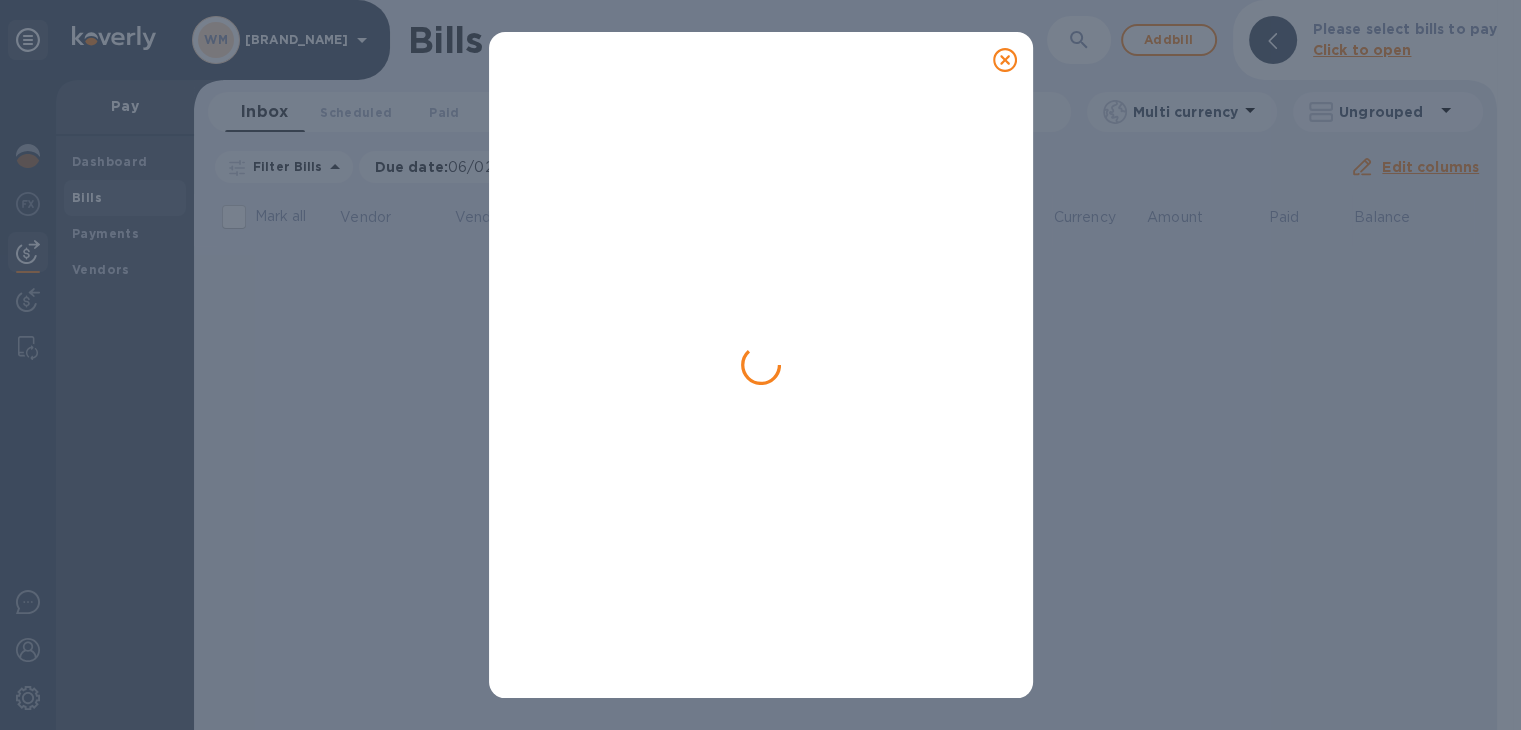 scroll, scrollTop: 0, scrollLeft: 0, axis: both 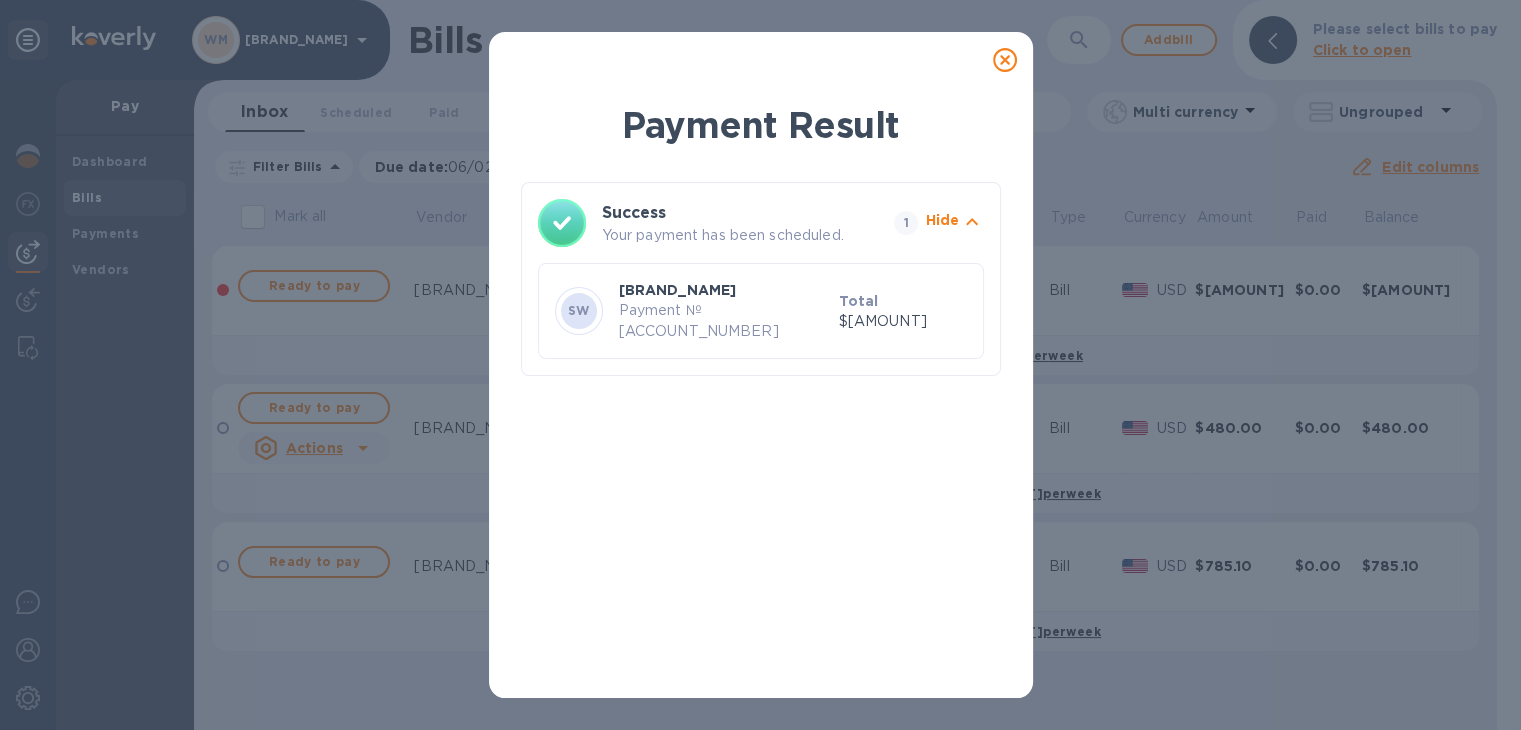 click 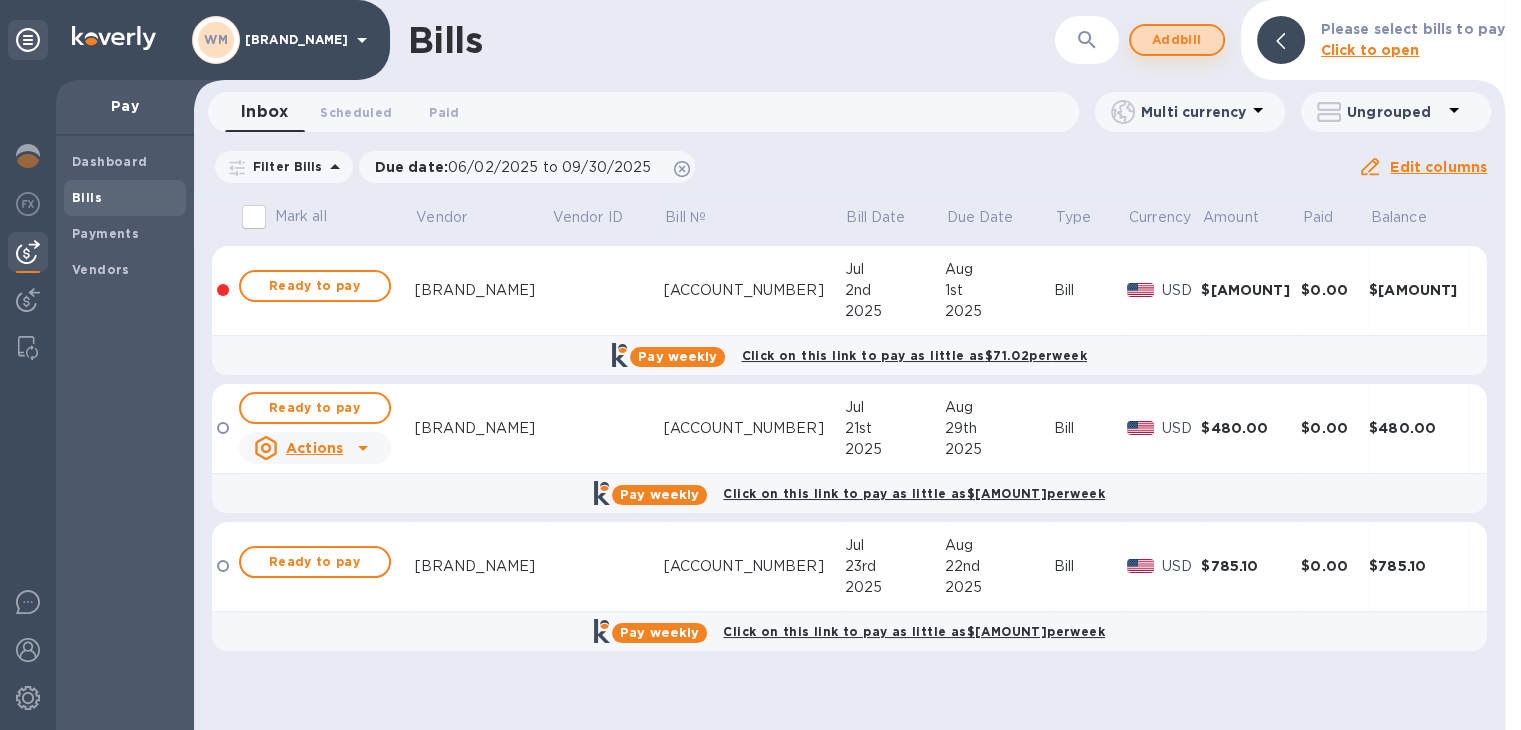 click on "Add   bill" at bounding box center (1177, 40) 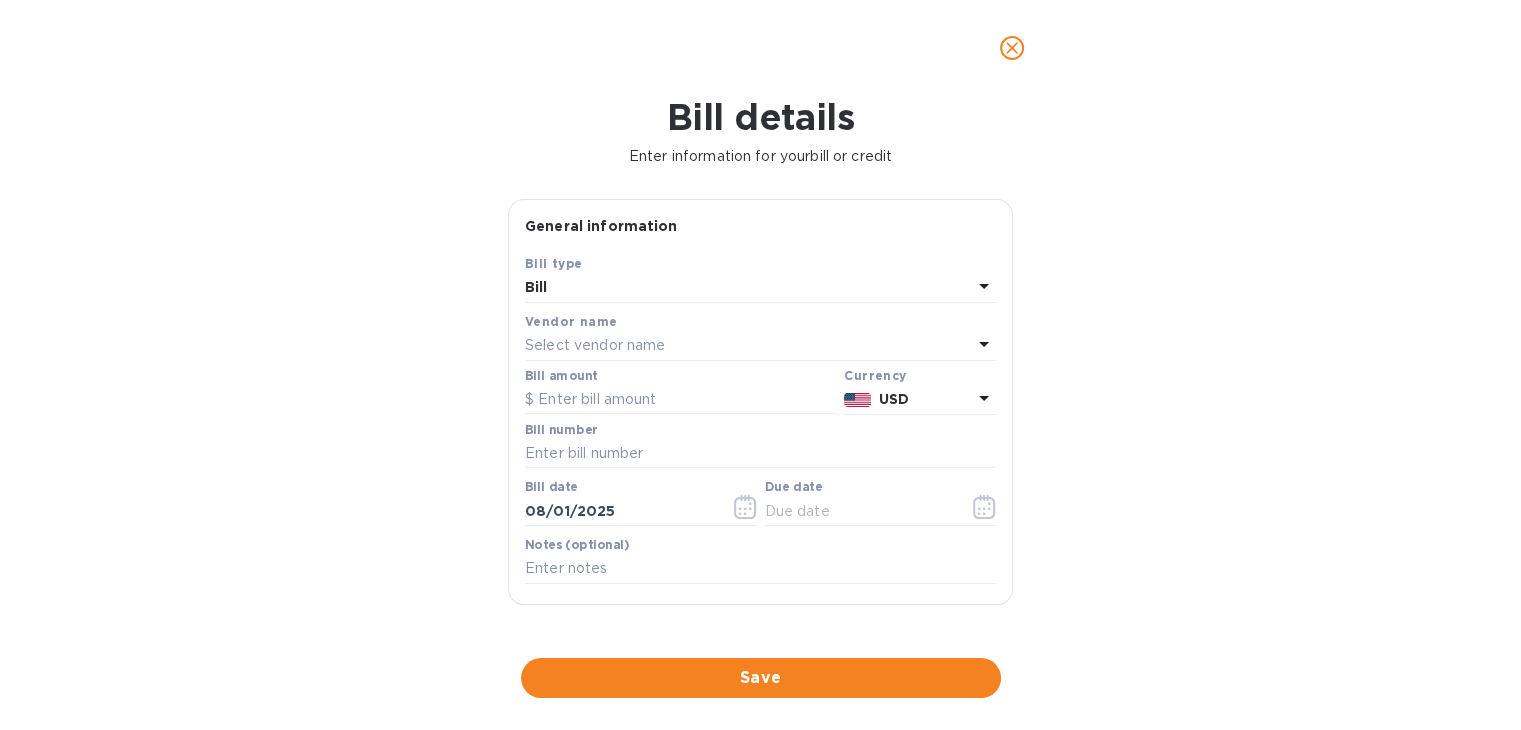 click on "Select vendor name" at bounding box center (748, 346) 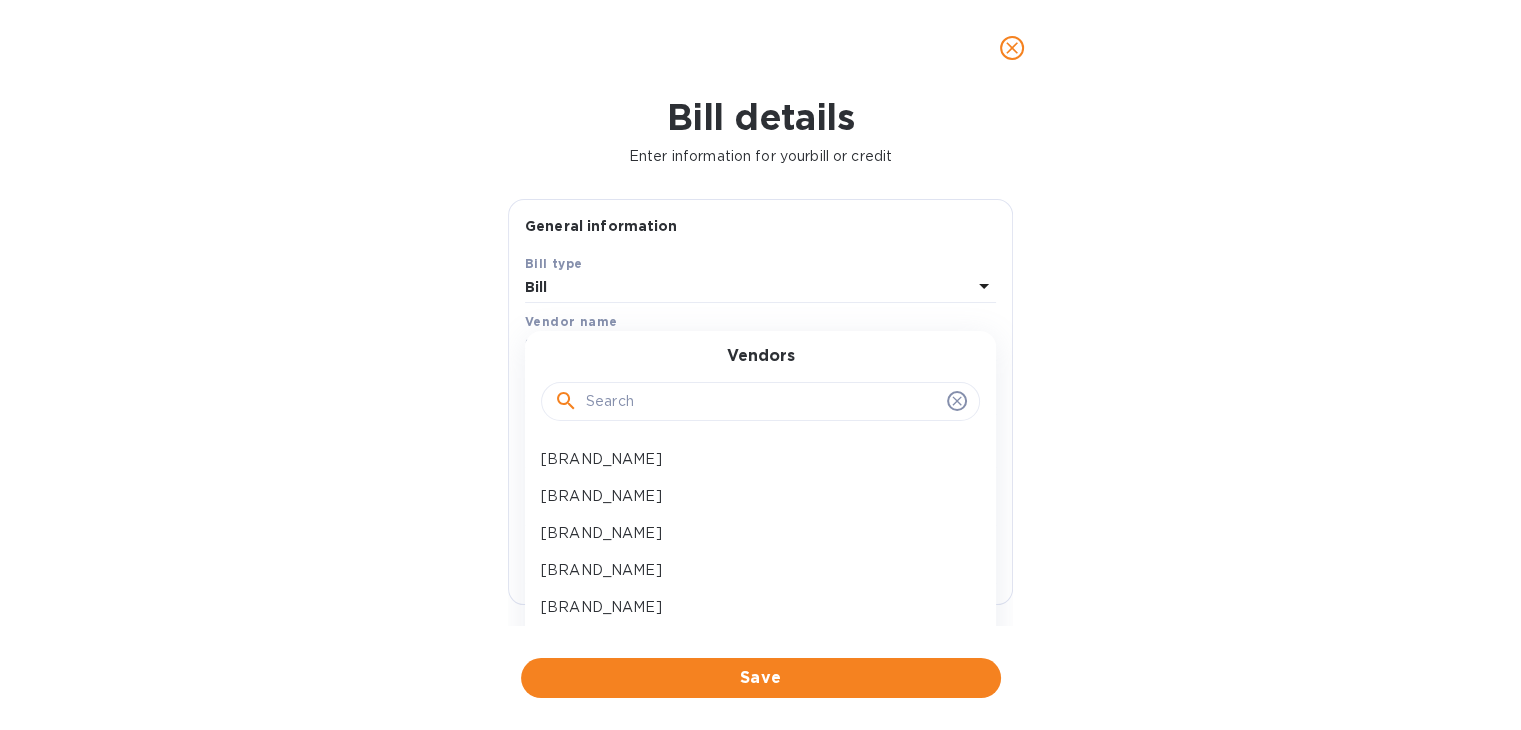 click at bounding box center (762, 402) 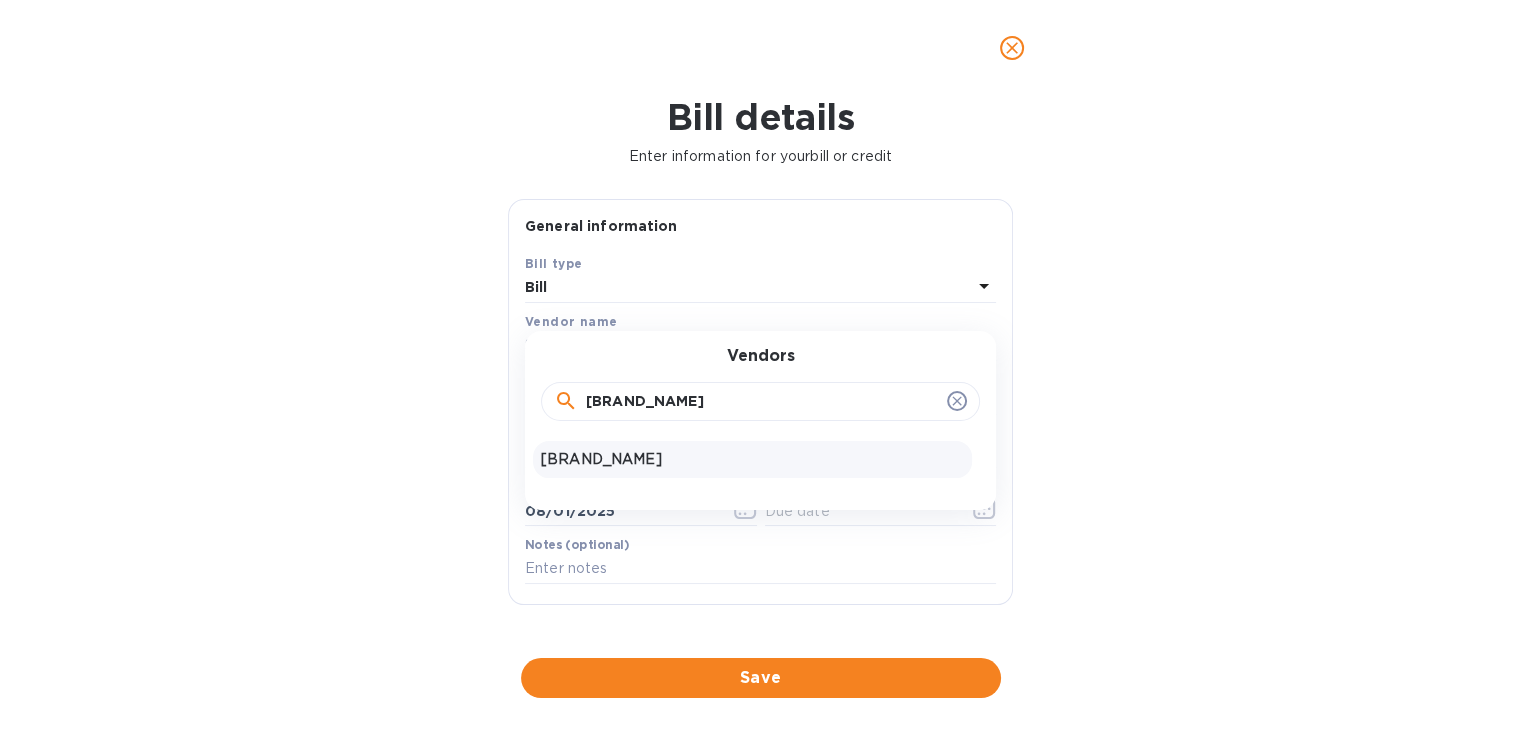 type on "[BRAND_NAME]" 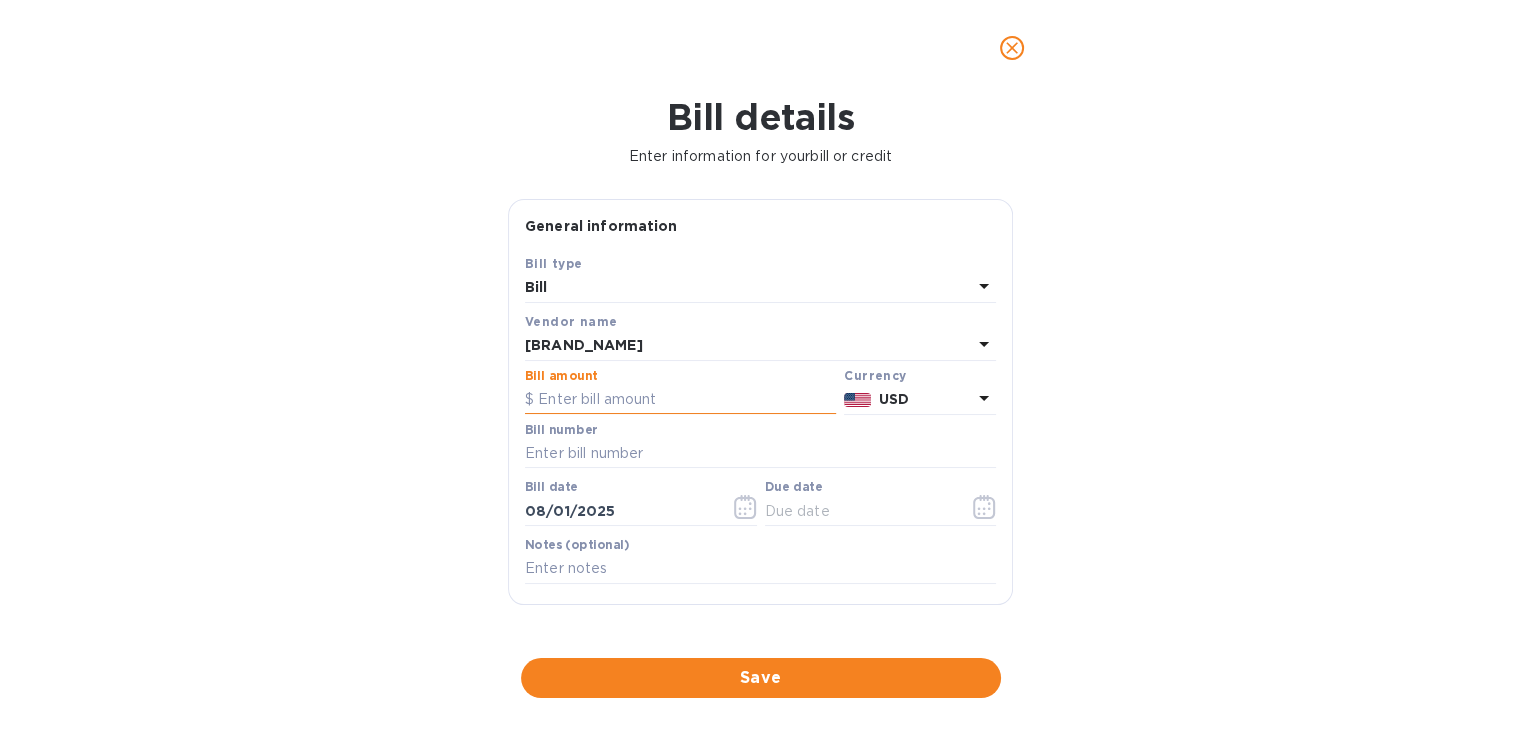 click at bounding box center (680, 400) 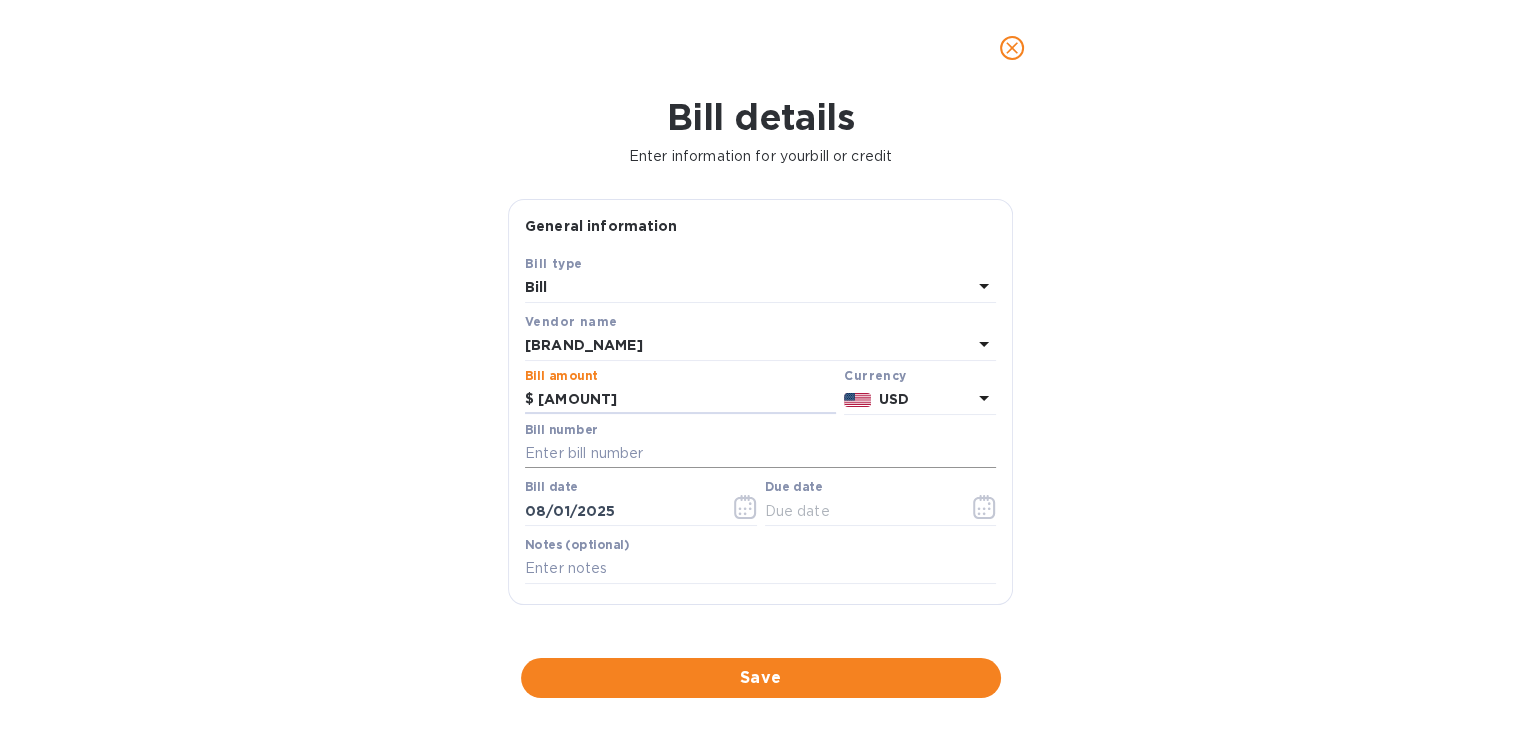 type on "[AMOUNT]" 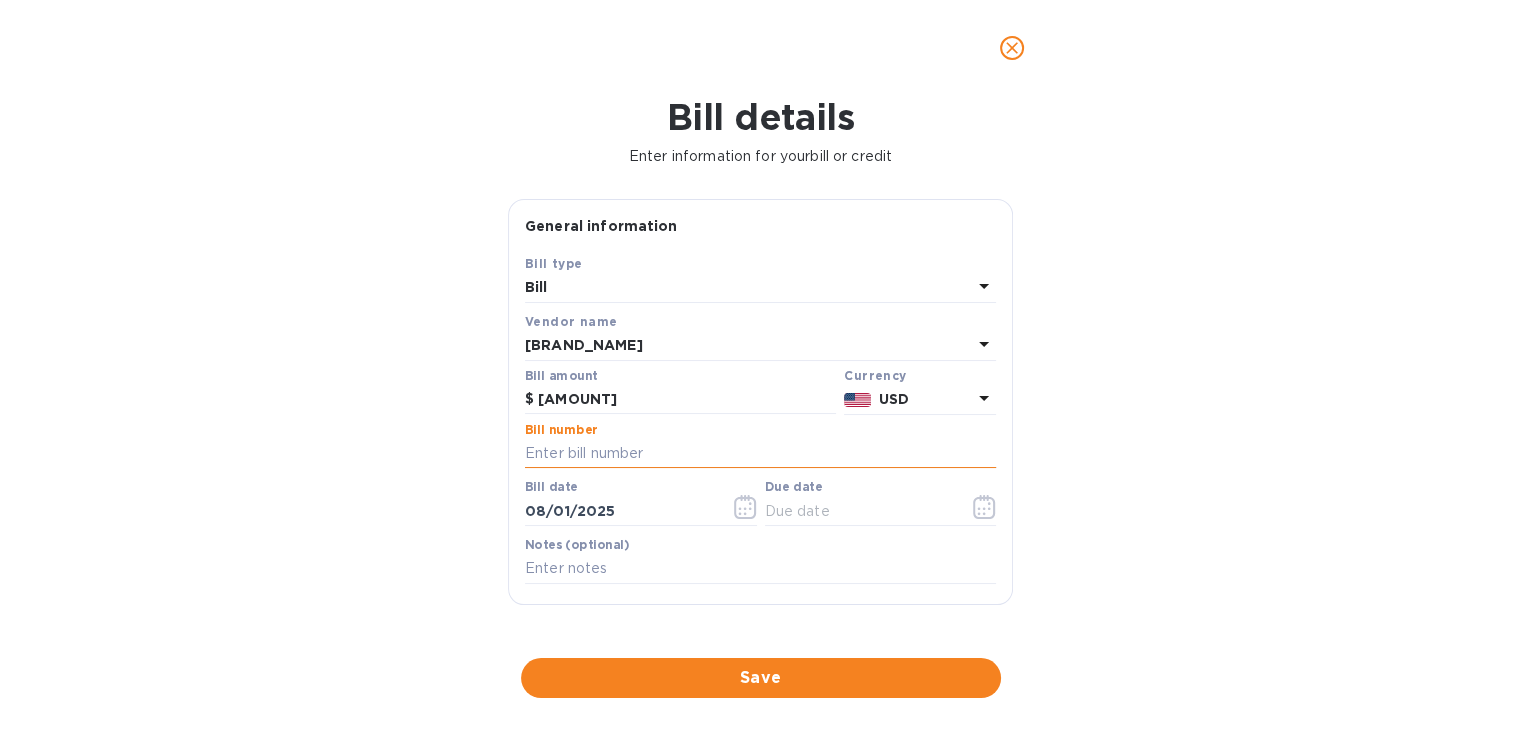 click at bounding box center [760, 454] 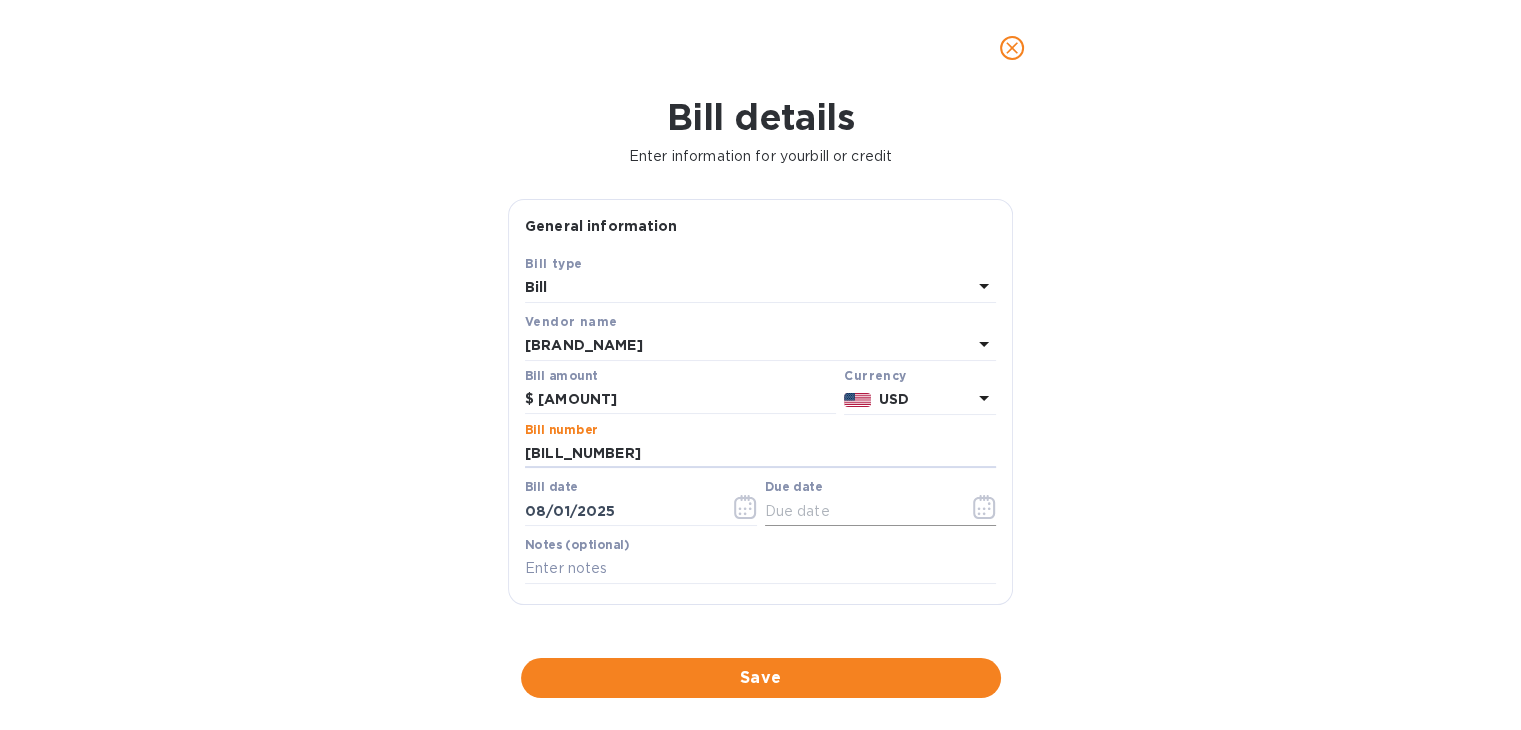 type on "[BILL_NUMBER]" 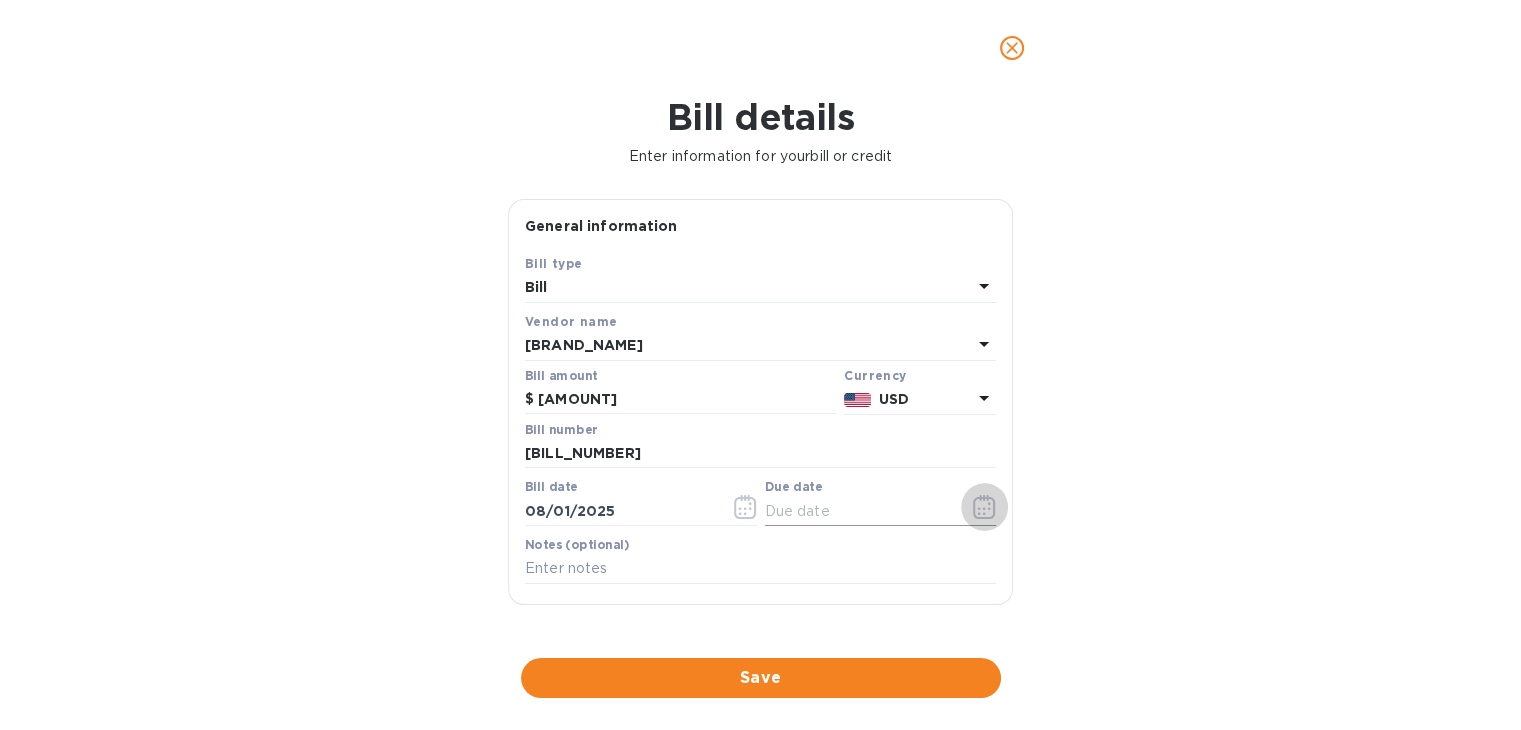click 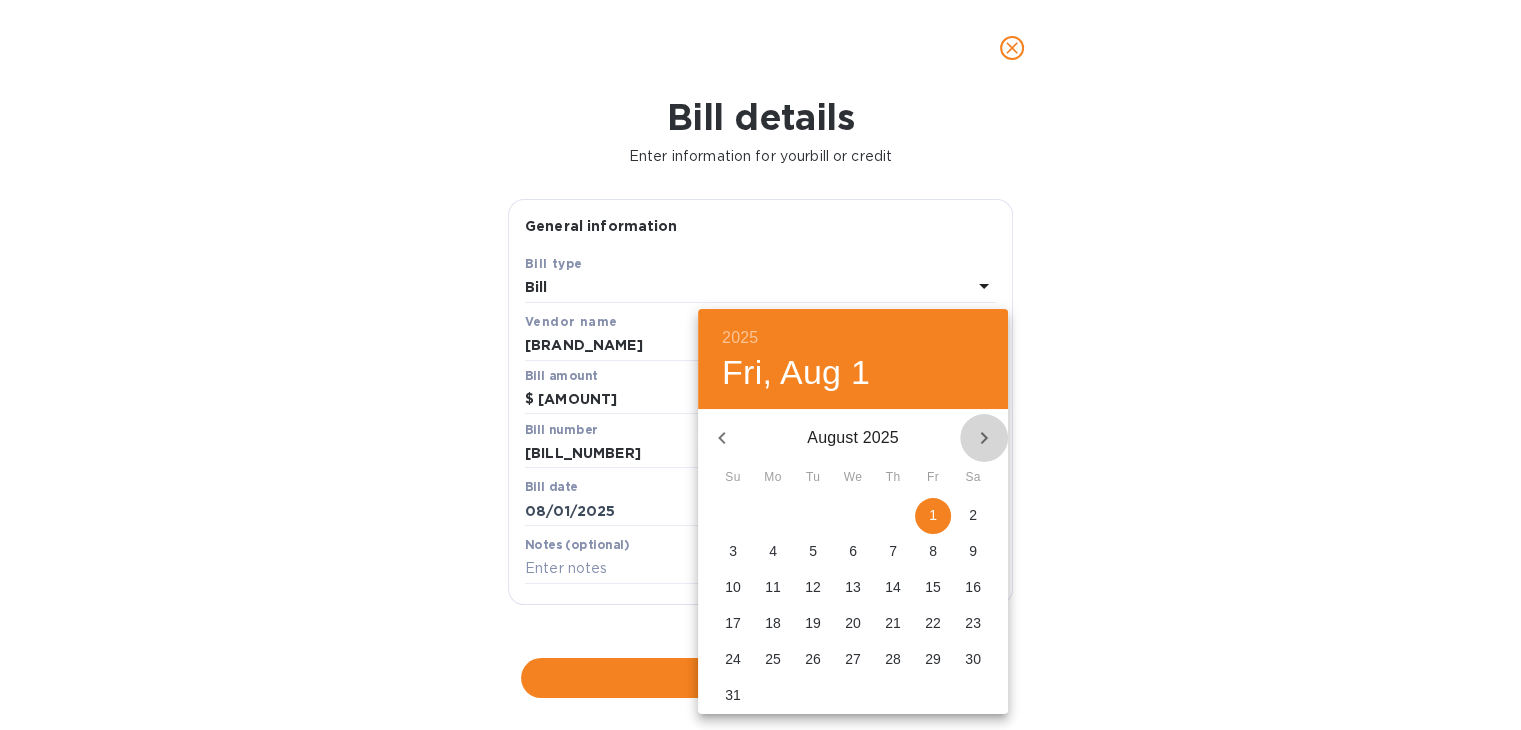 click 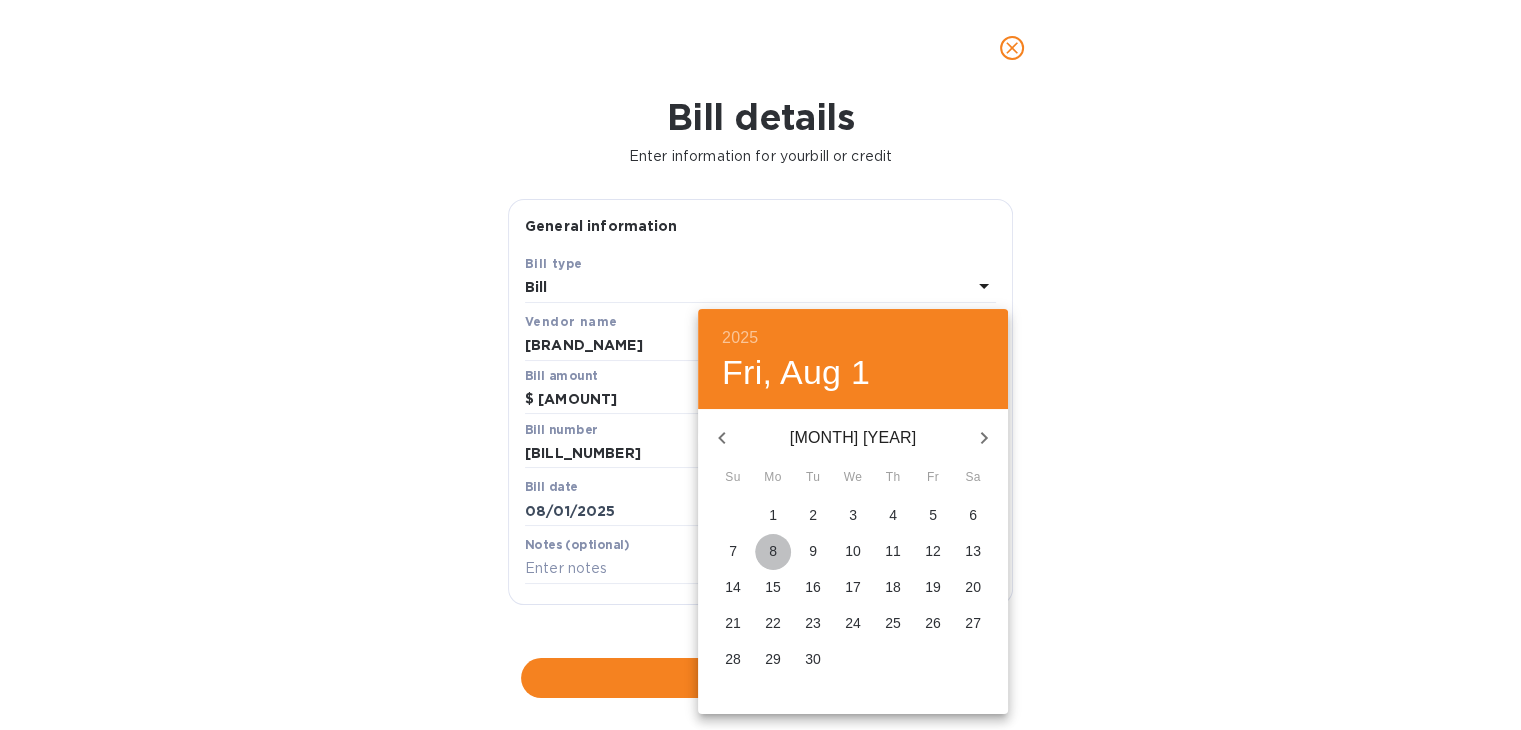 click on "8" at bounding box center (773, 551) 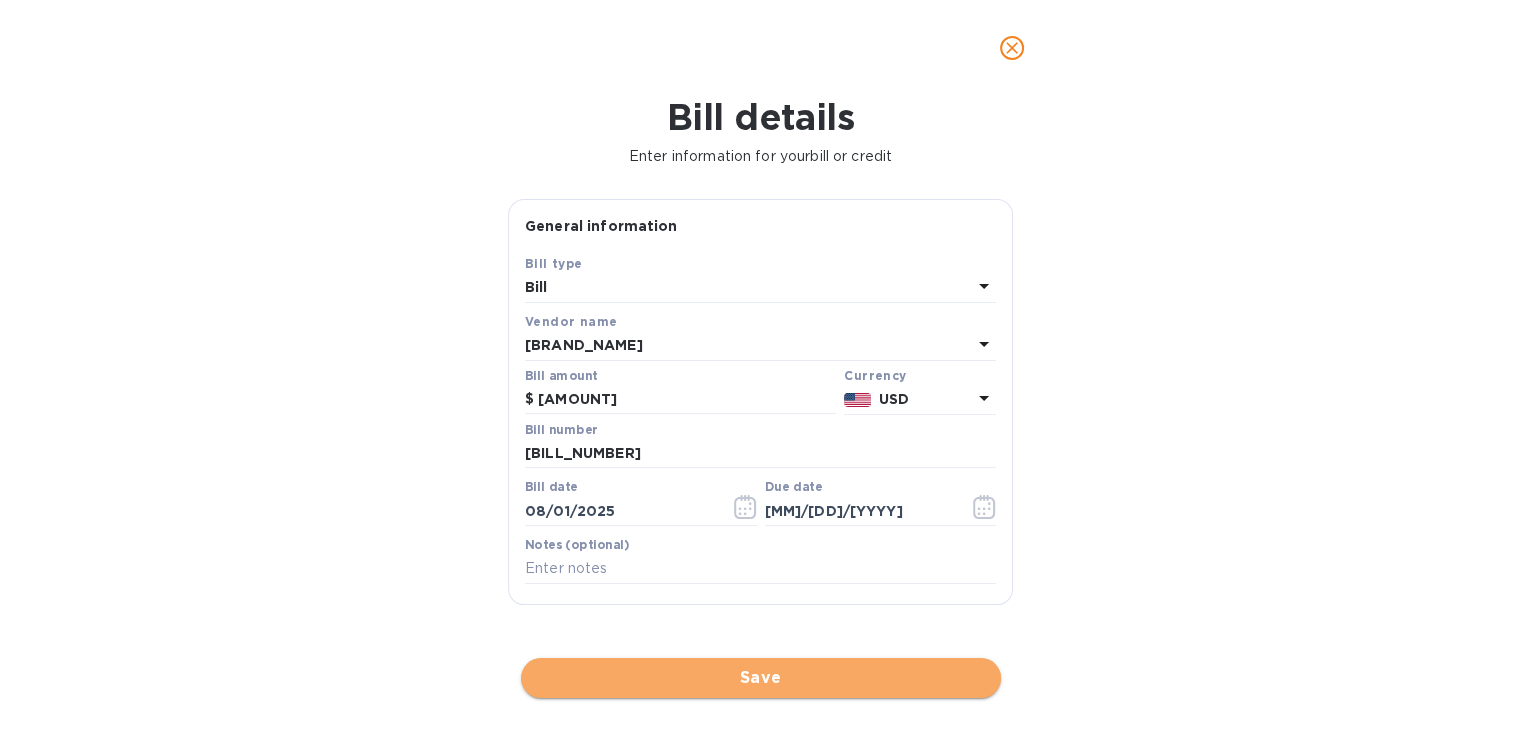 click on "Save" at bounding box center (761, 678) 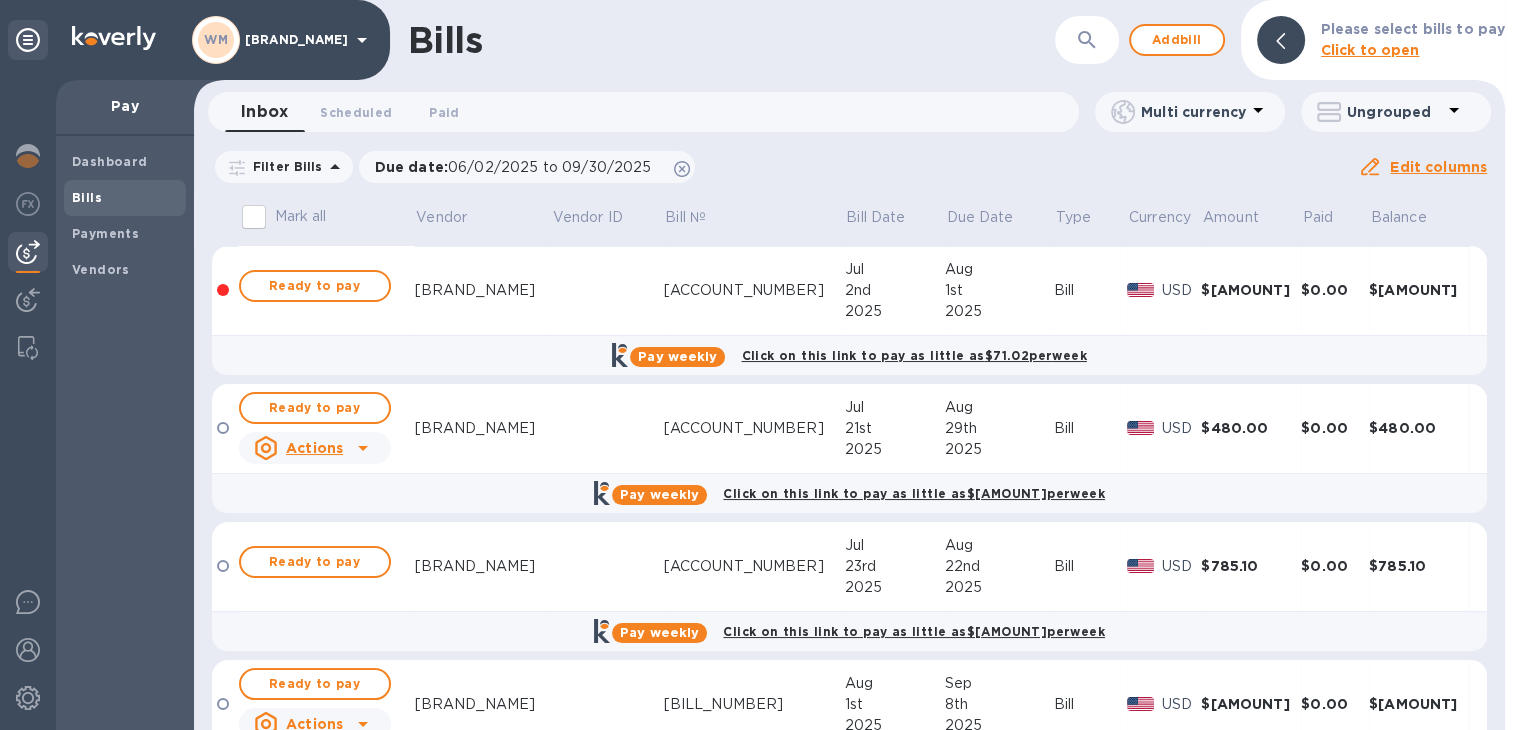 scroll, scrollTop: 85, scrollLeft: 0, axis: vertical 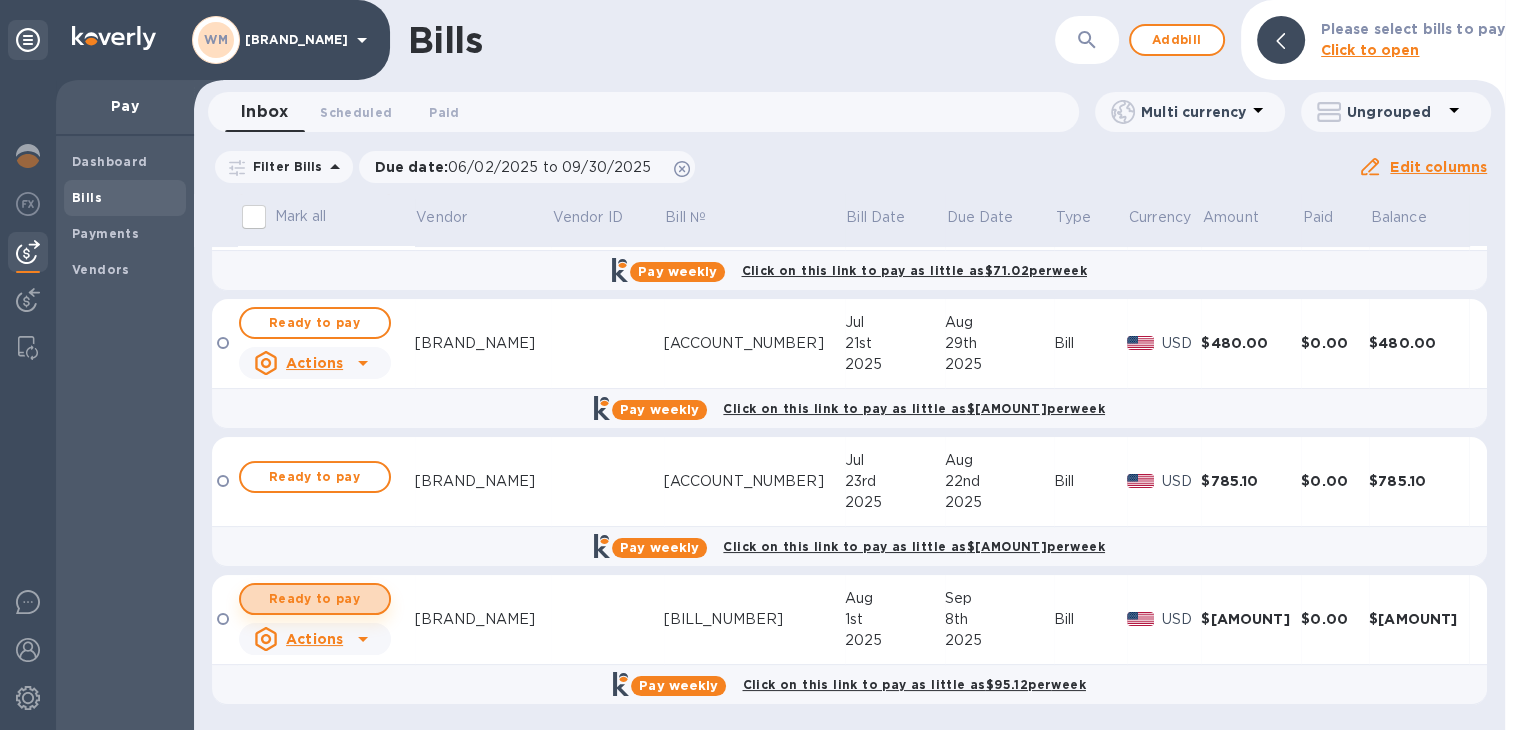 click on "Ready to pay" at bounding box center [315, 599] 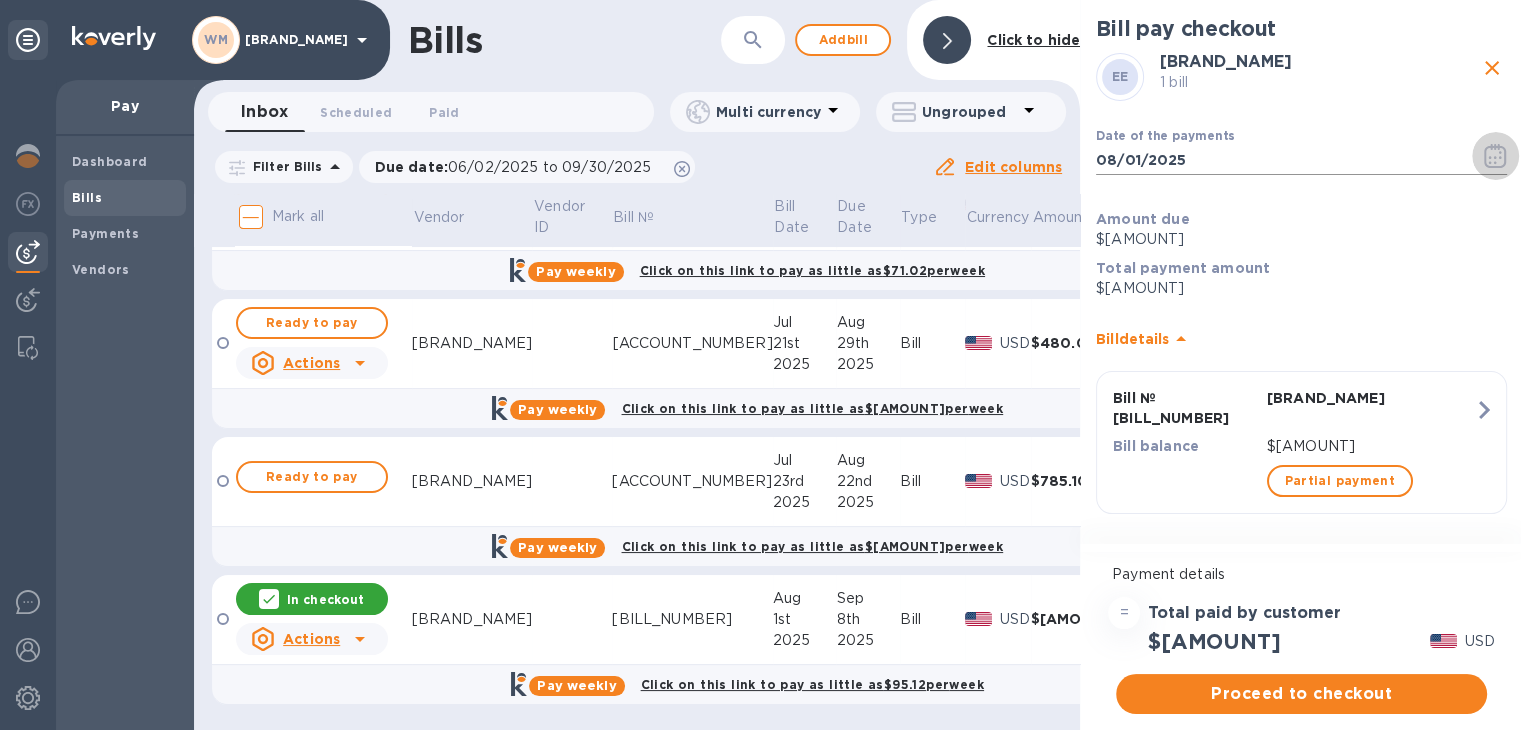 click 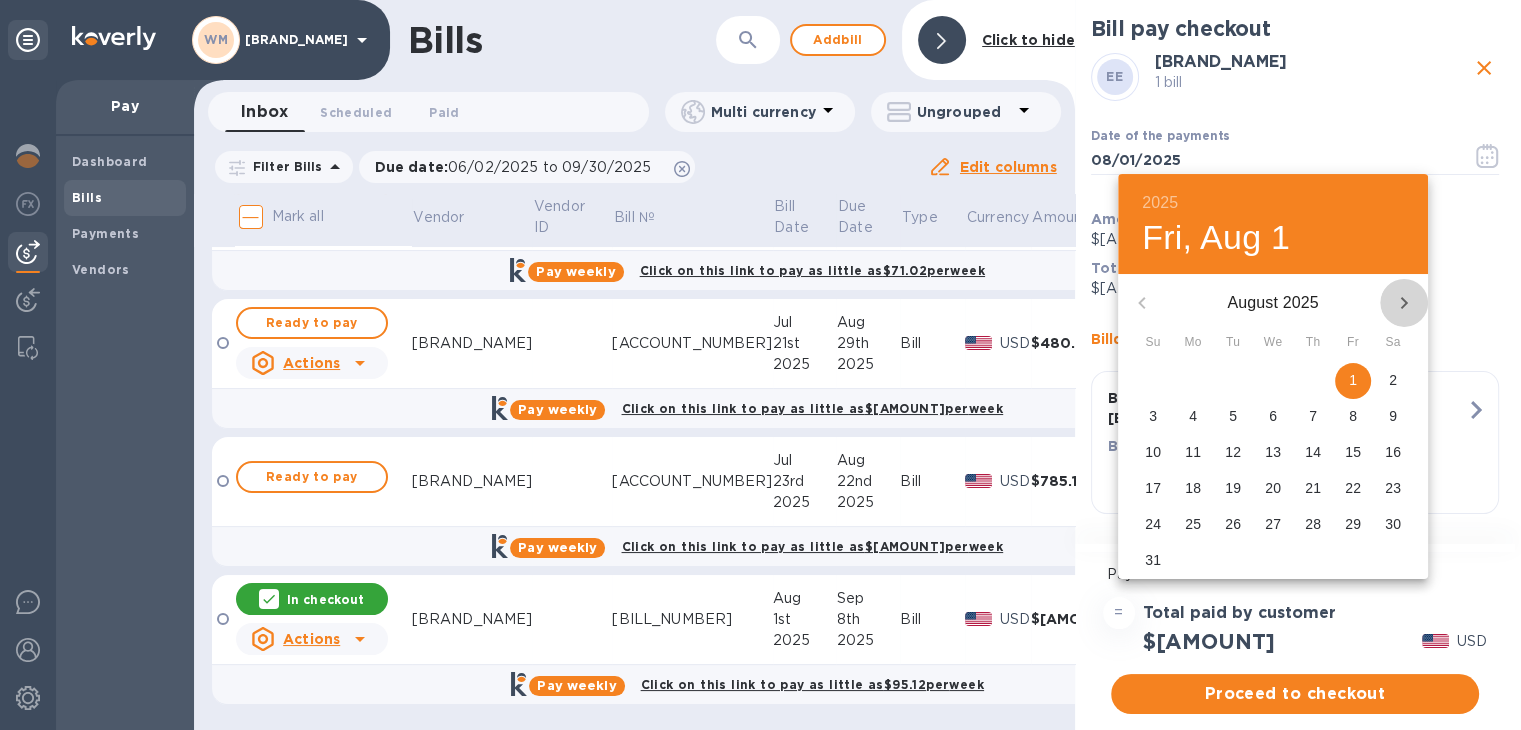 click 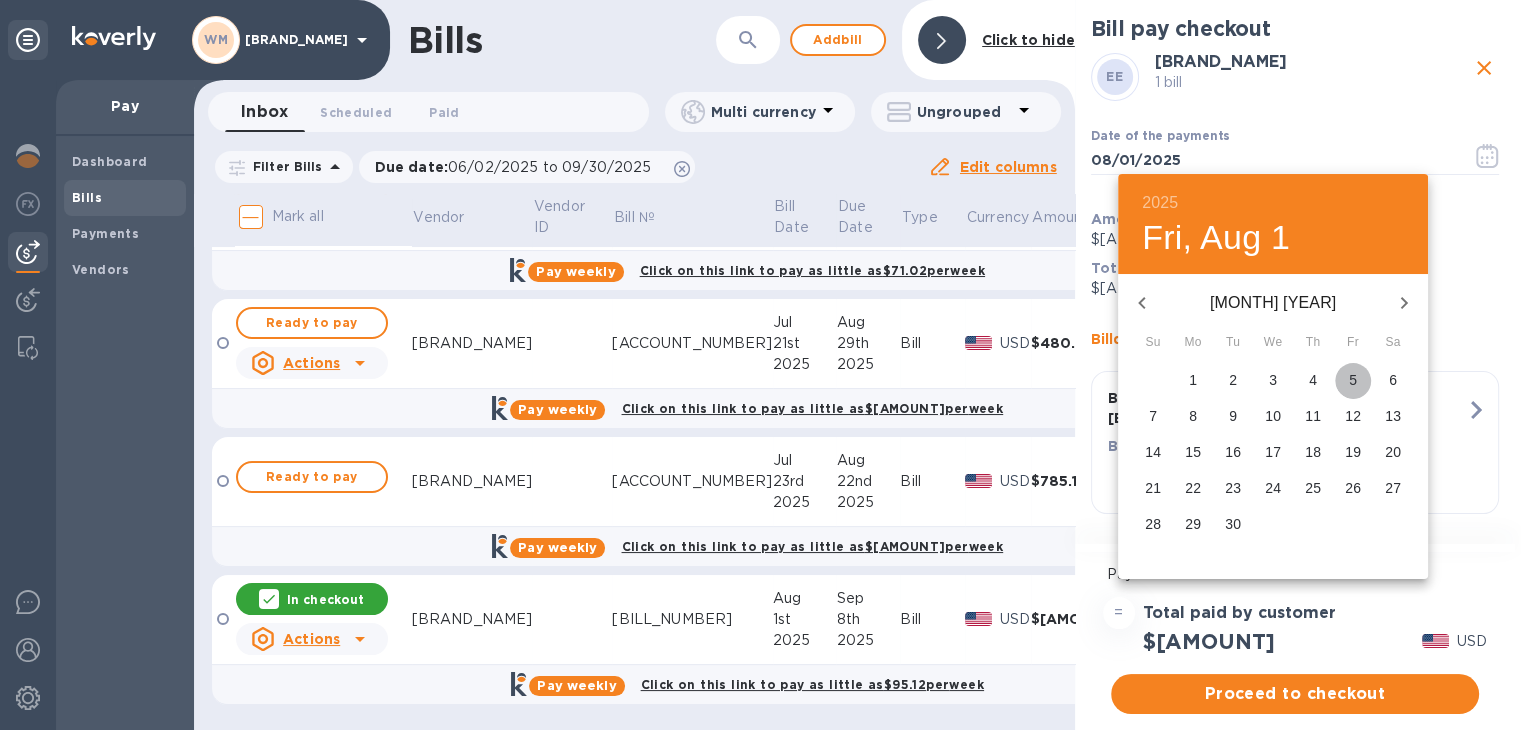 click on "5" at bounding box center [1353, 380] 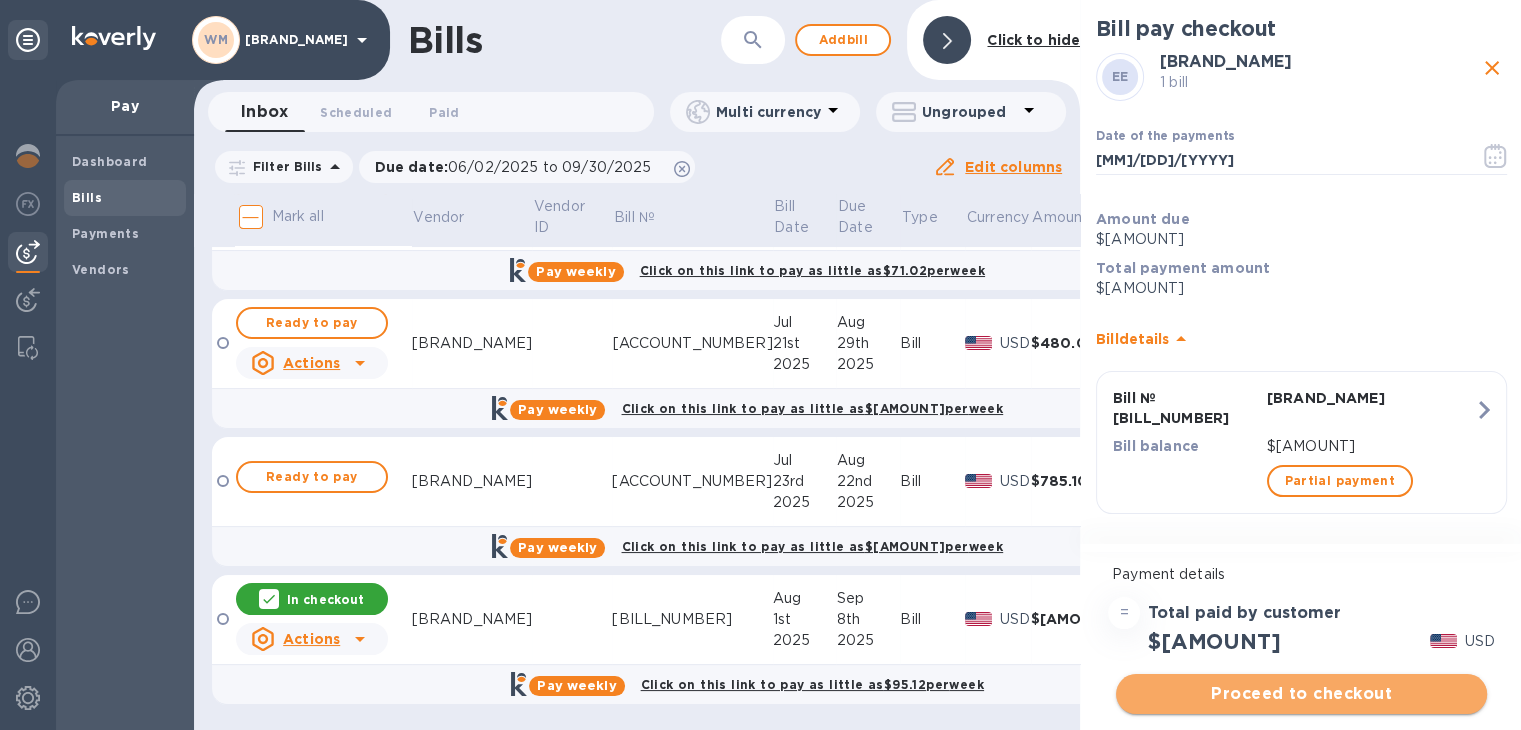 click on "Proceed to checkout" at bounding box center [1301, 694] 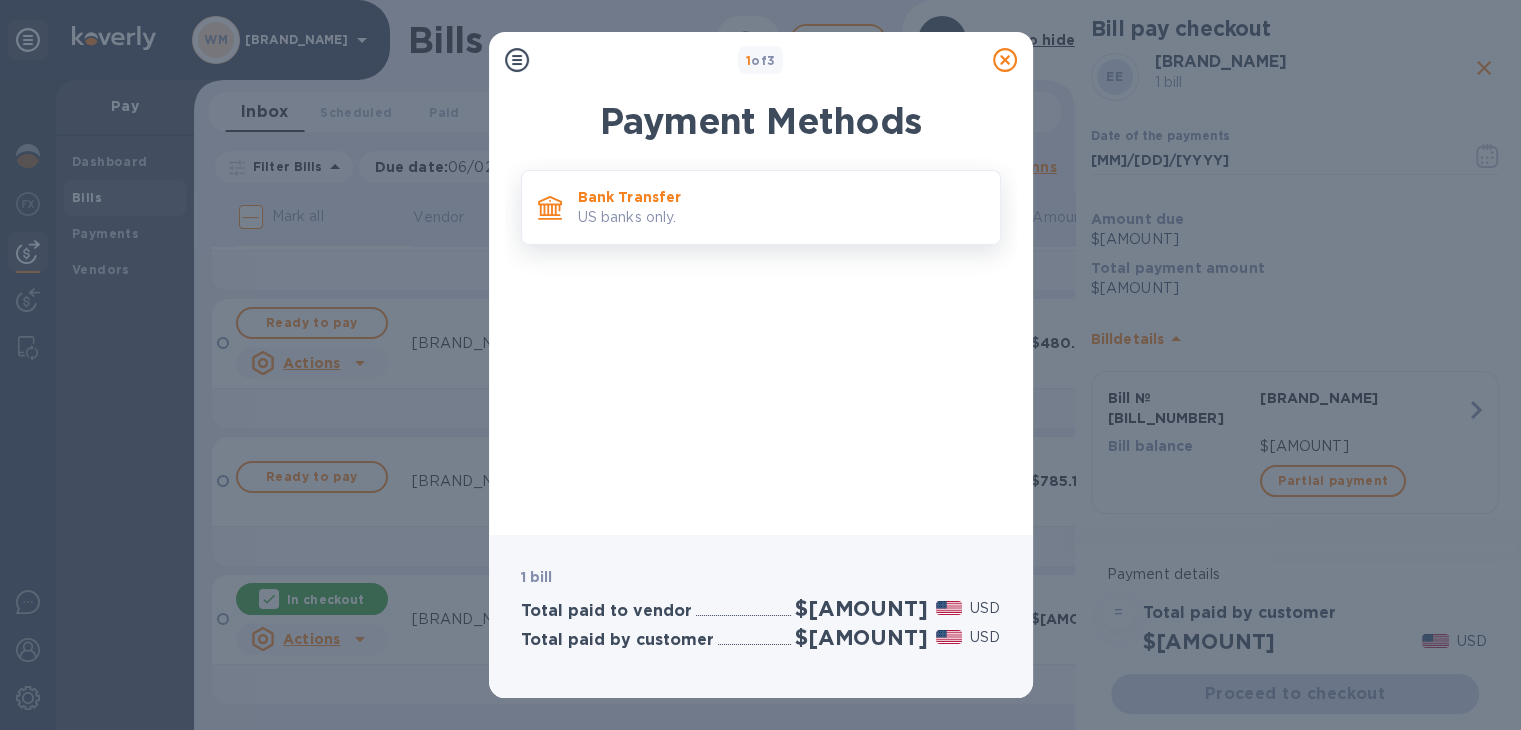 click on "US banks only." at bounding box center (781, 217) 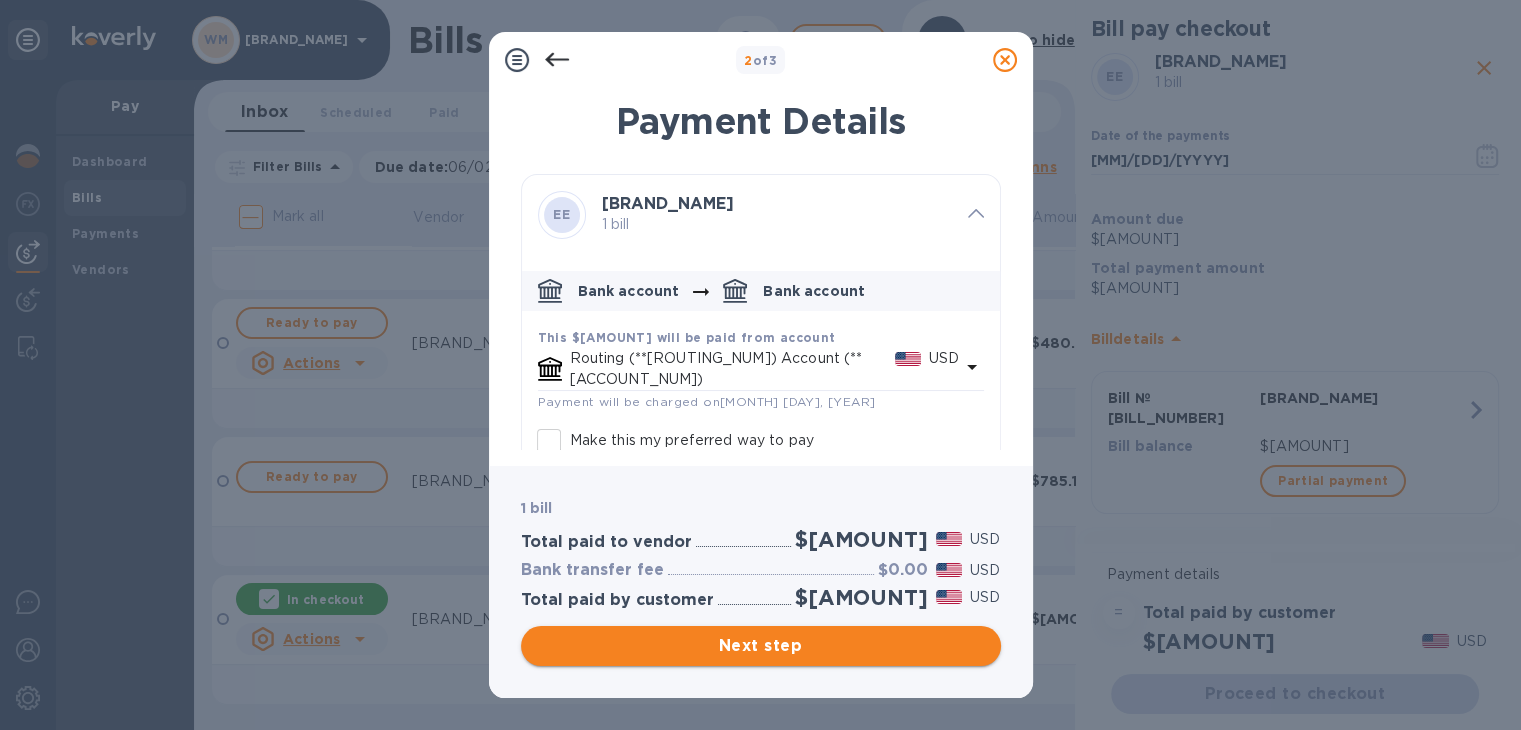 click on "Next step" at bounding box center (761, 646) 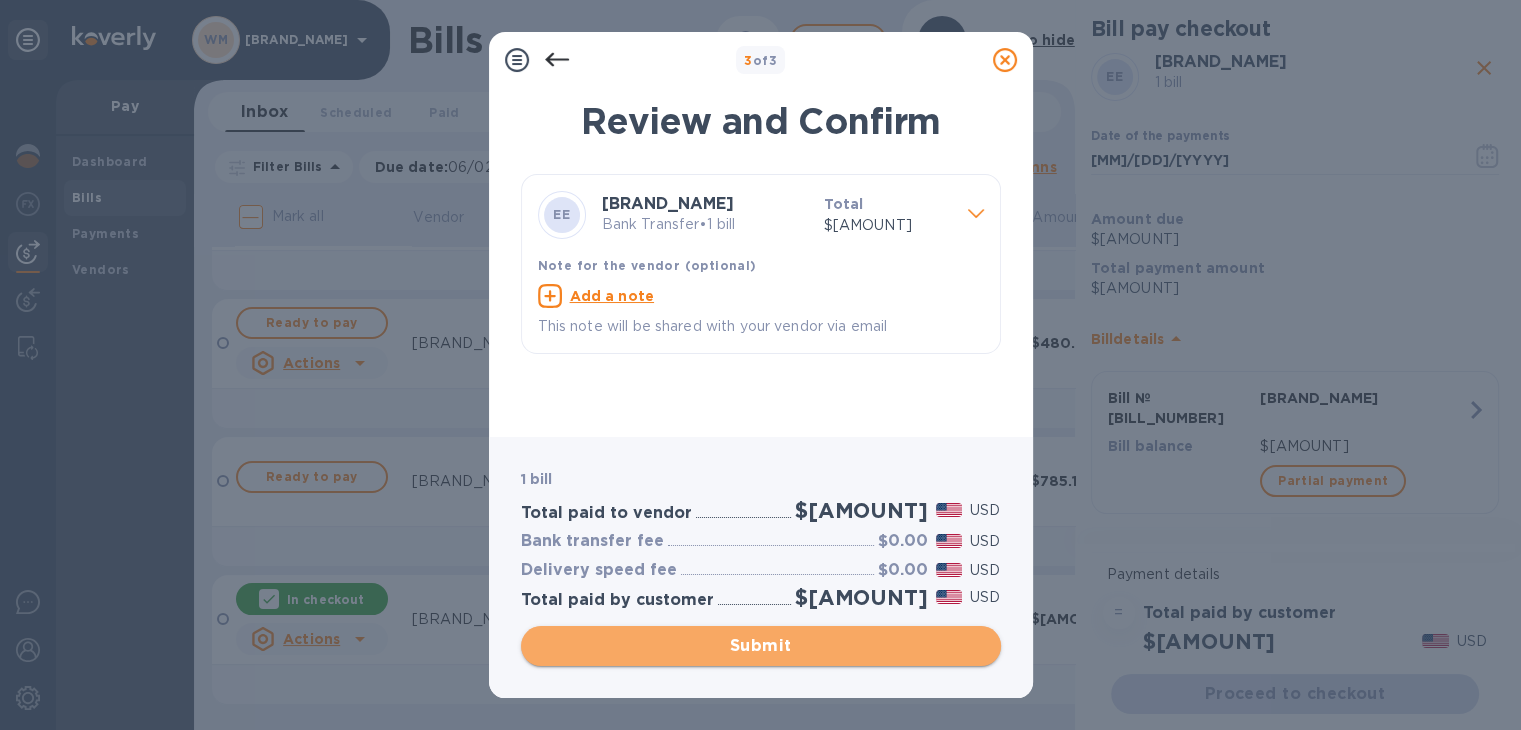 click on "Submit" at bounding box center (761, 646) 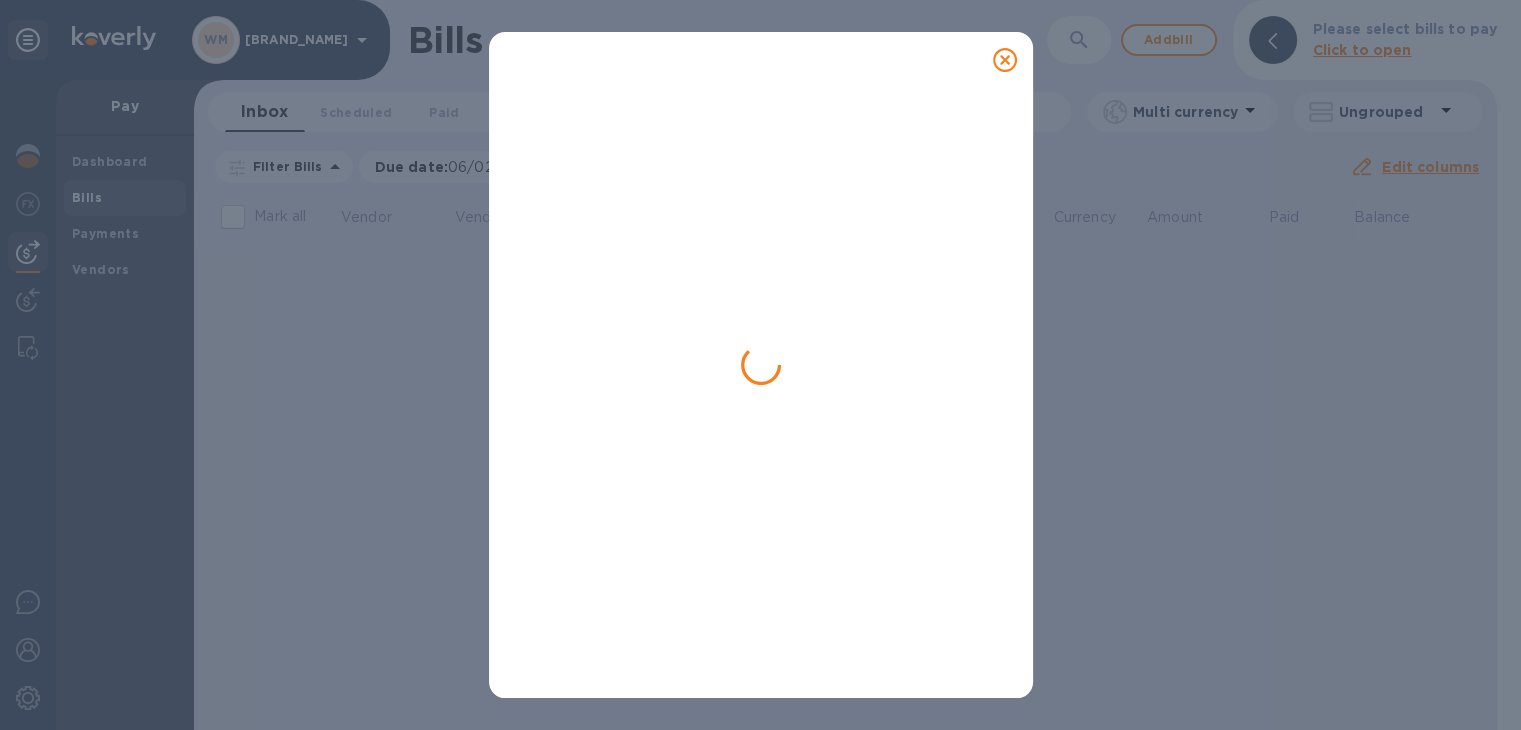 scroll, scrollTop: 0, scrollLeft: 0, axis: both 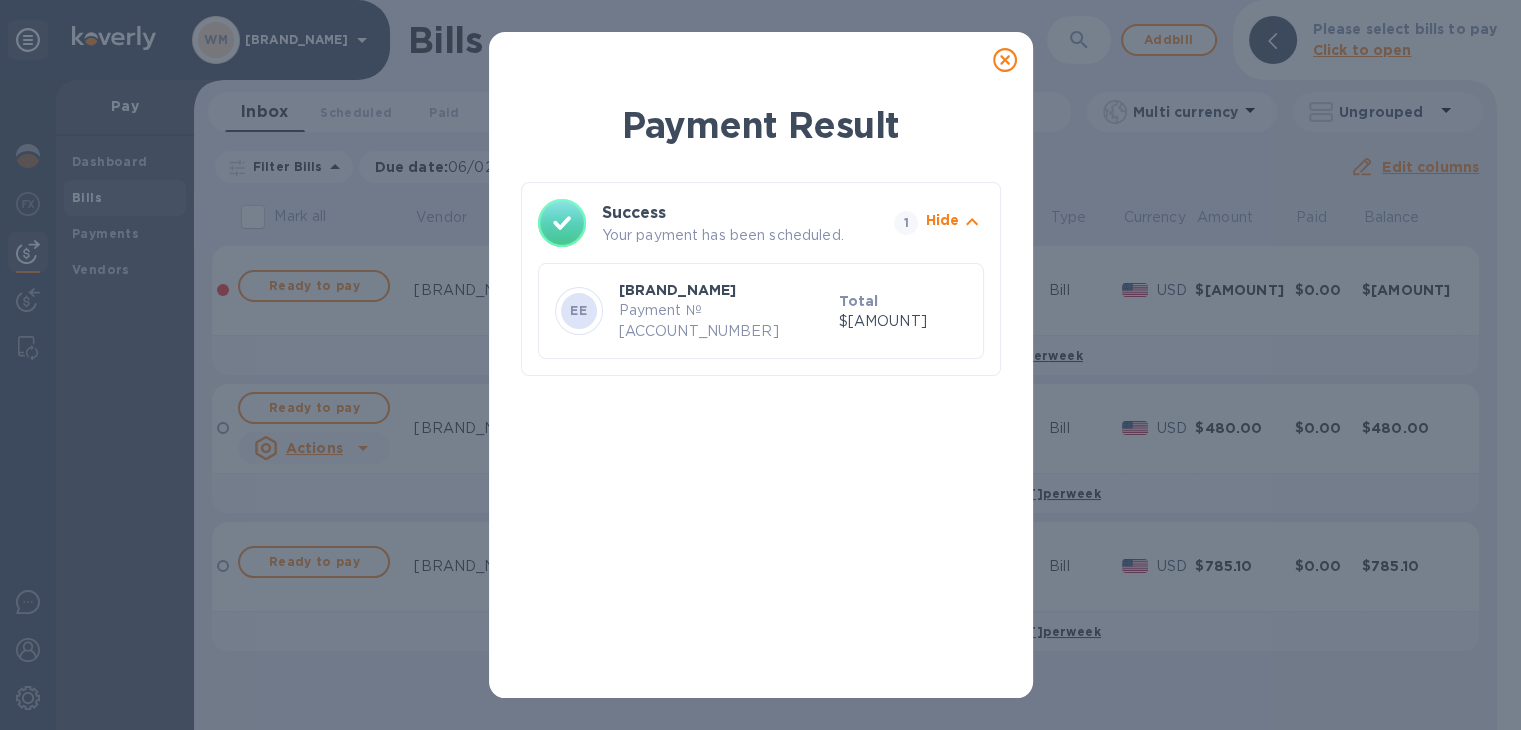 click 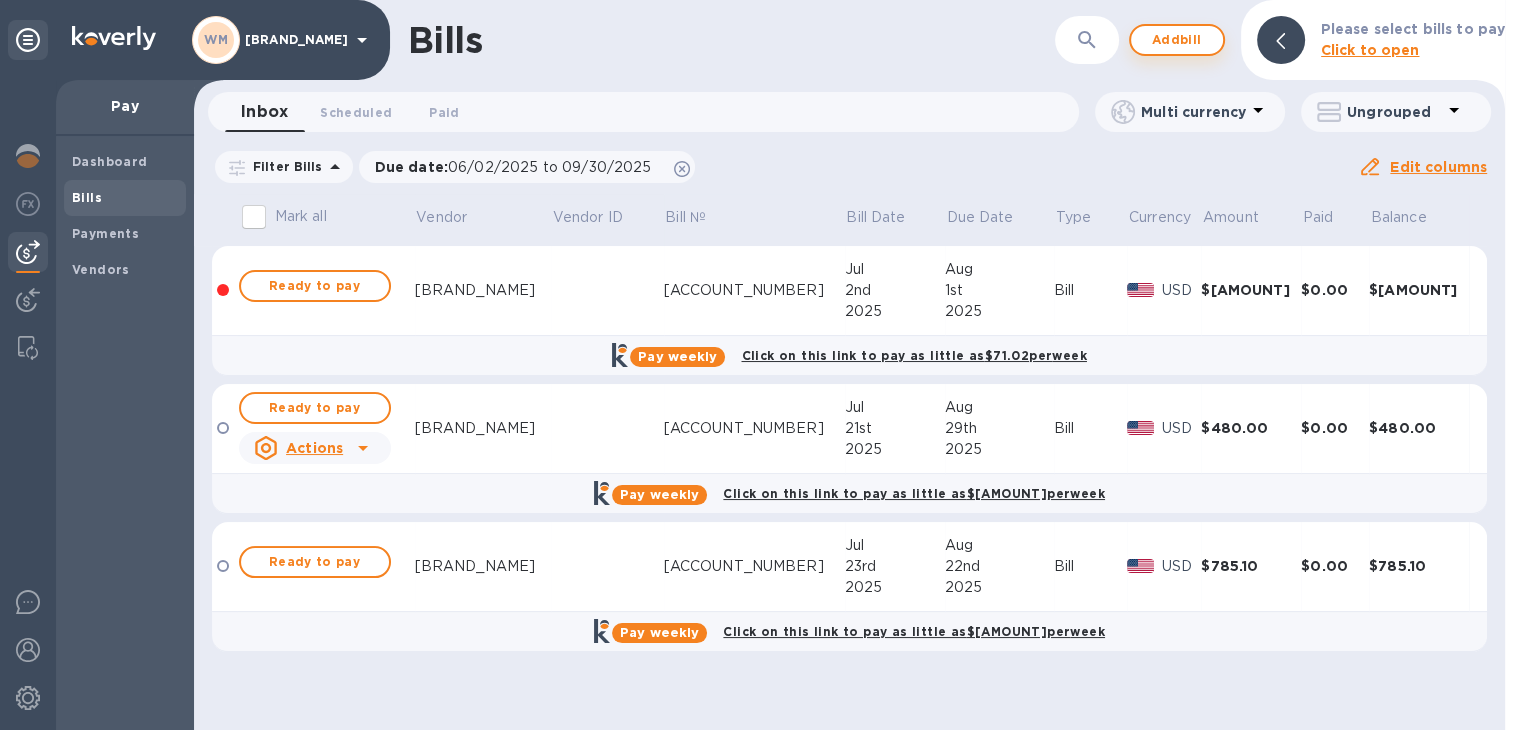 click on "Add   bill" at bounding box center [1177, 40] 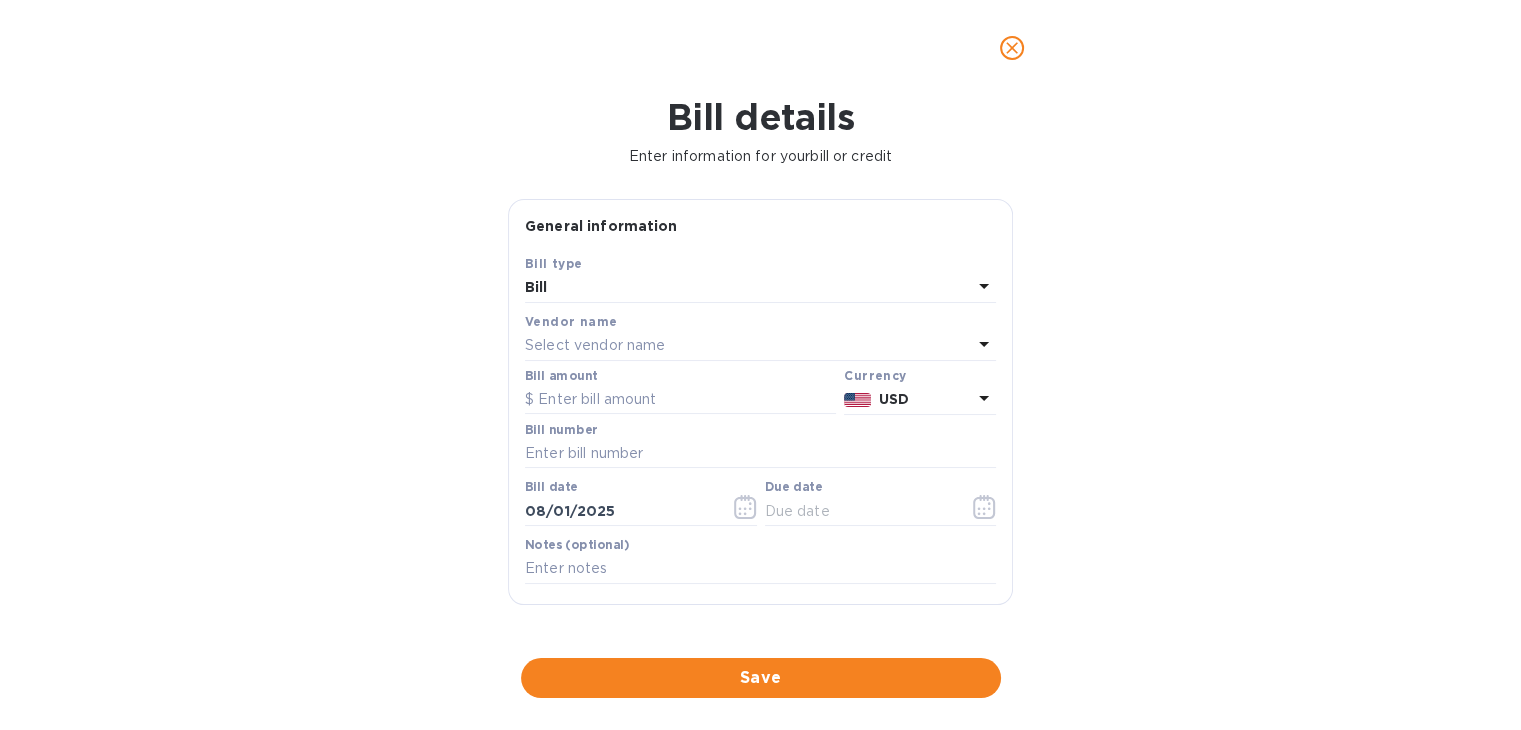 click 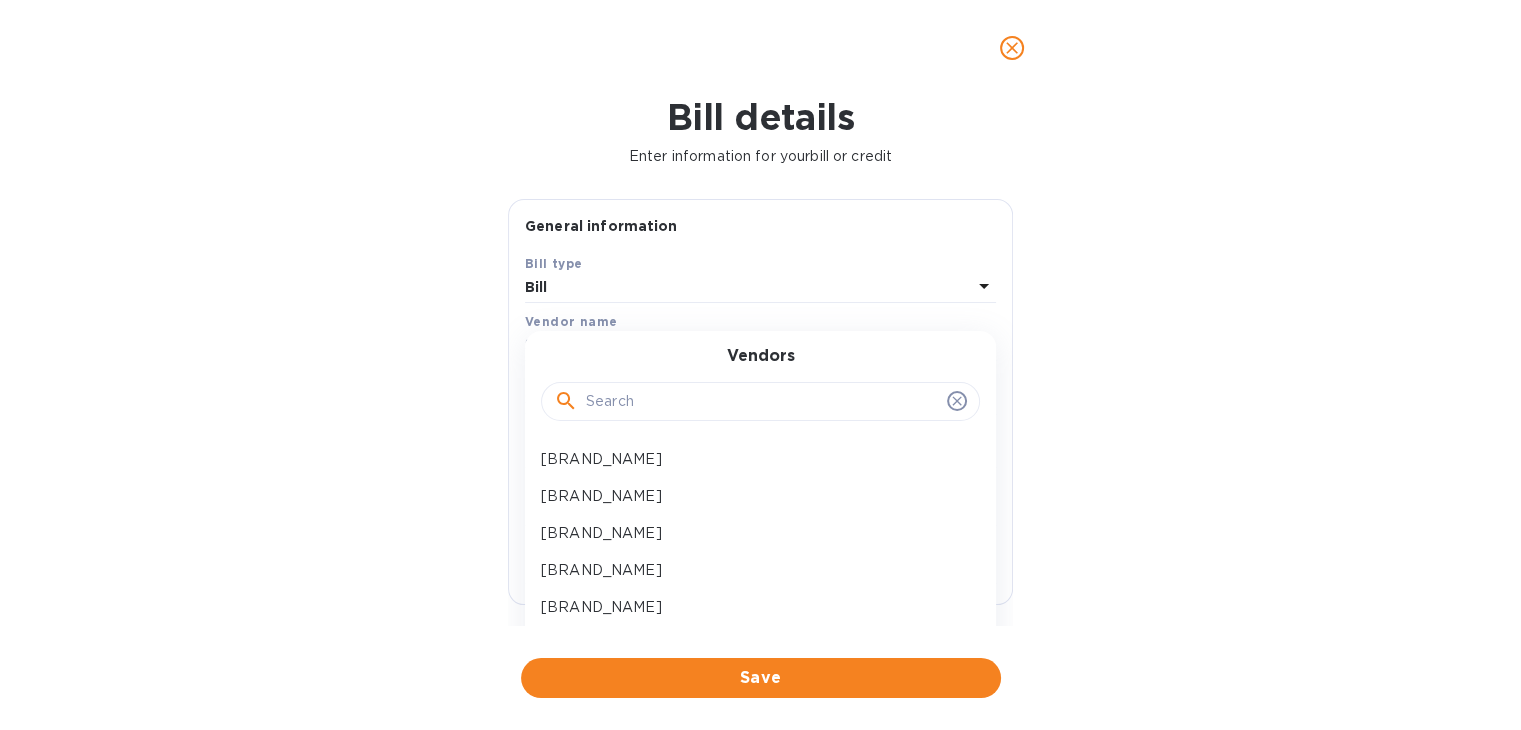 click at bounding box center (762, 402) 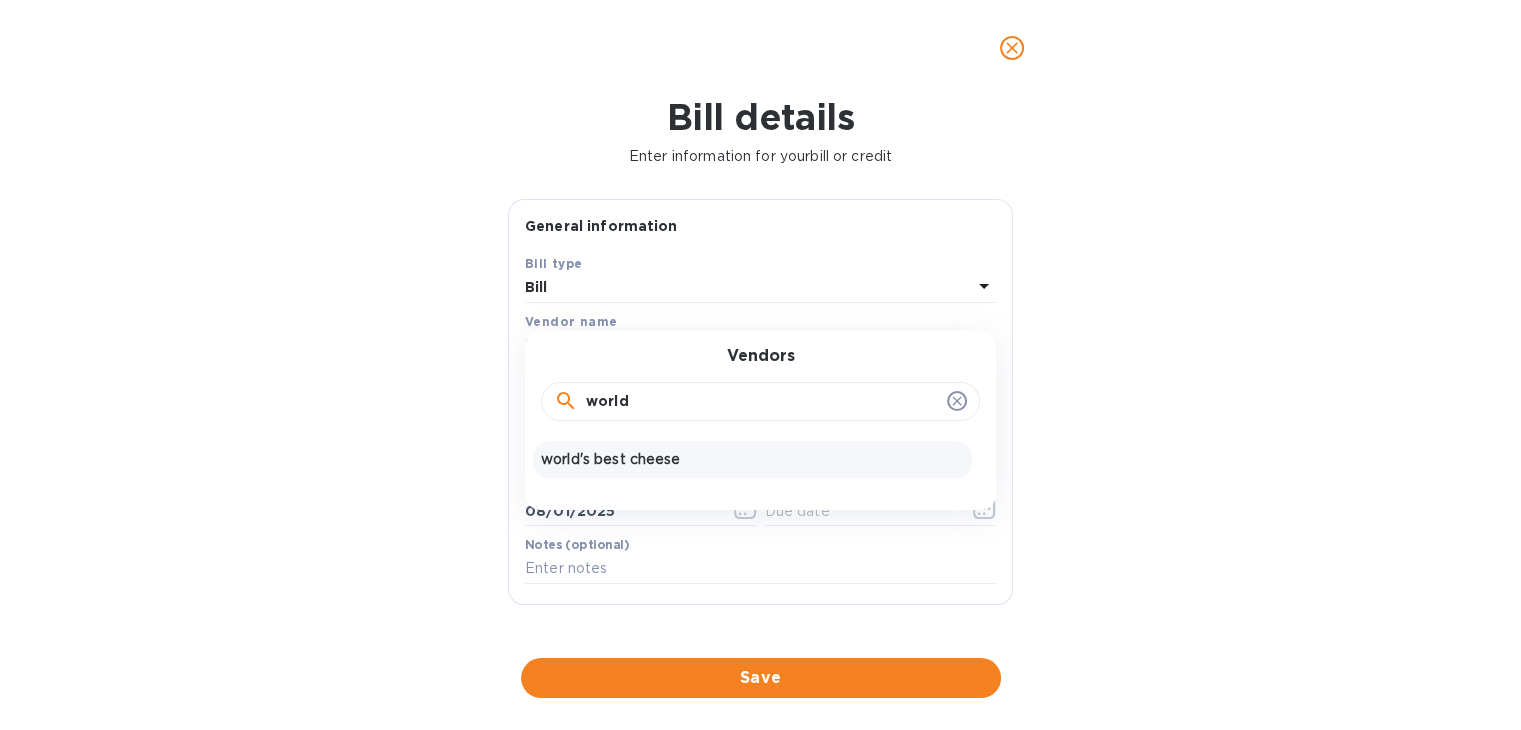 type on "world" 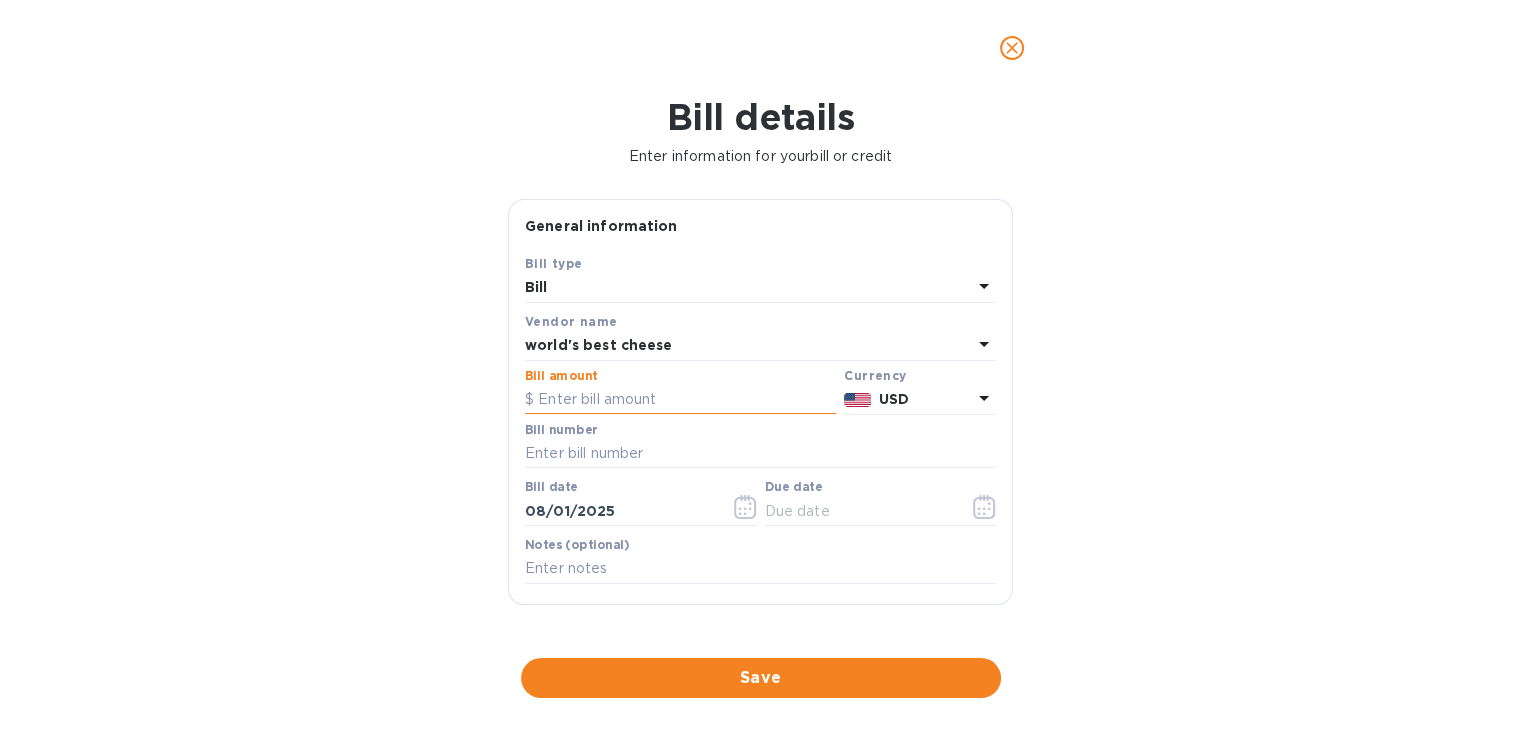 click at bounding box center (680, 400) 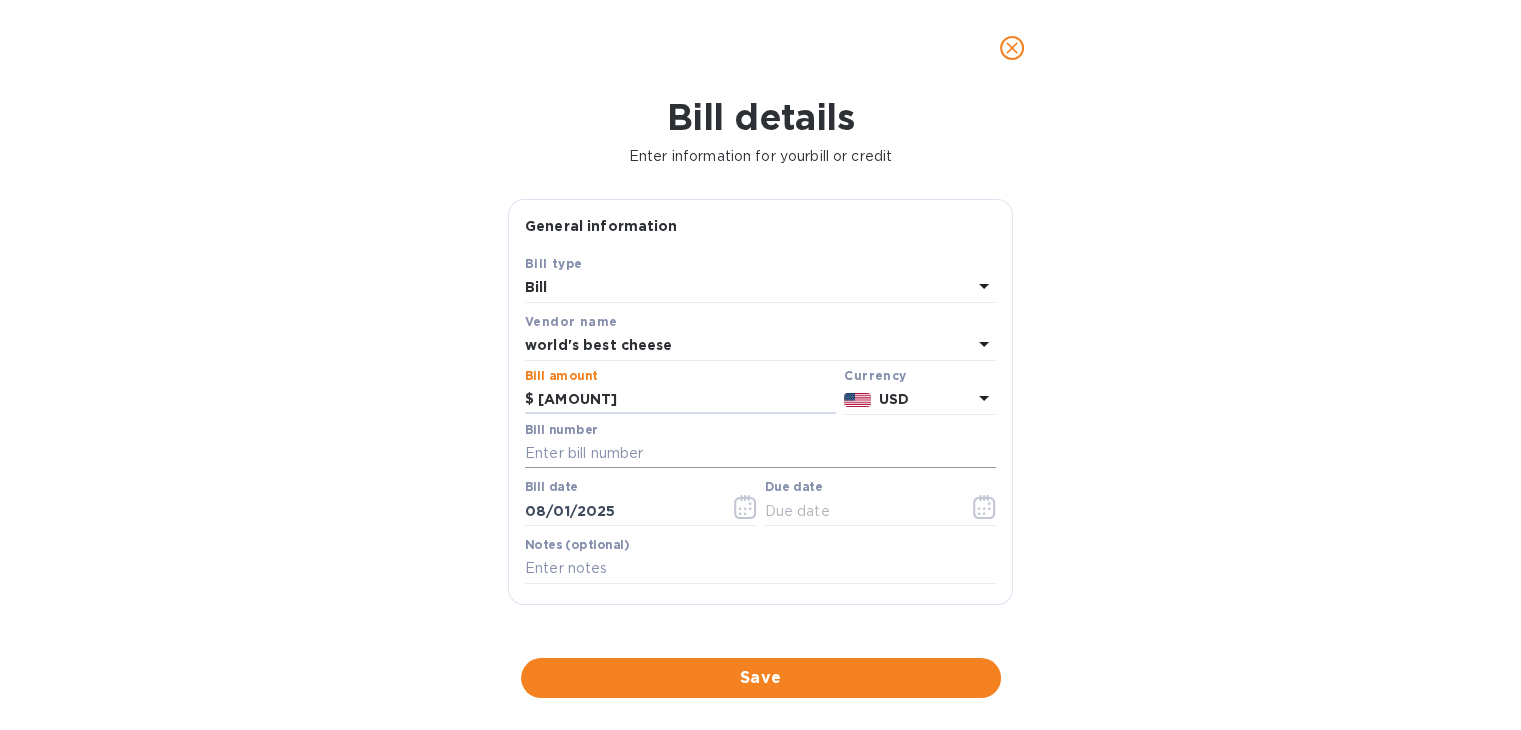 type on "[AMOUNT]" 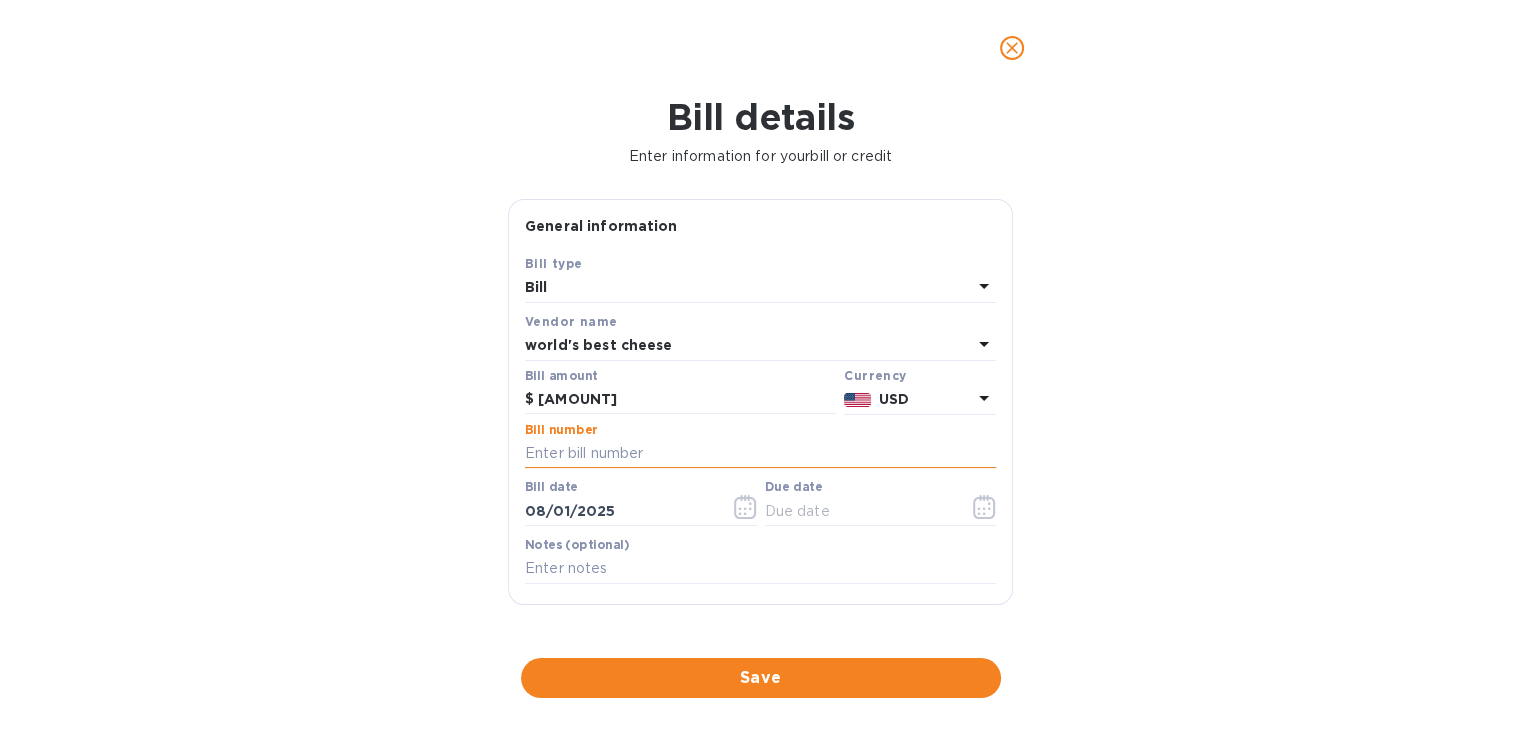 click at bounding box center [760, 454] 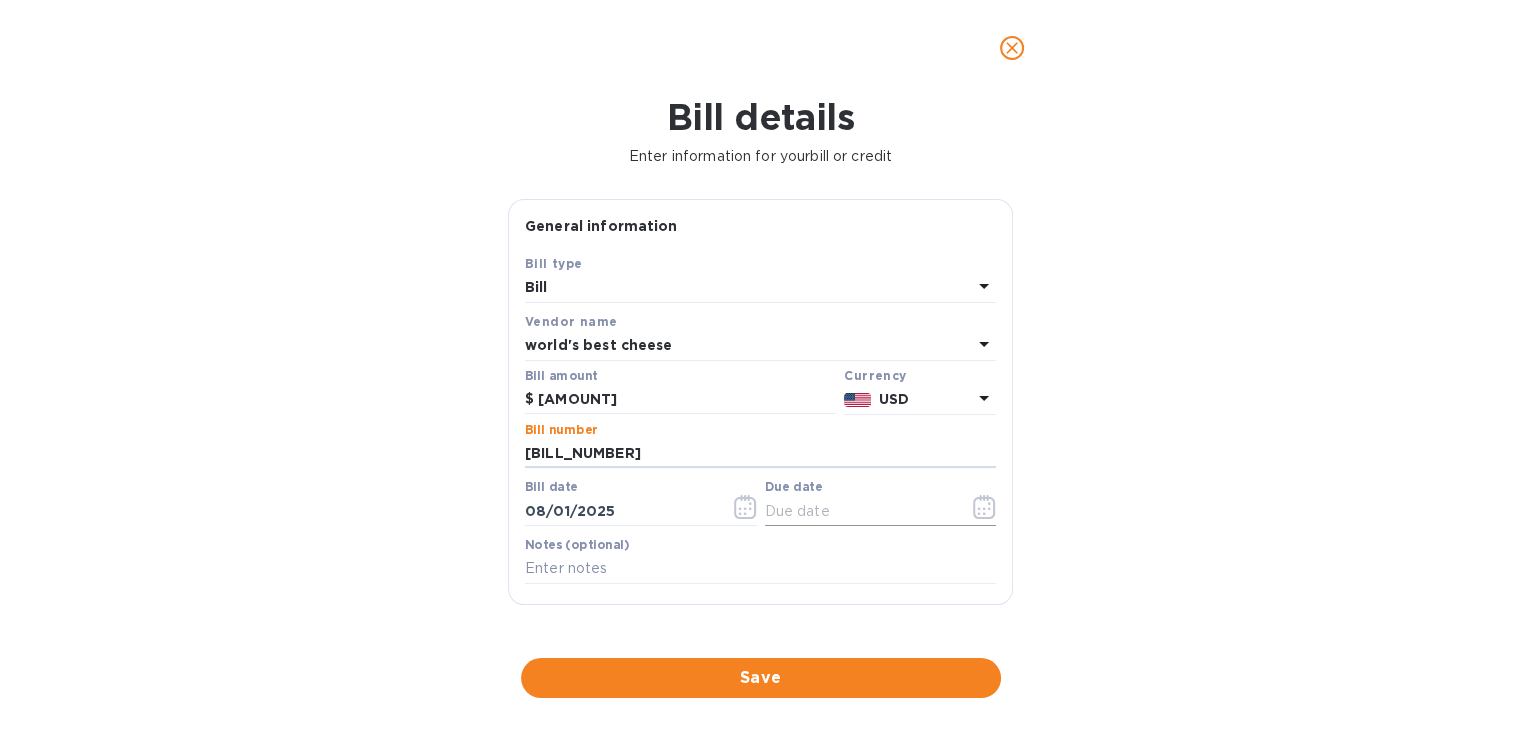 type on "[BILL_NUMBER]" 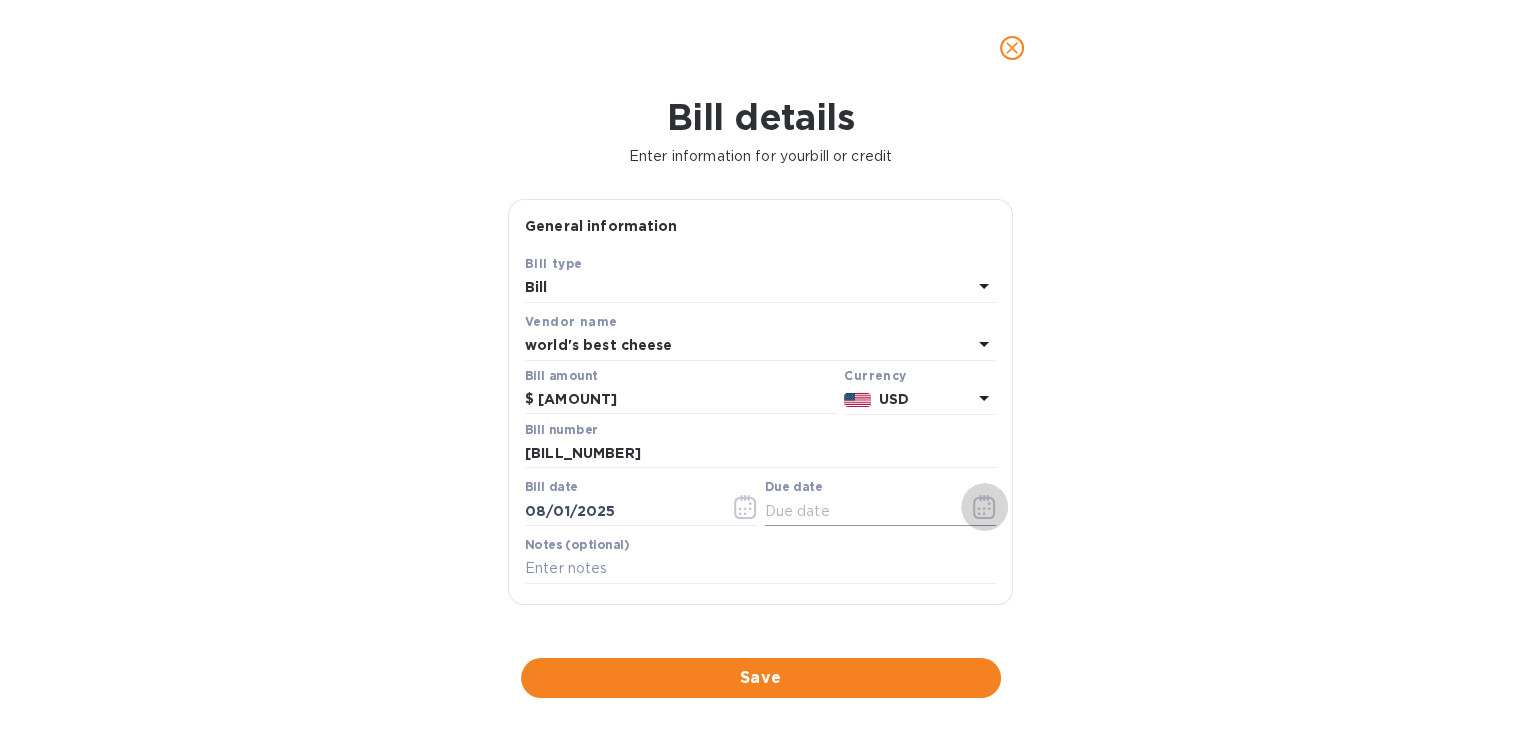 click 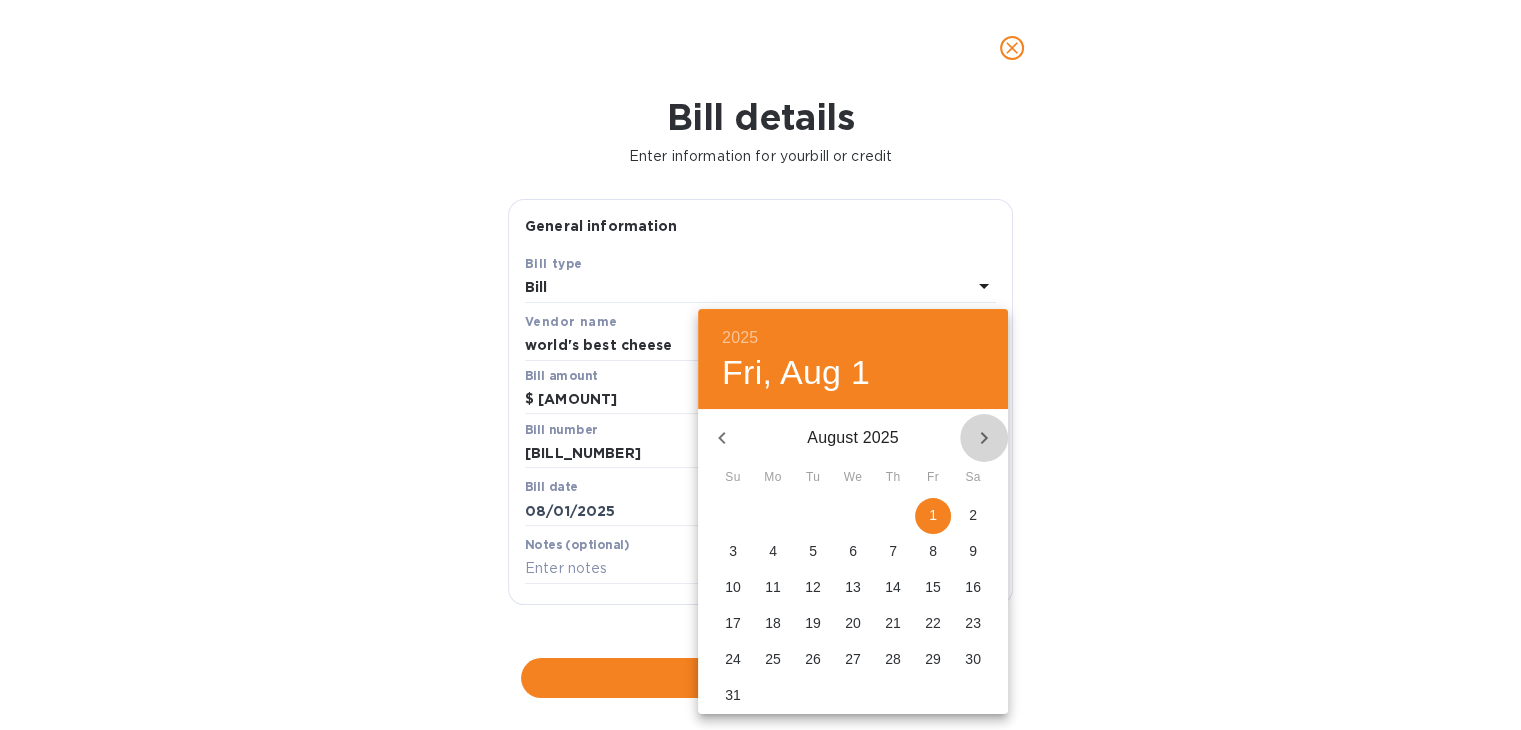 click 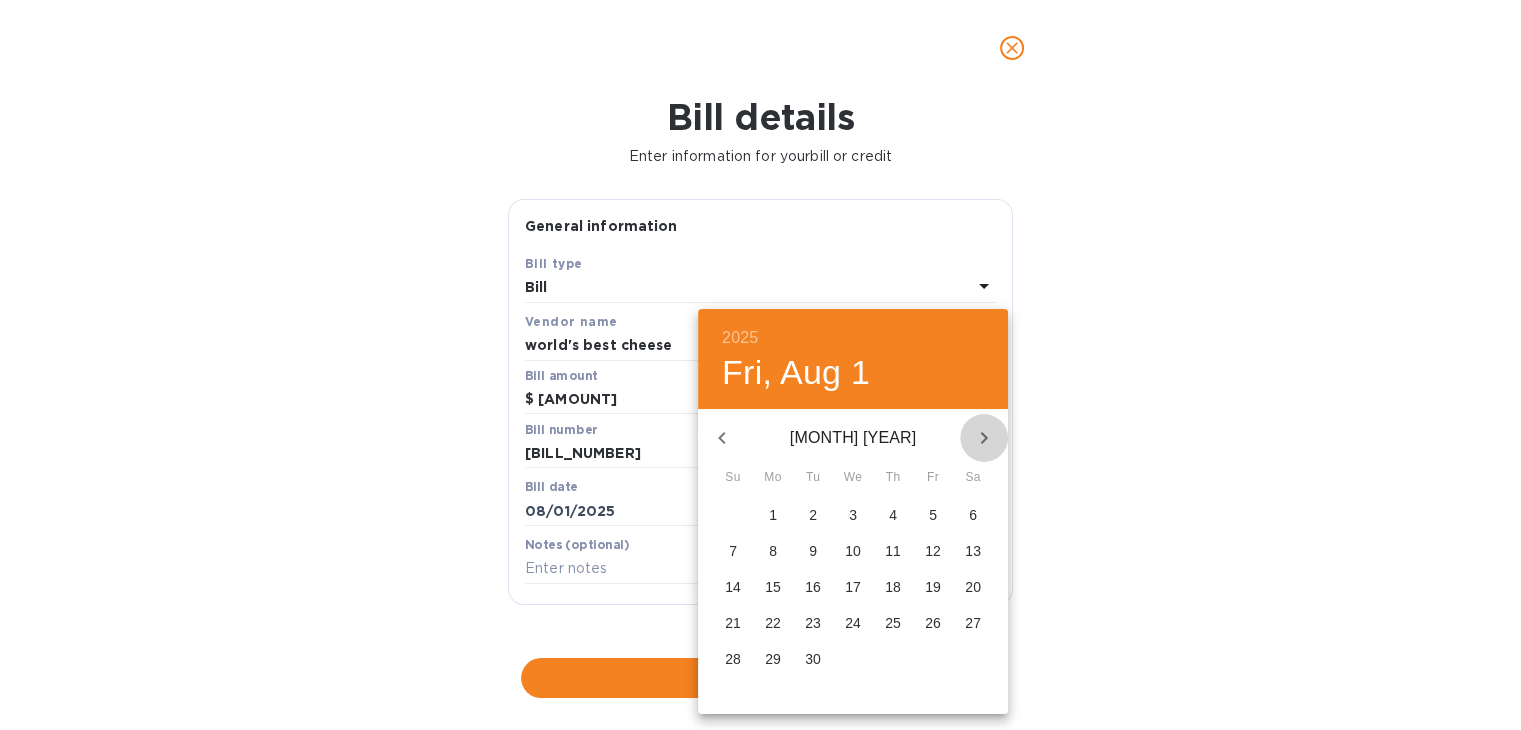 click 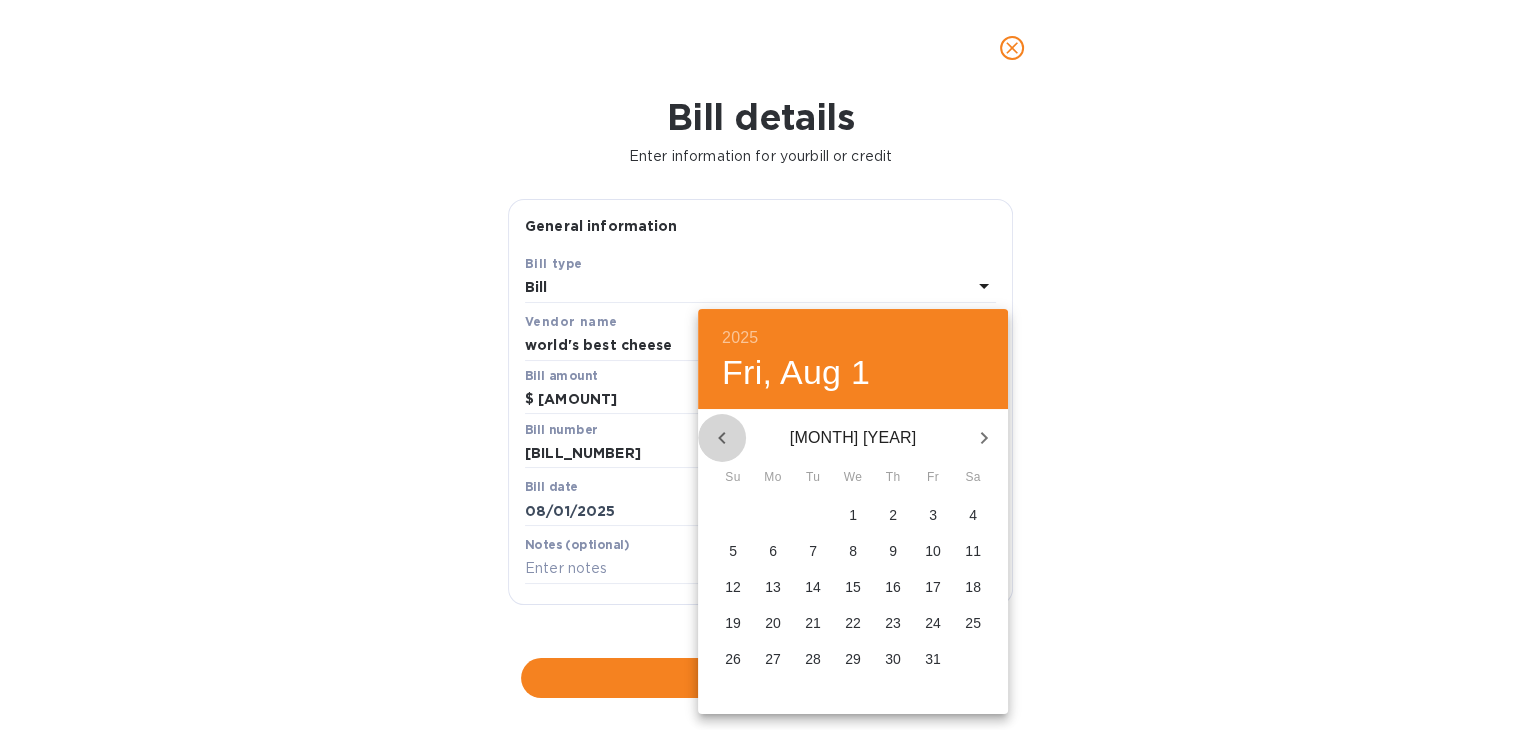 click 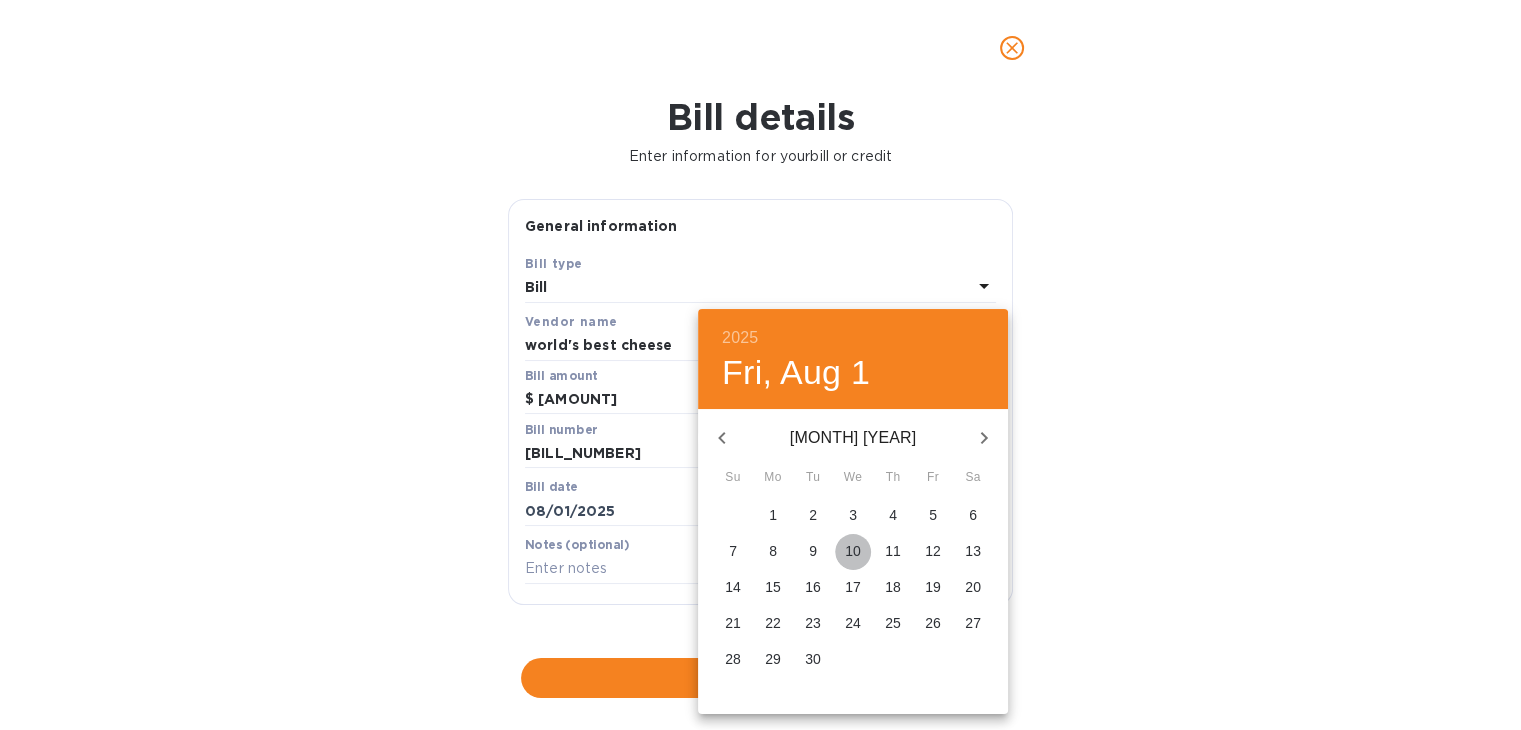 click on "10" at bounding box center (853, 551) 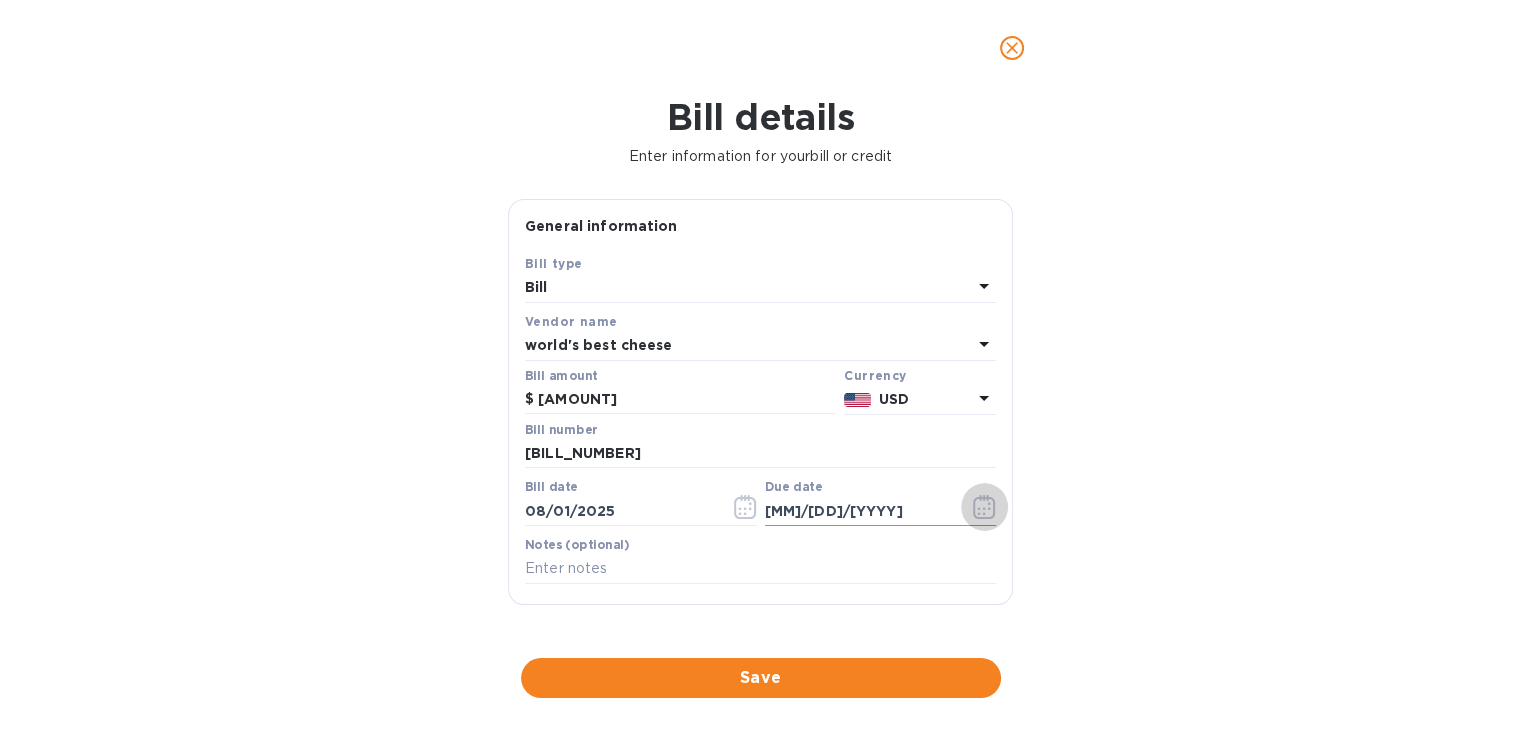 click 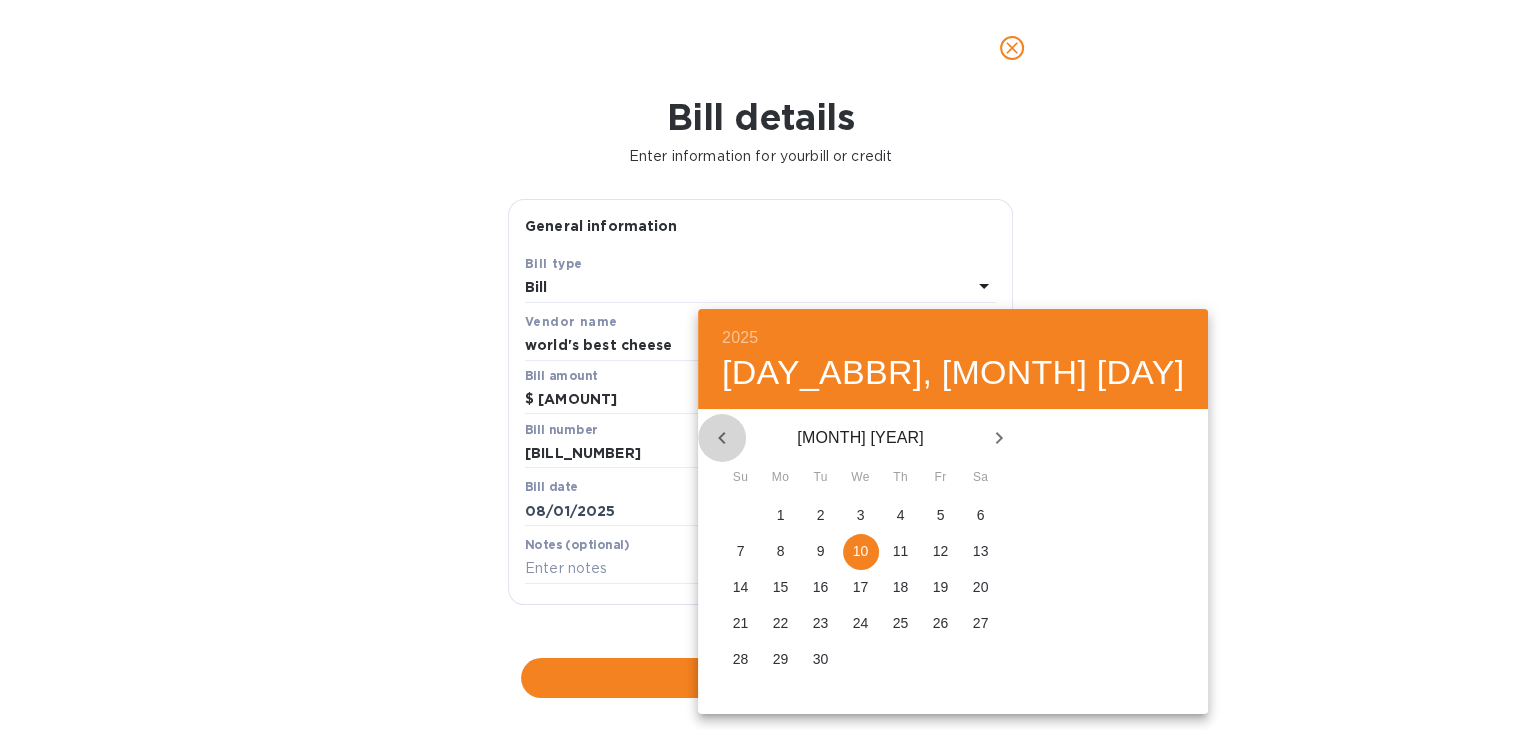click 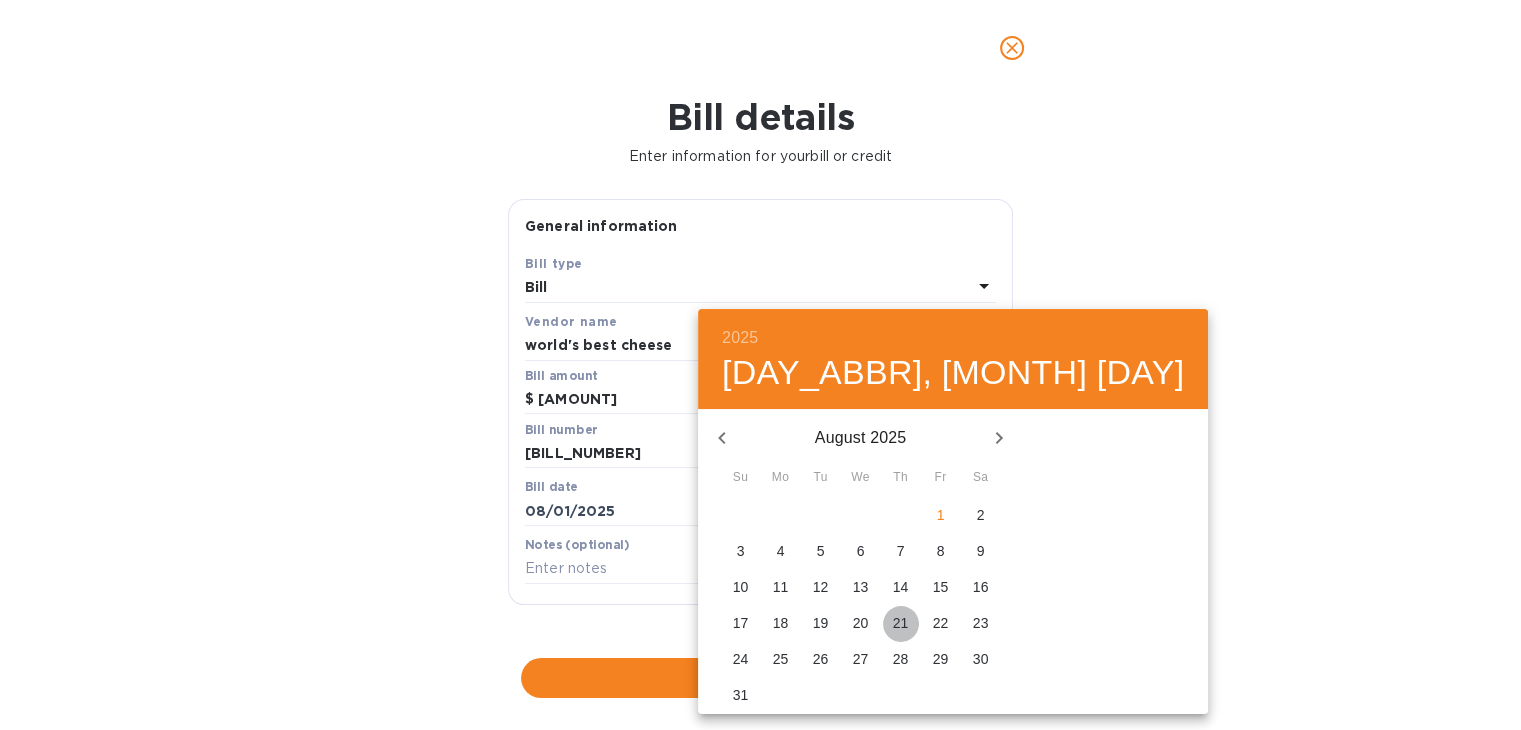 click on "21" at bounding box center [901, 623] 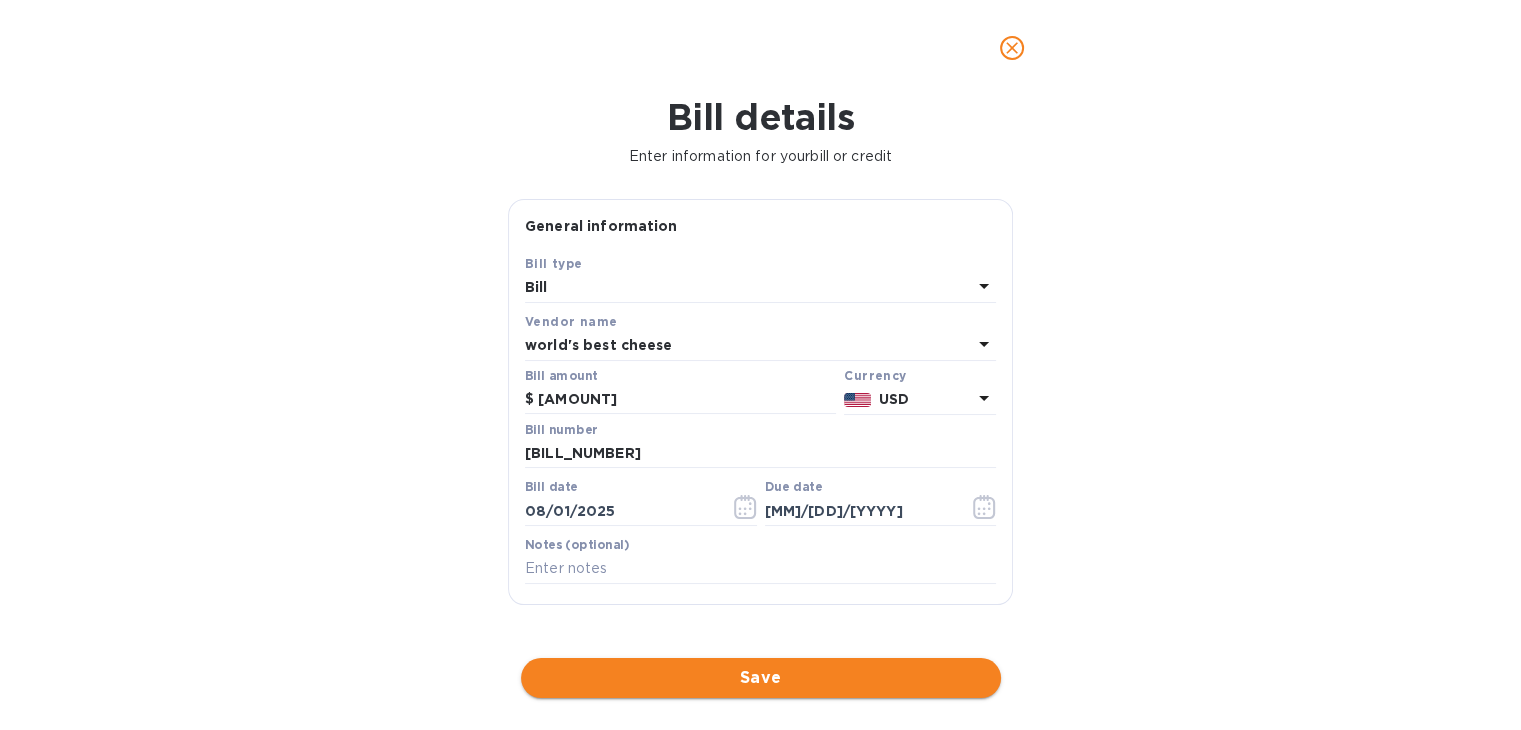 click on "Save" at bounding box center (761, 678) 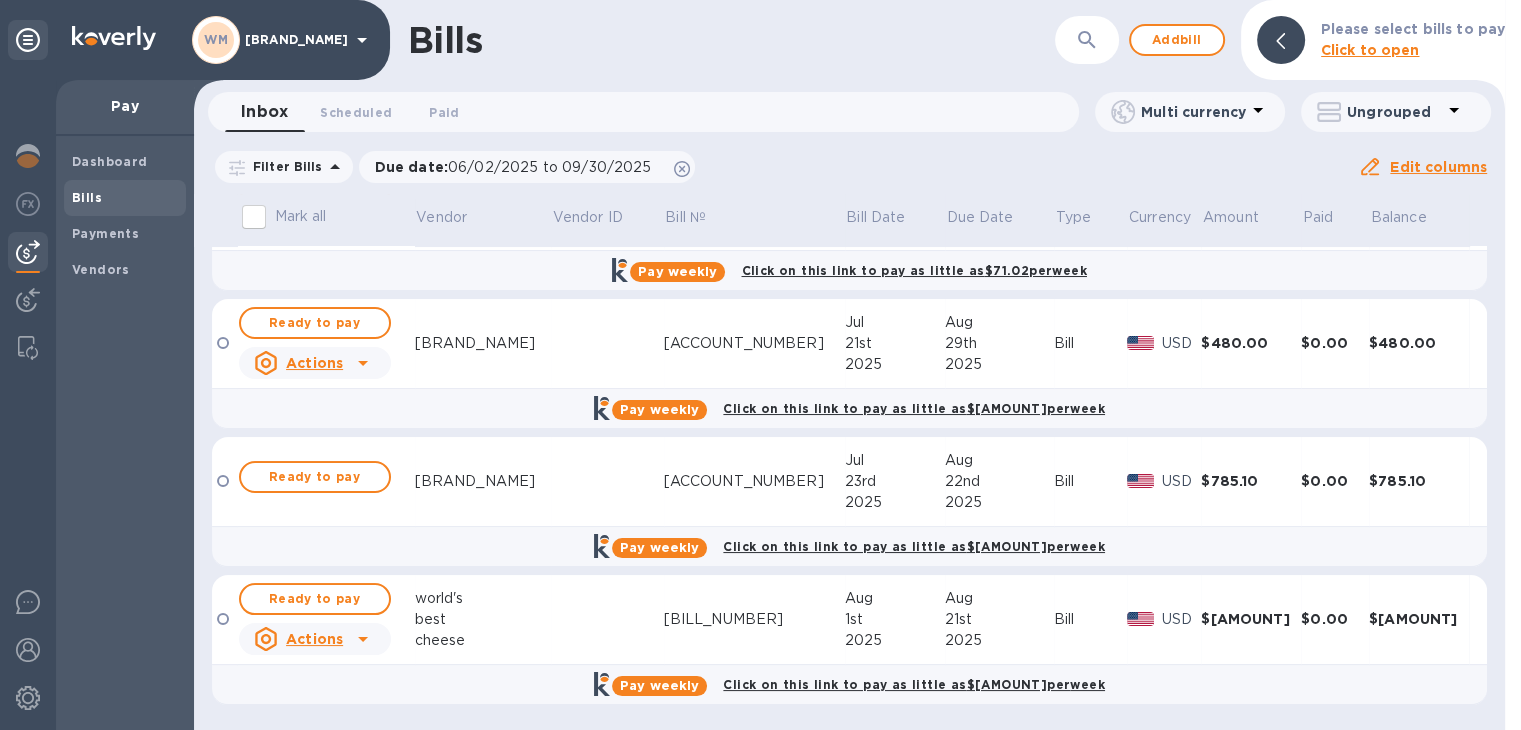scroll, scrollTop: 84, scrollLeft: 0, axis: vertical 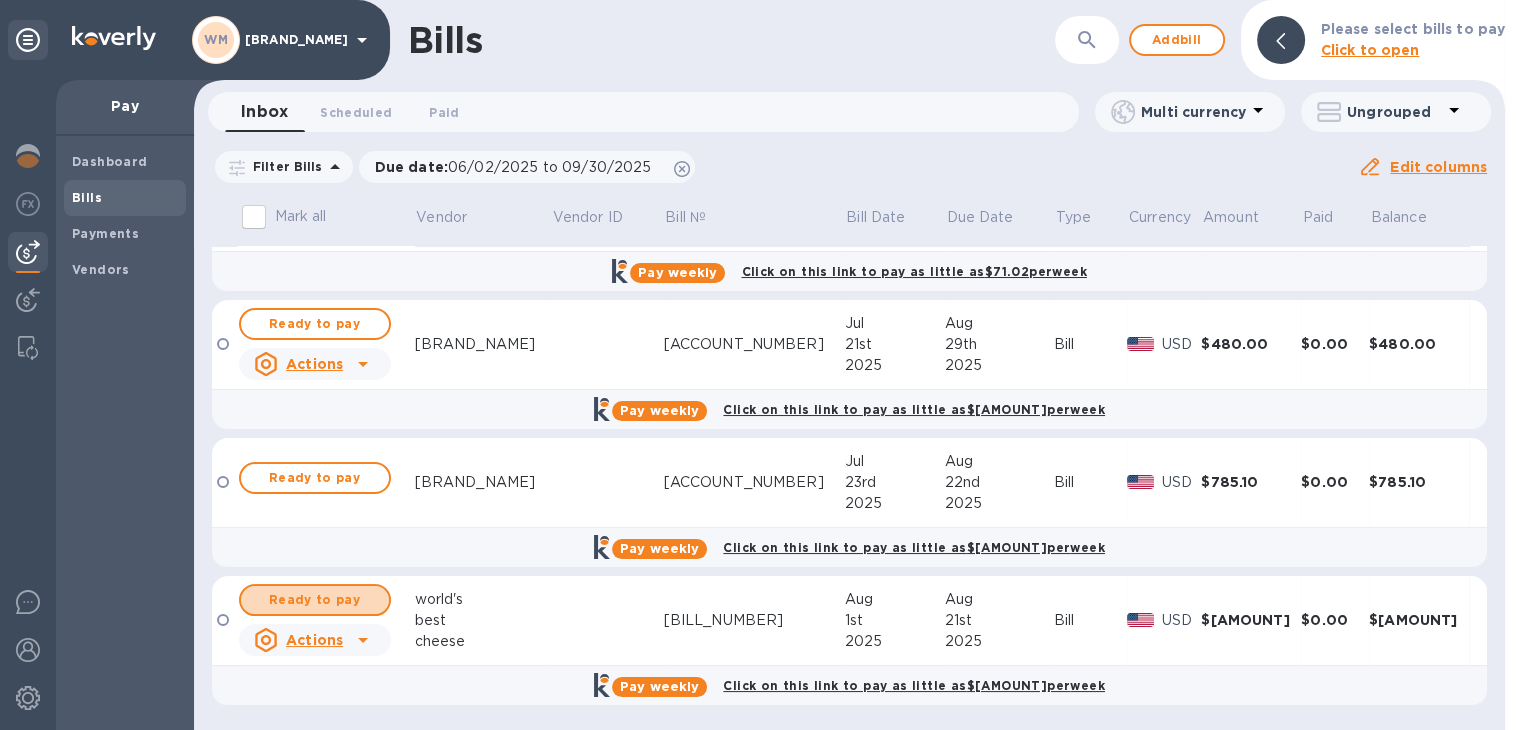 click on "Ready to pay" at bounding box center [315, 600] 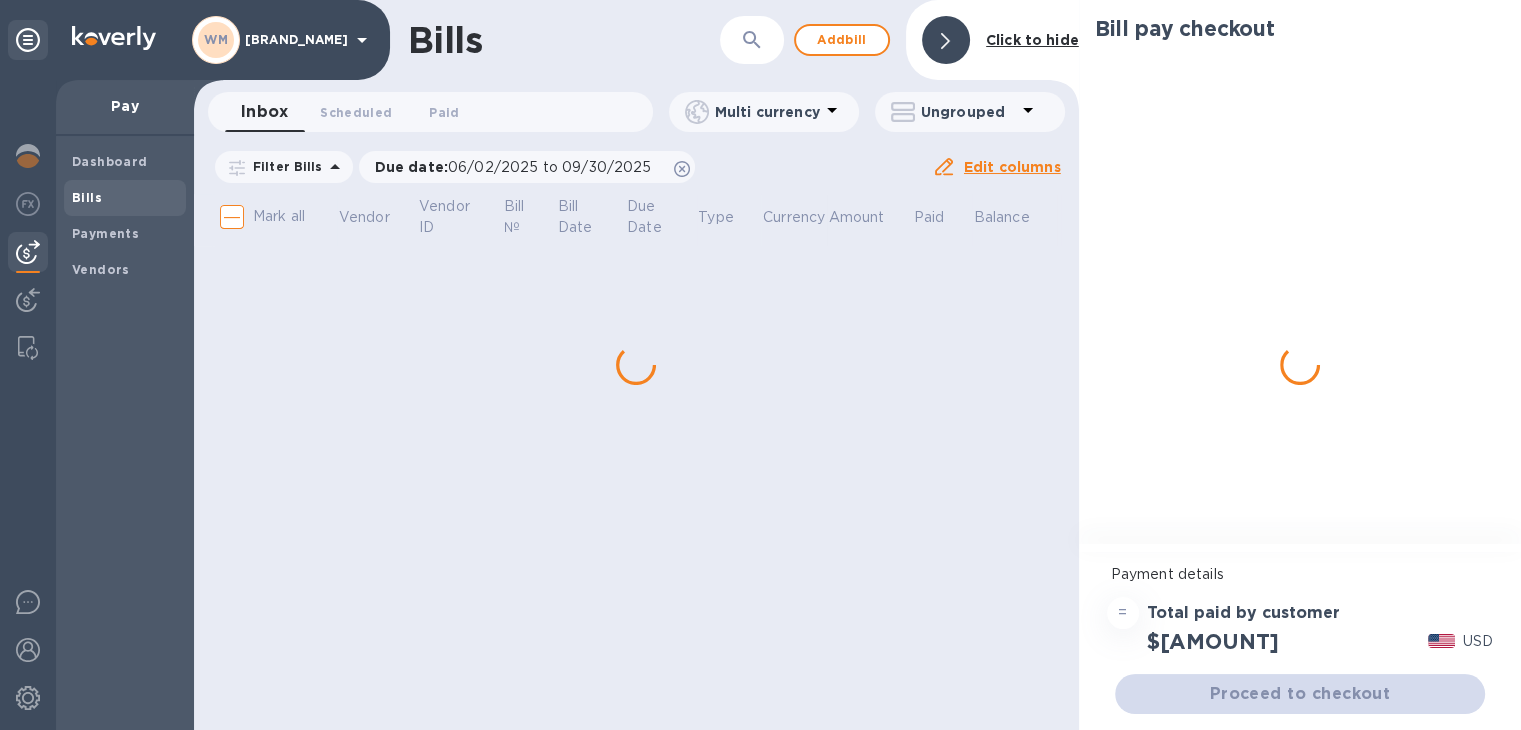 scroll, scrollTop: 0, scrollLeft: 0, axis: both 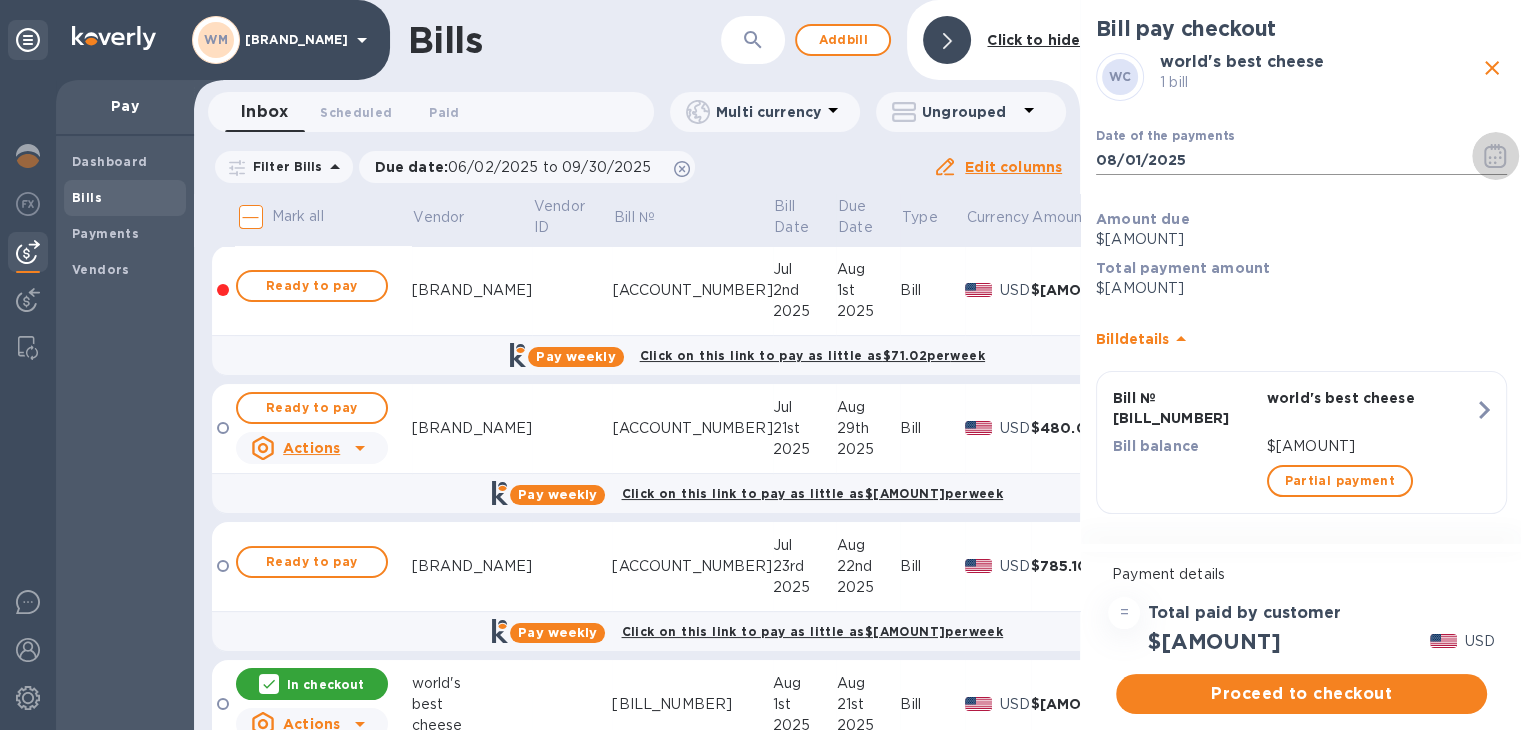 click 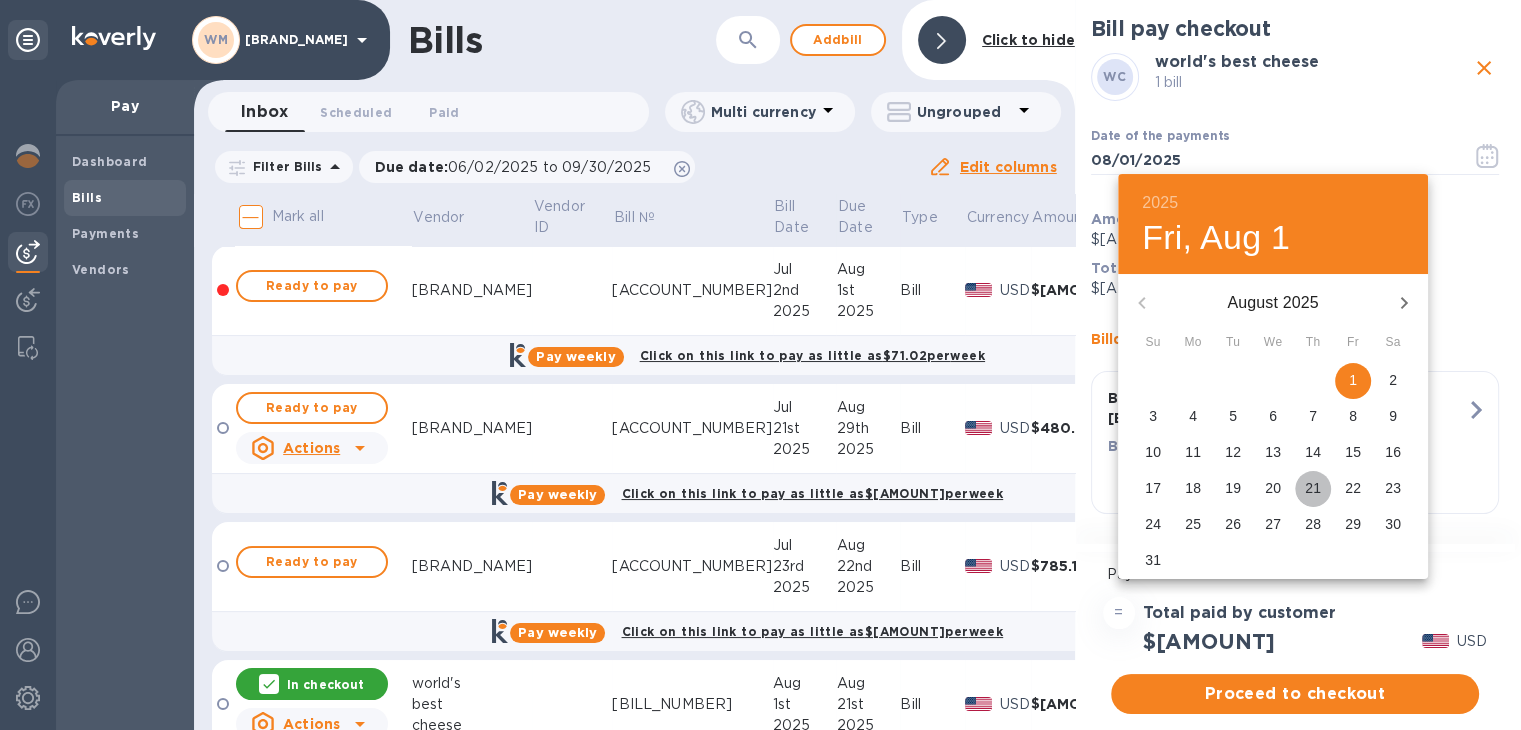 click on "21" at bounding box center (1313, 488) 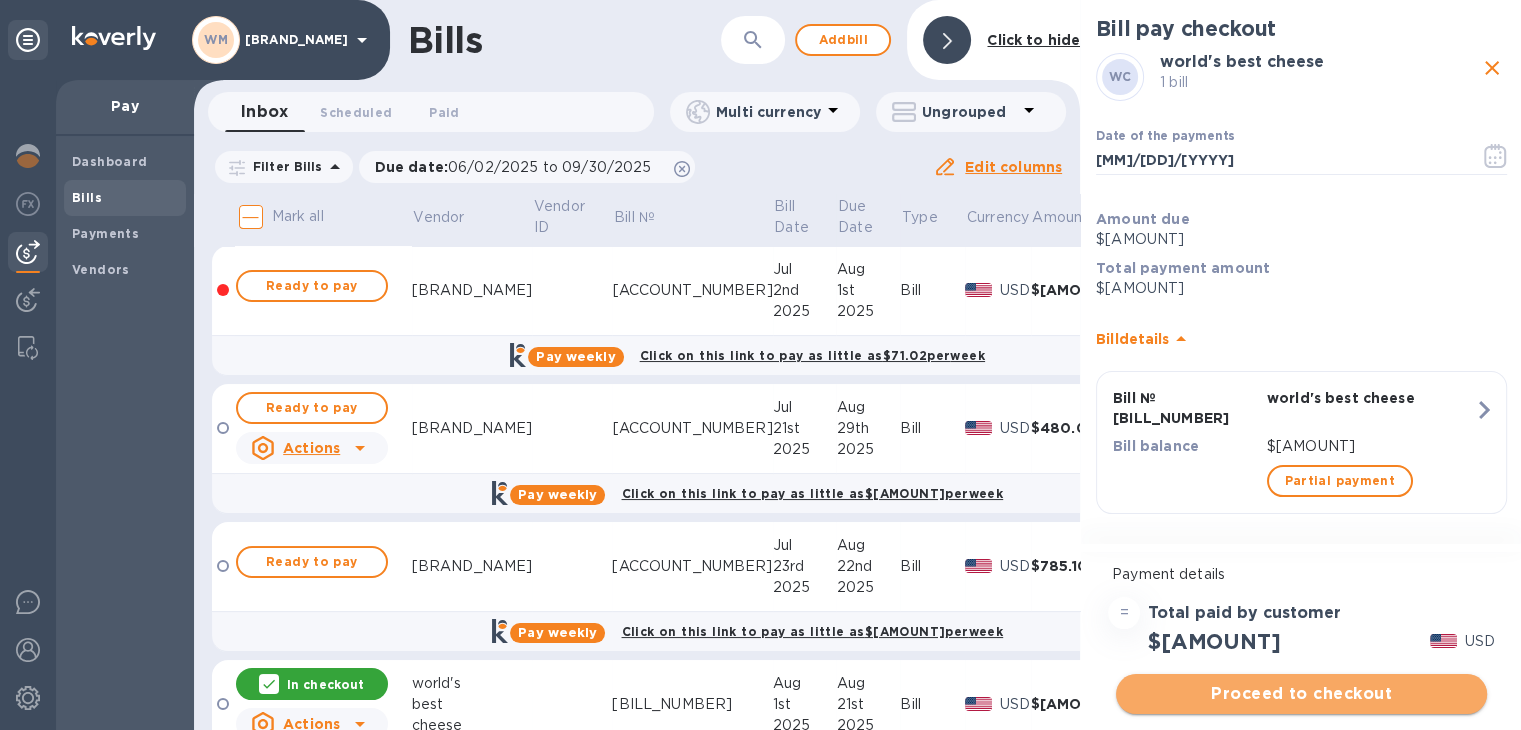 click on "Proceed to checkout" at bounding box center (1301, 694) 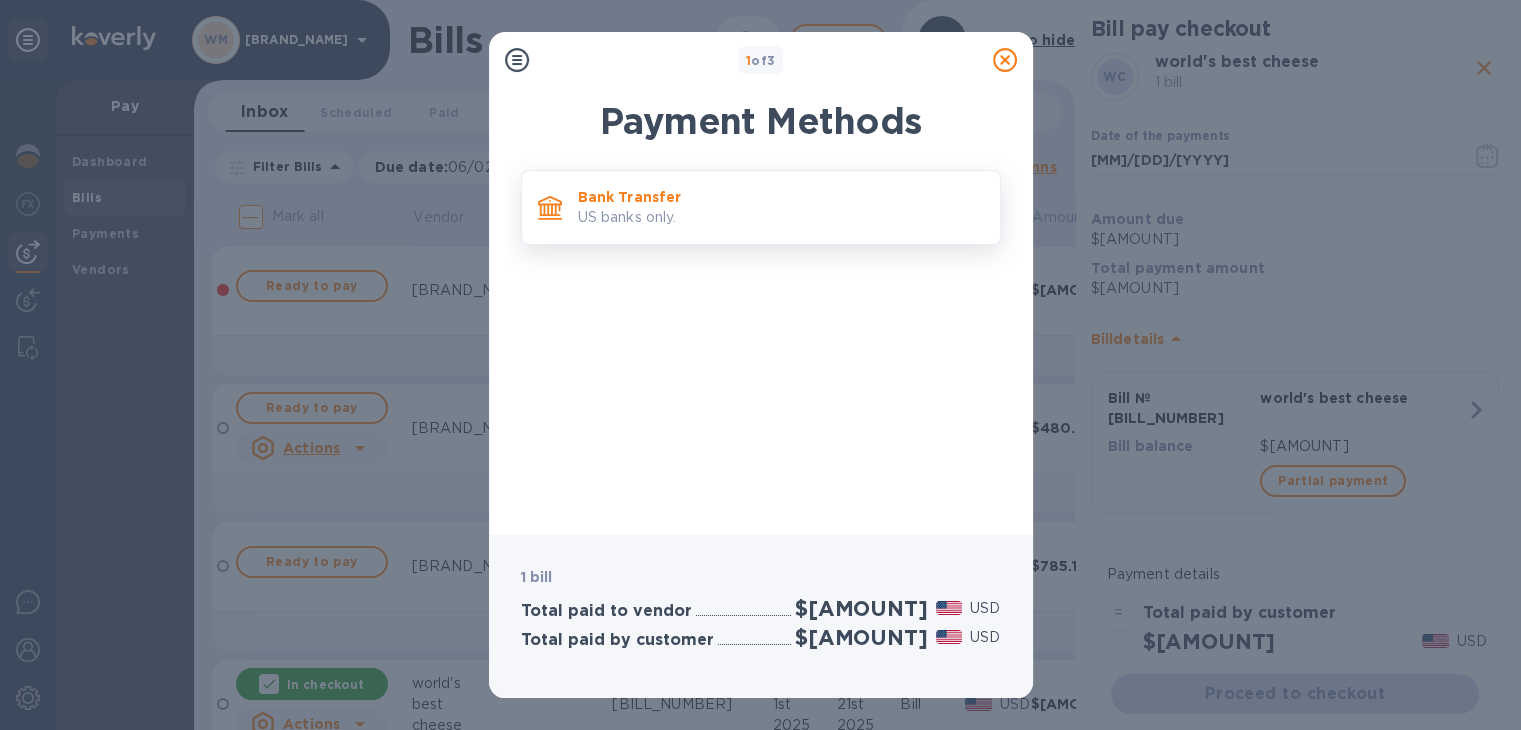 click on "Bank Transfer" at bounding box center (781, 197) 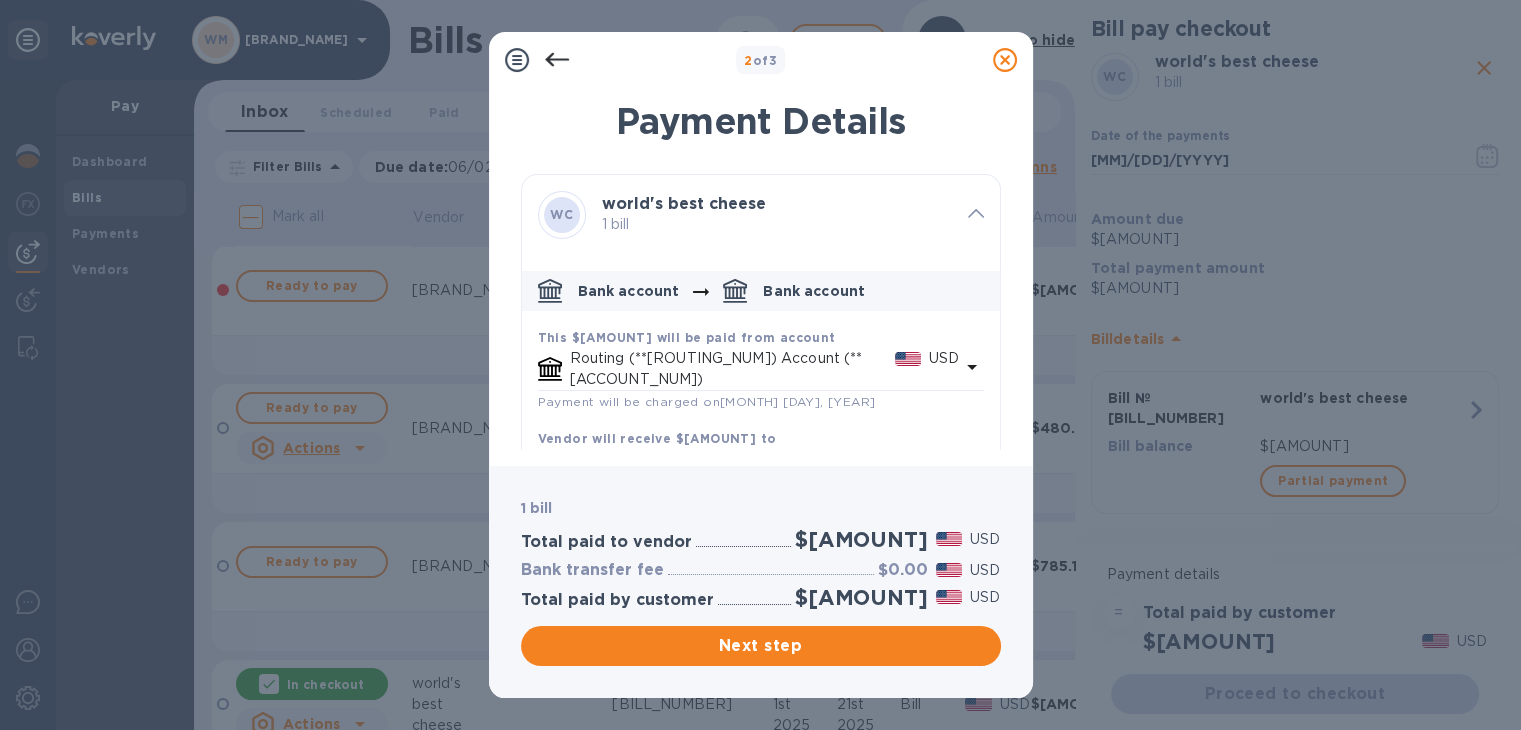scroll, scrollTop: 53, scrollLeft: 0, axis: vertical 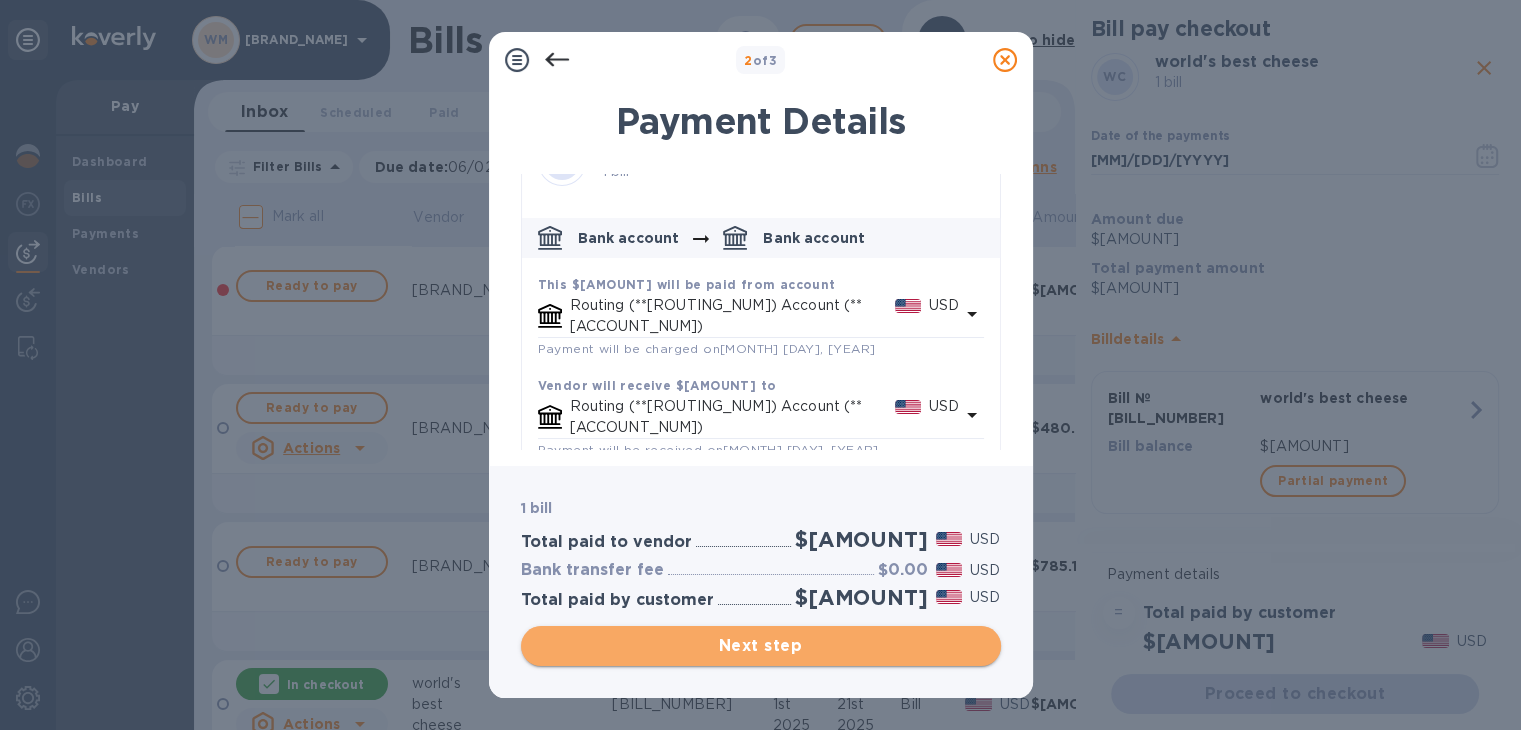 click on "Next step" at bounding box center (761, 646) 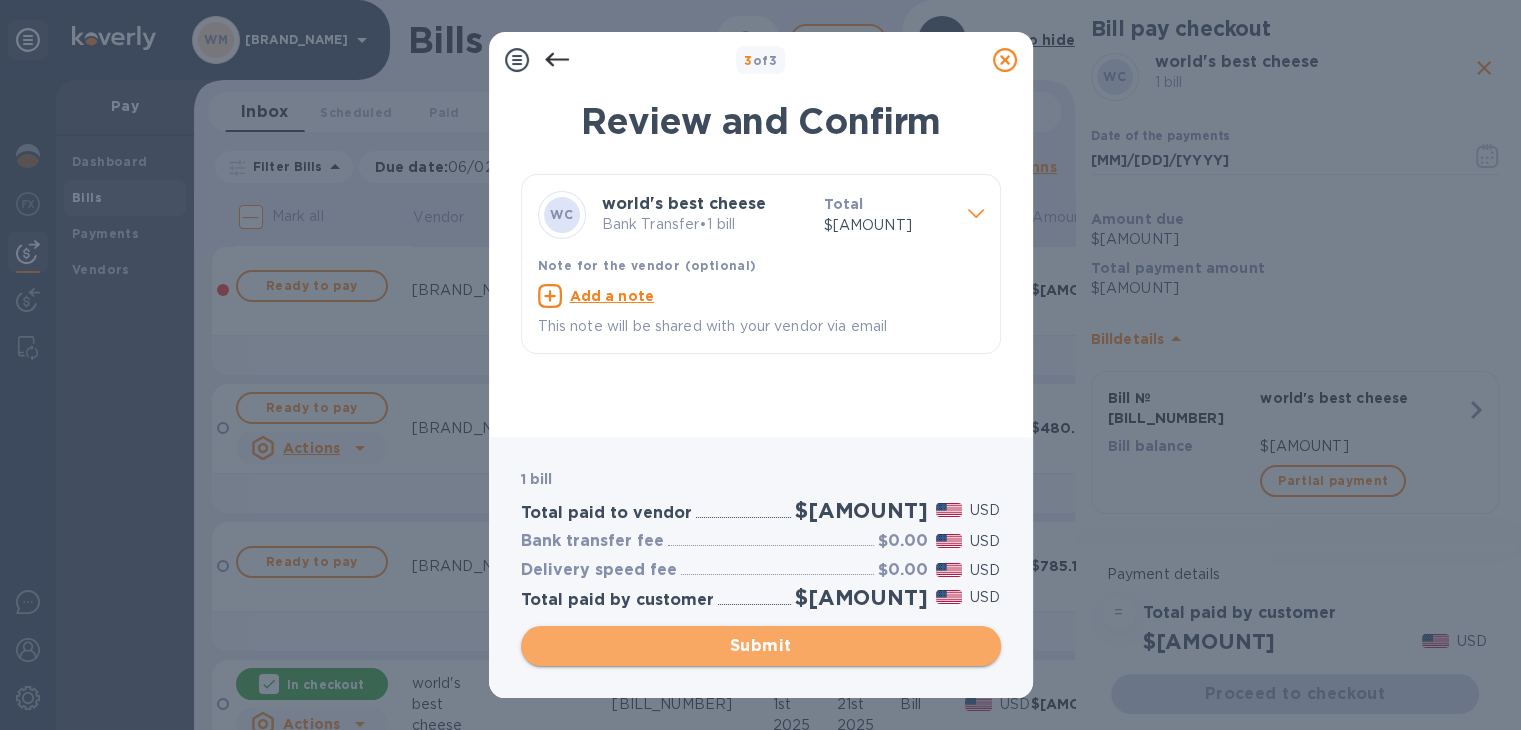 click on "Submit" at bounding box center [761, 646] 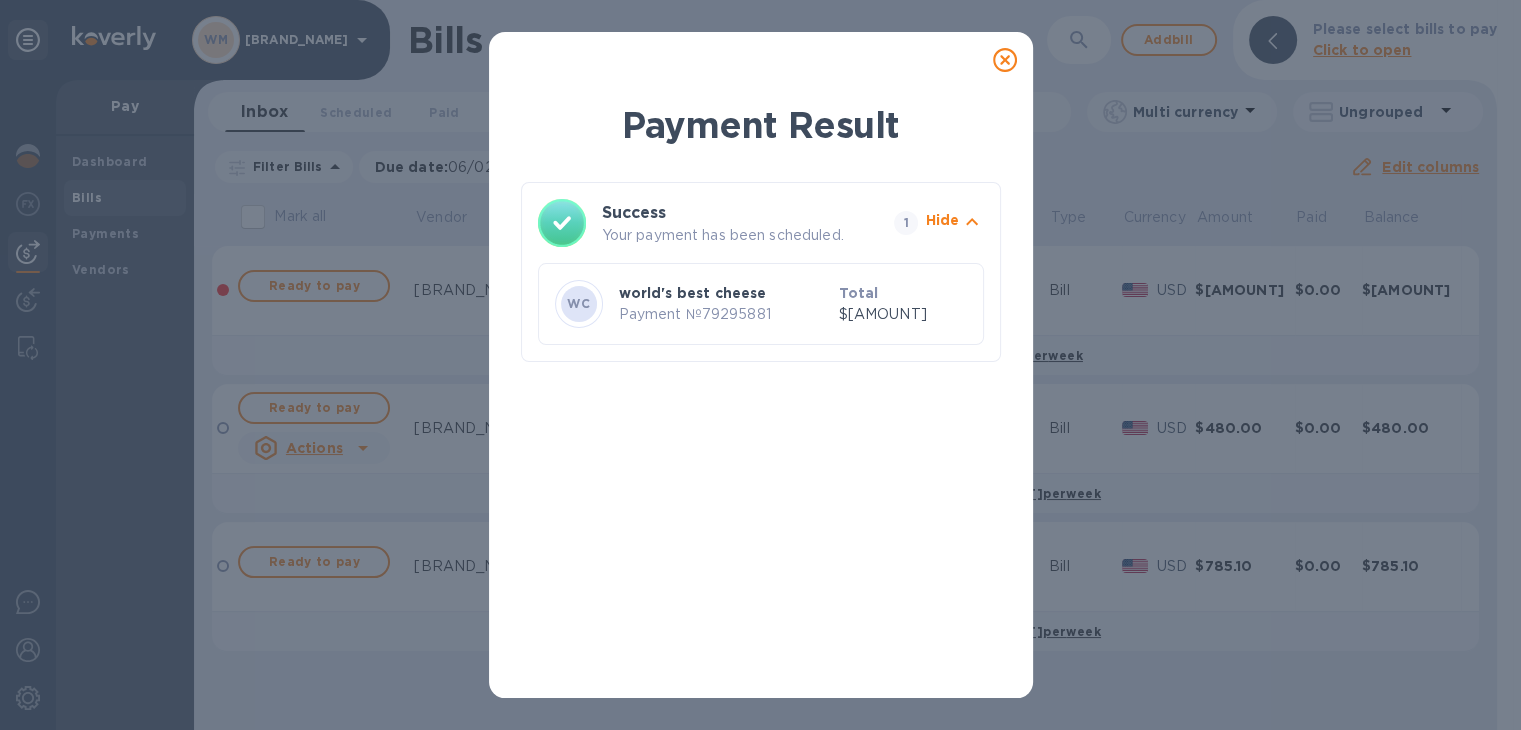 click 